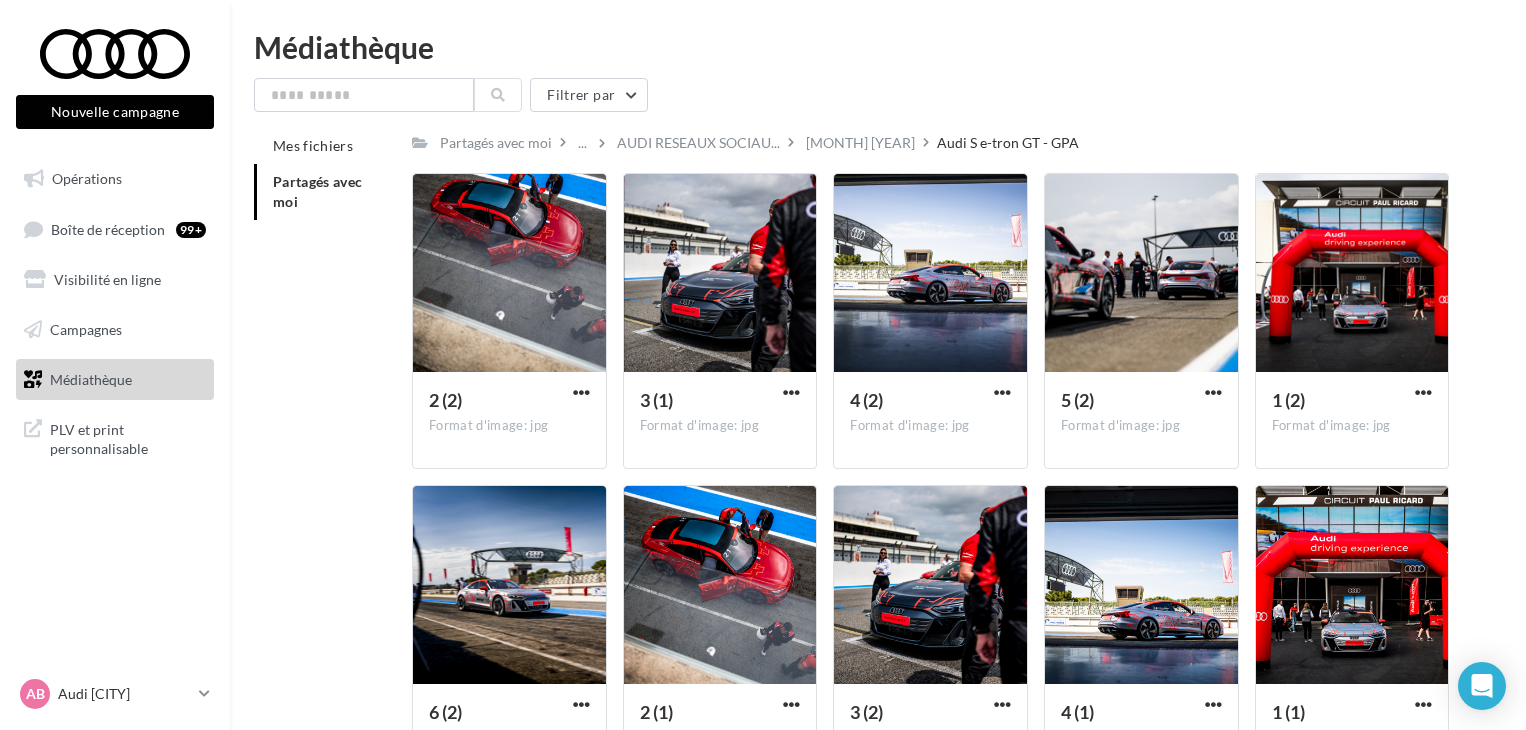 scroll, scrollTop: 0, scrollLeft: 0, axis: both 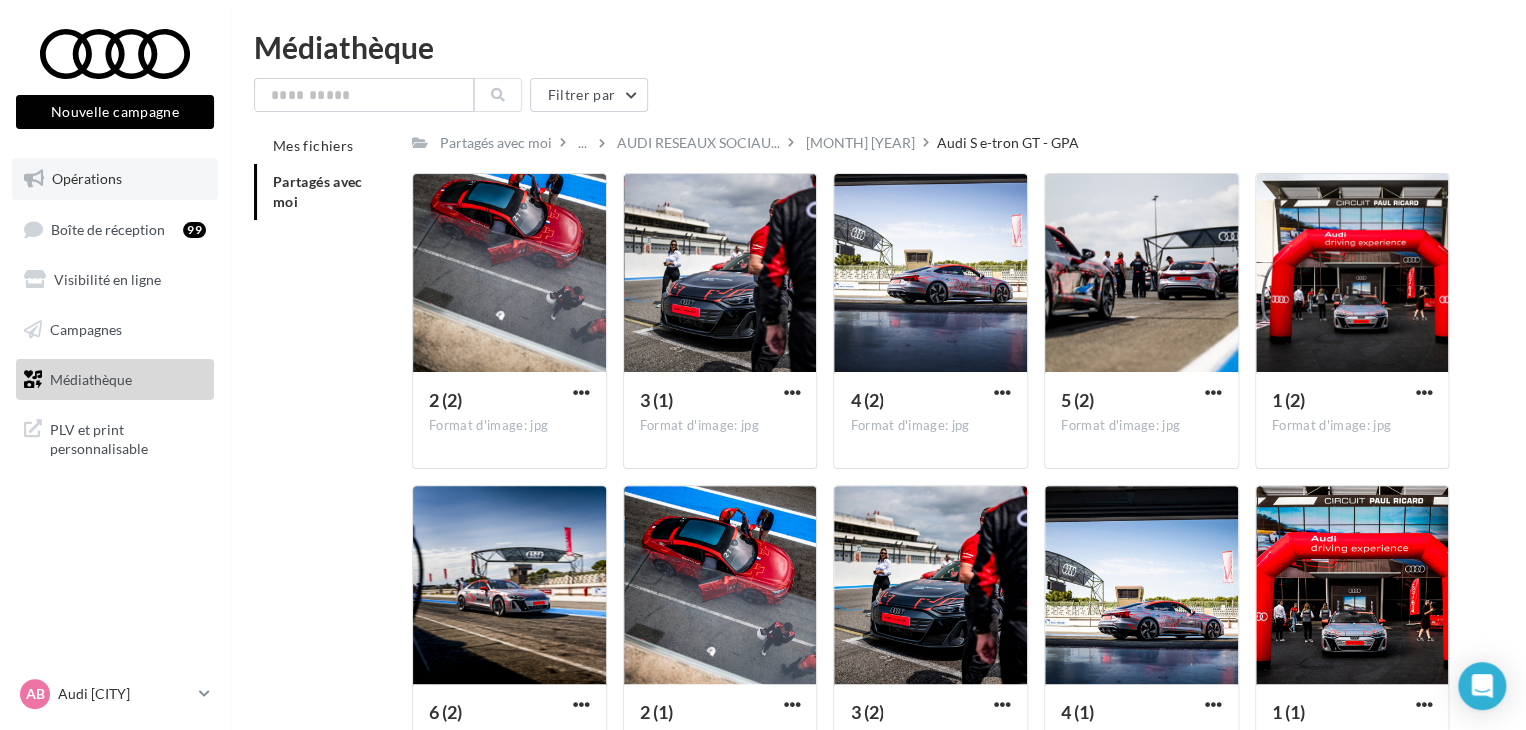 click on "Opérations" at bounding box center [115, 179] 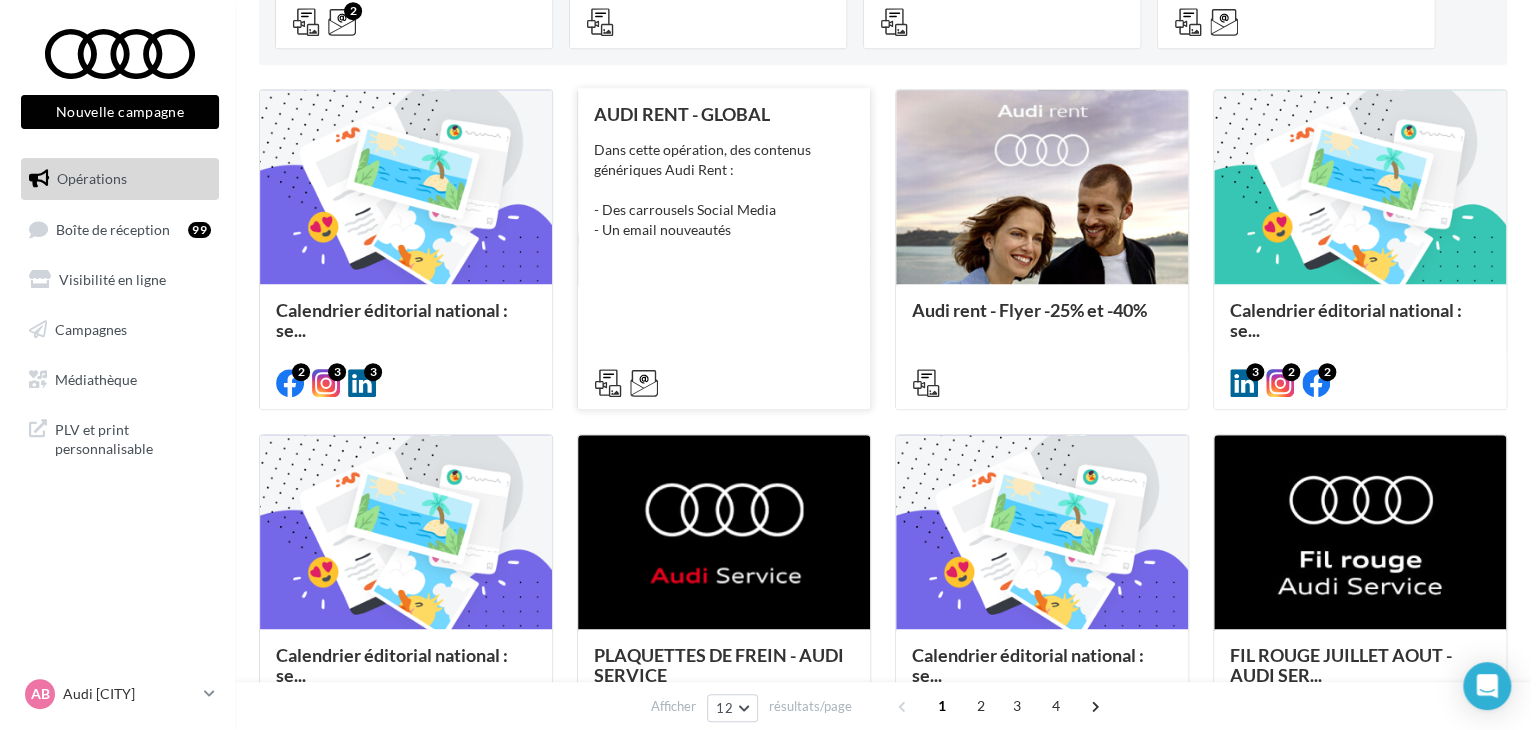 scroll, scrollTop: 500, scrollLeft: 0, axis: vertical 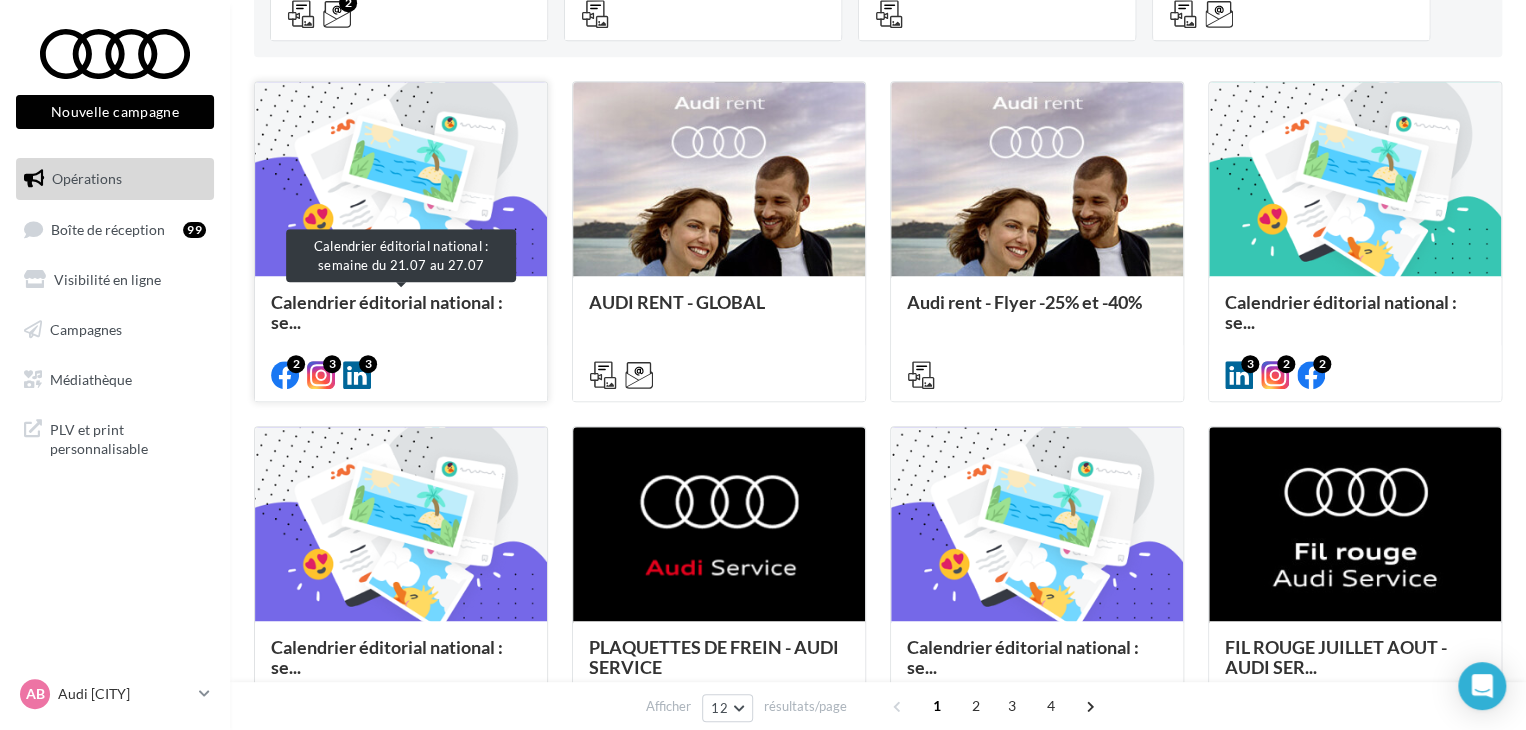 click on "Calendrier éditorial national : se..." at bounding box center [387, 312] 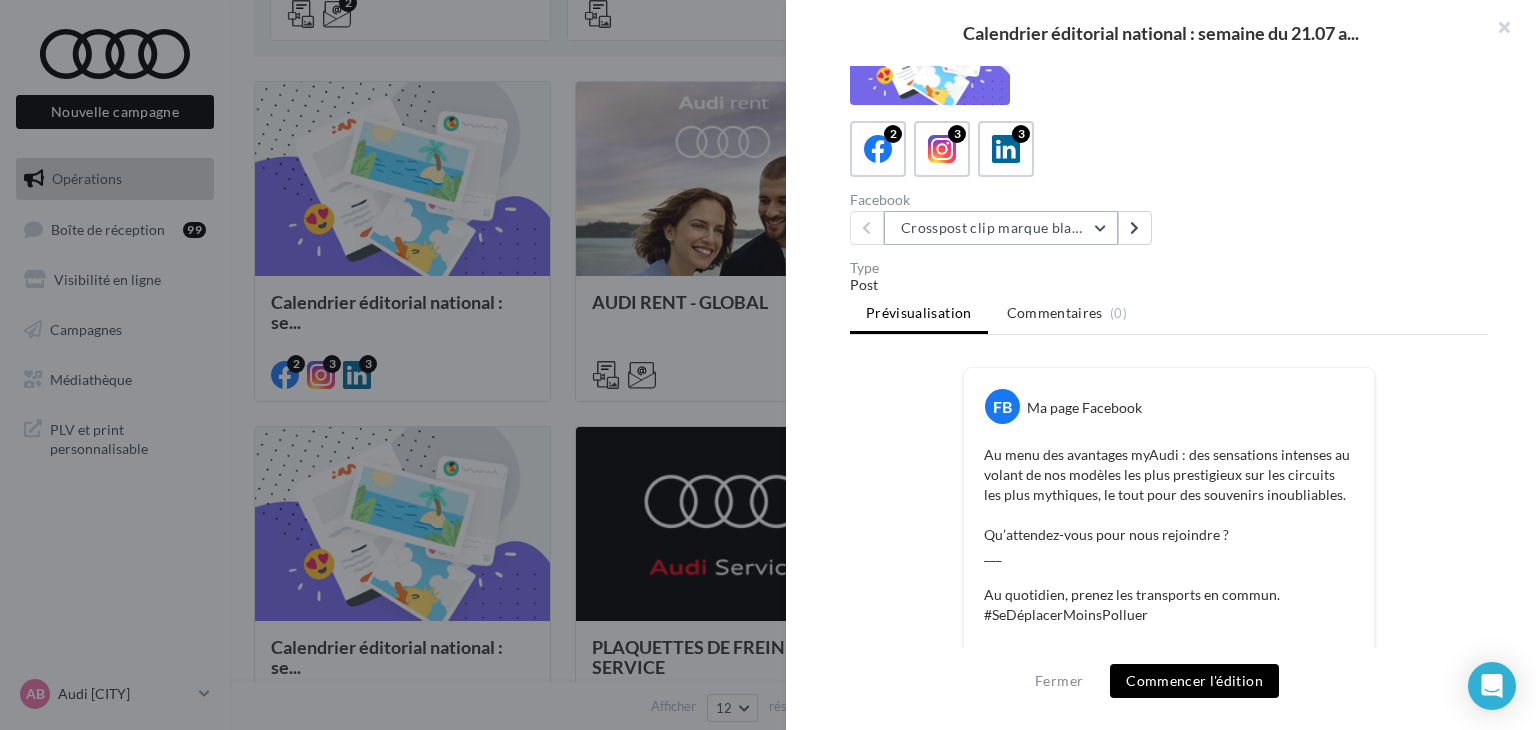 scroll, scrollTop: 60, scrollLeft: 0, axis: vertical 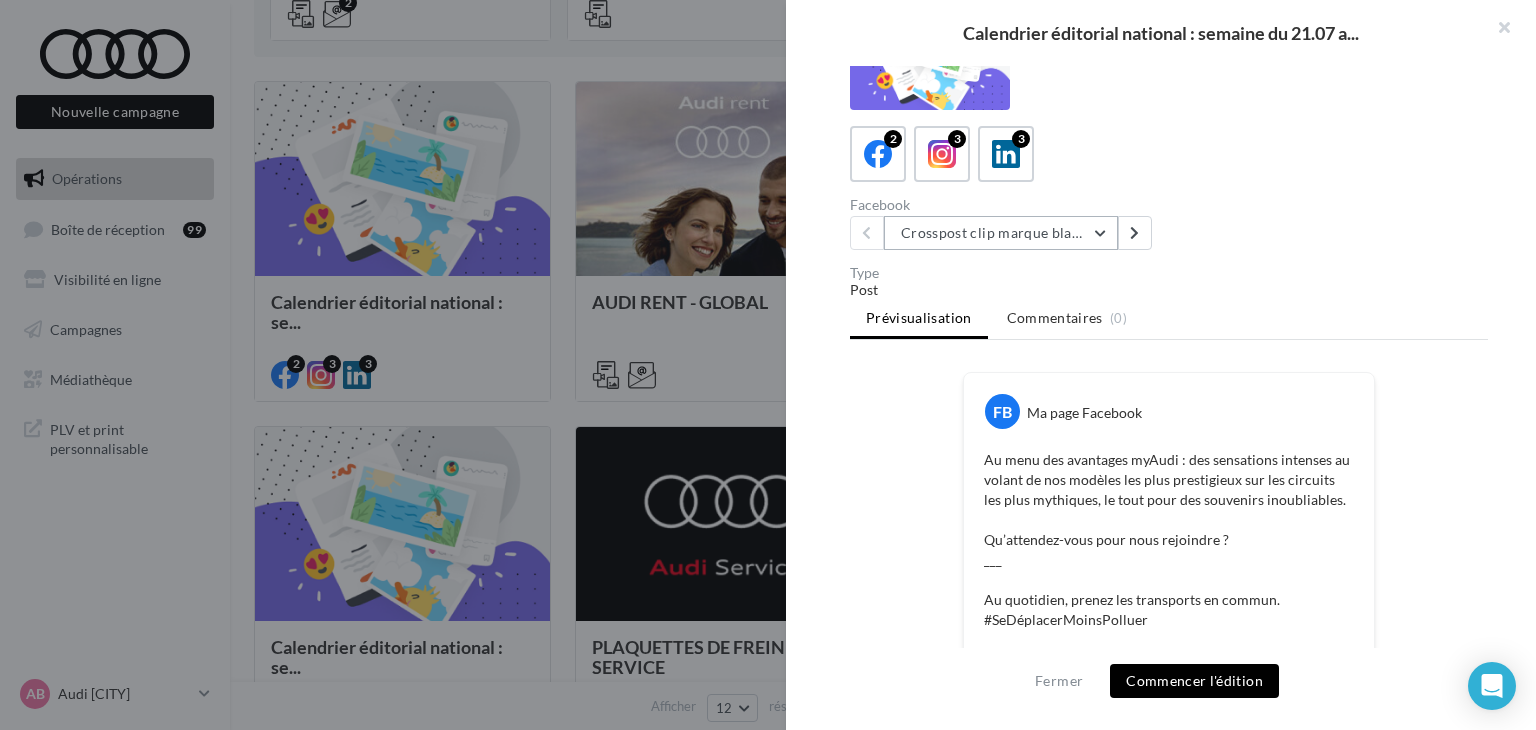 click on "Crosspost clip marque blanche Canal+ Sport" at bounding box center (1001, 233) 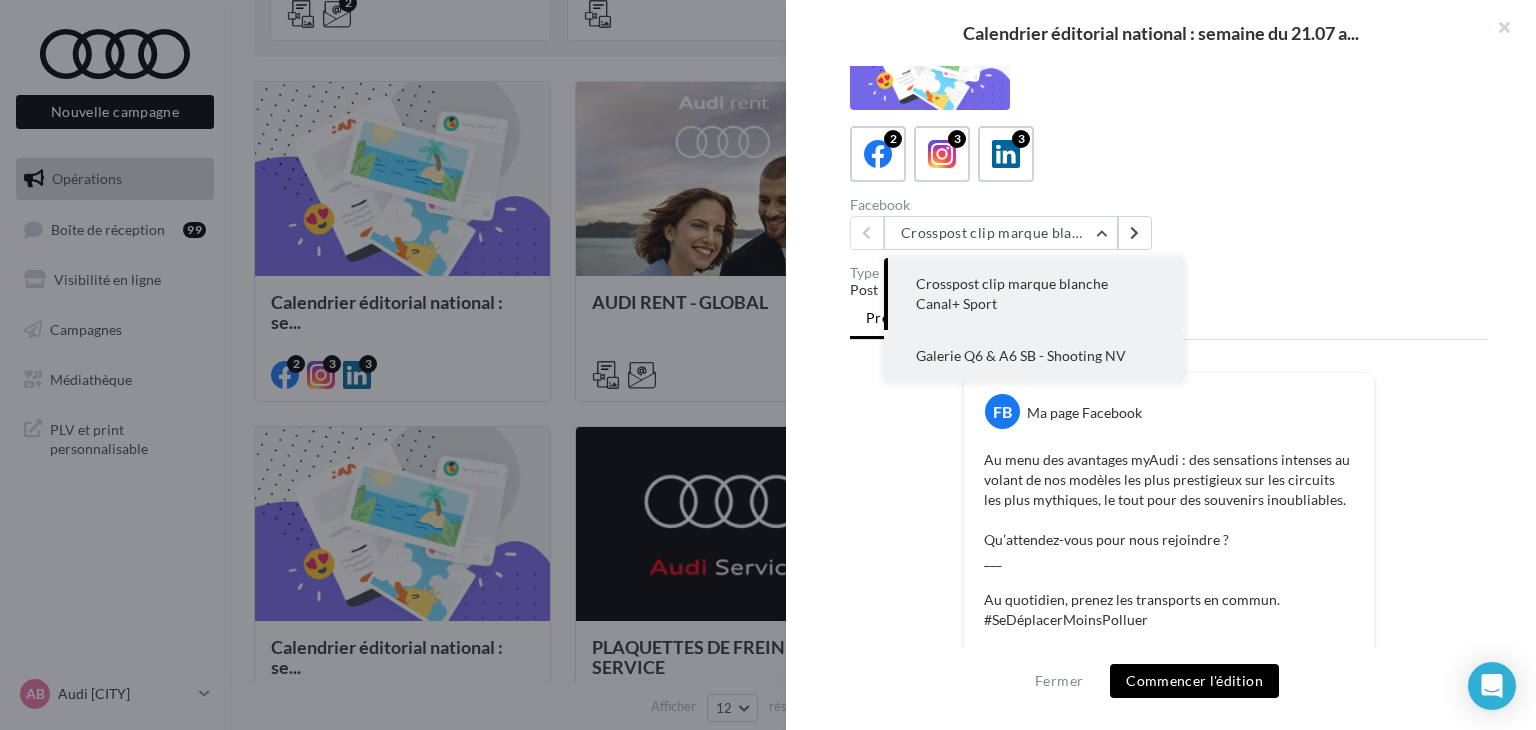 click on "Galerie Q6 & A6 SB - Shooting NV" at bounding box center (1021, 355) 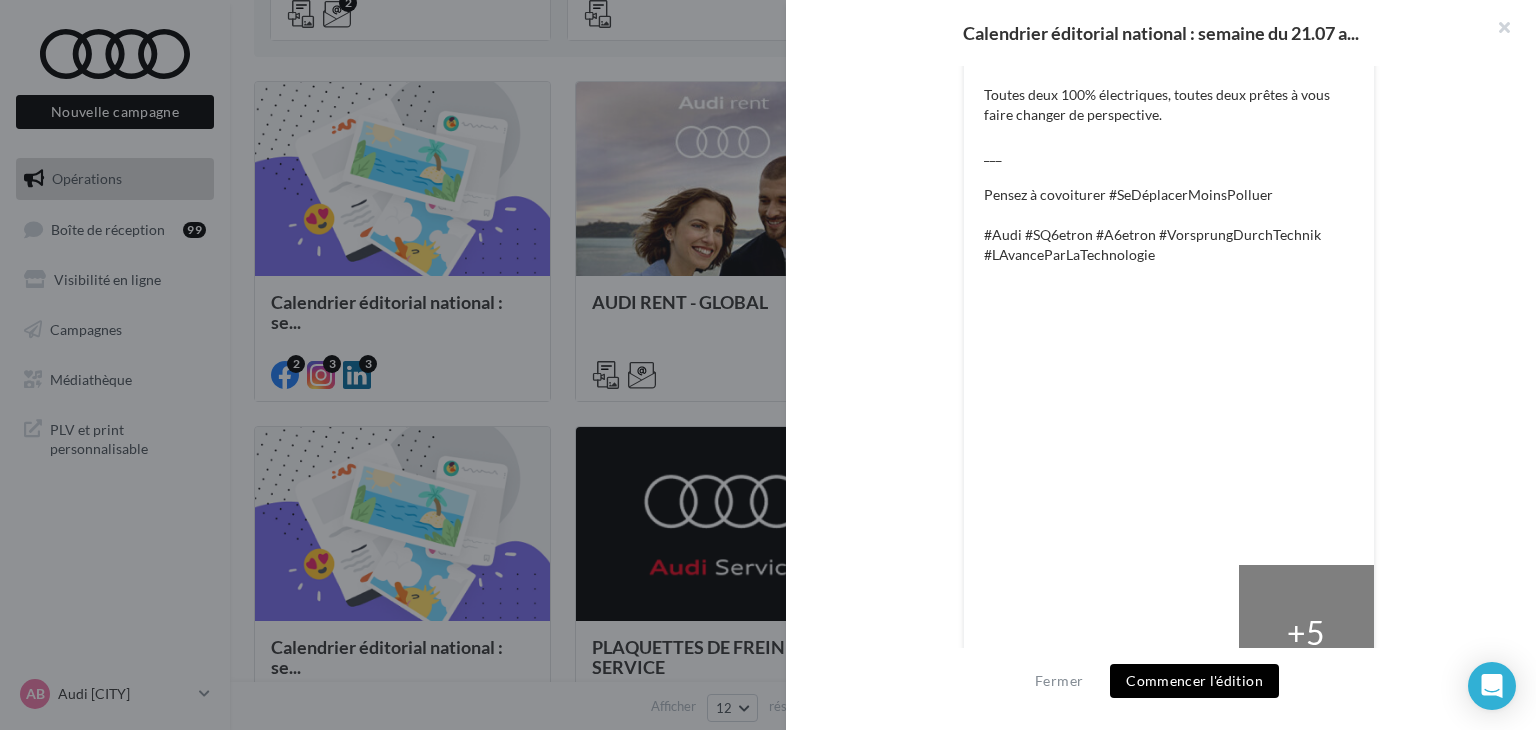 scroll, scrollTop: 365, scrollLeft: 0, axis: vertical 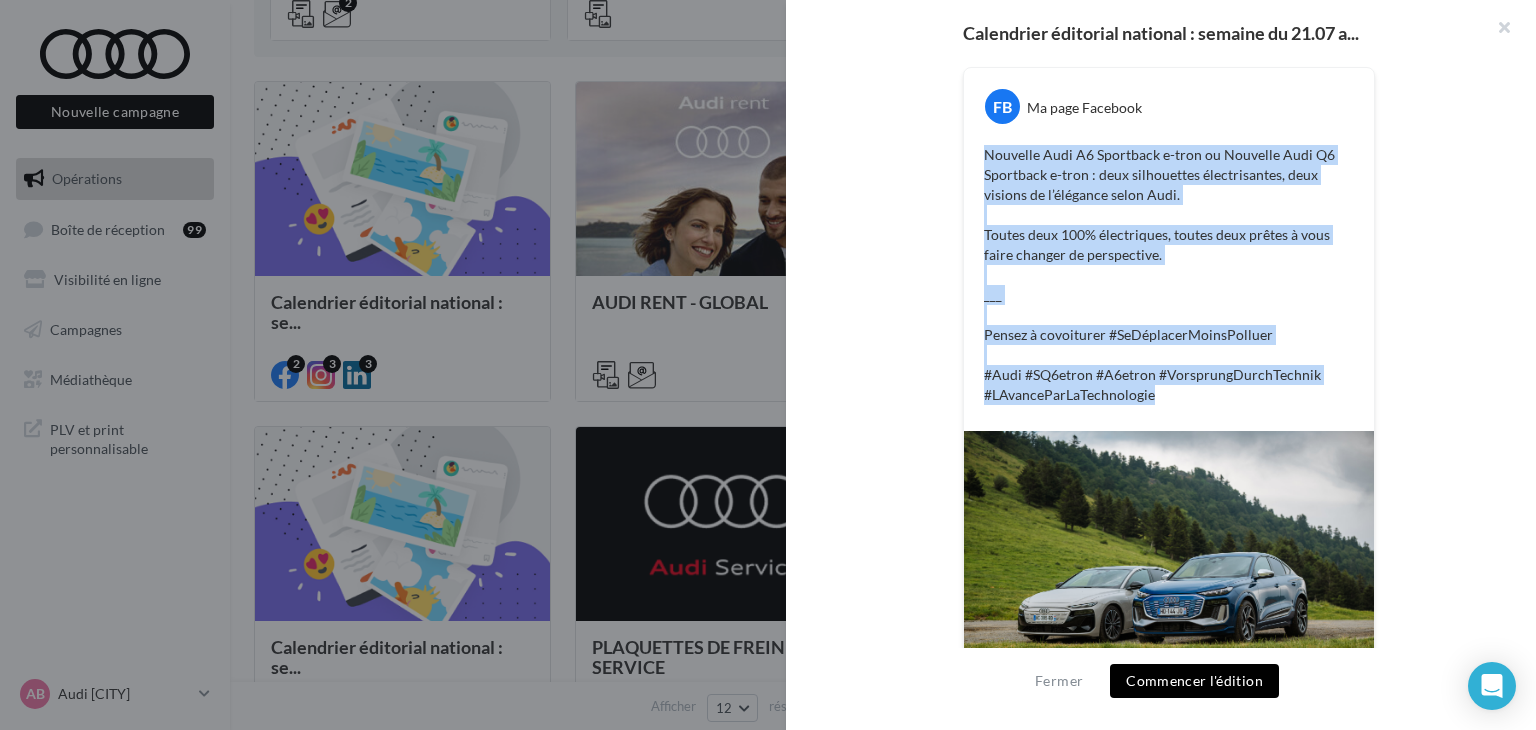 drag, startPoint x: 980, startPoint y: 151, endPoint x: 1241, endPoint y: 386, distance: 351.20648 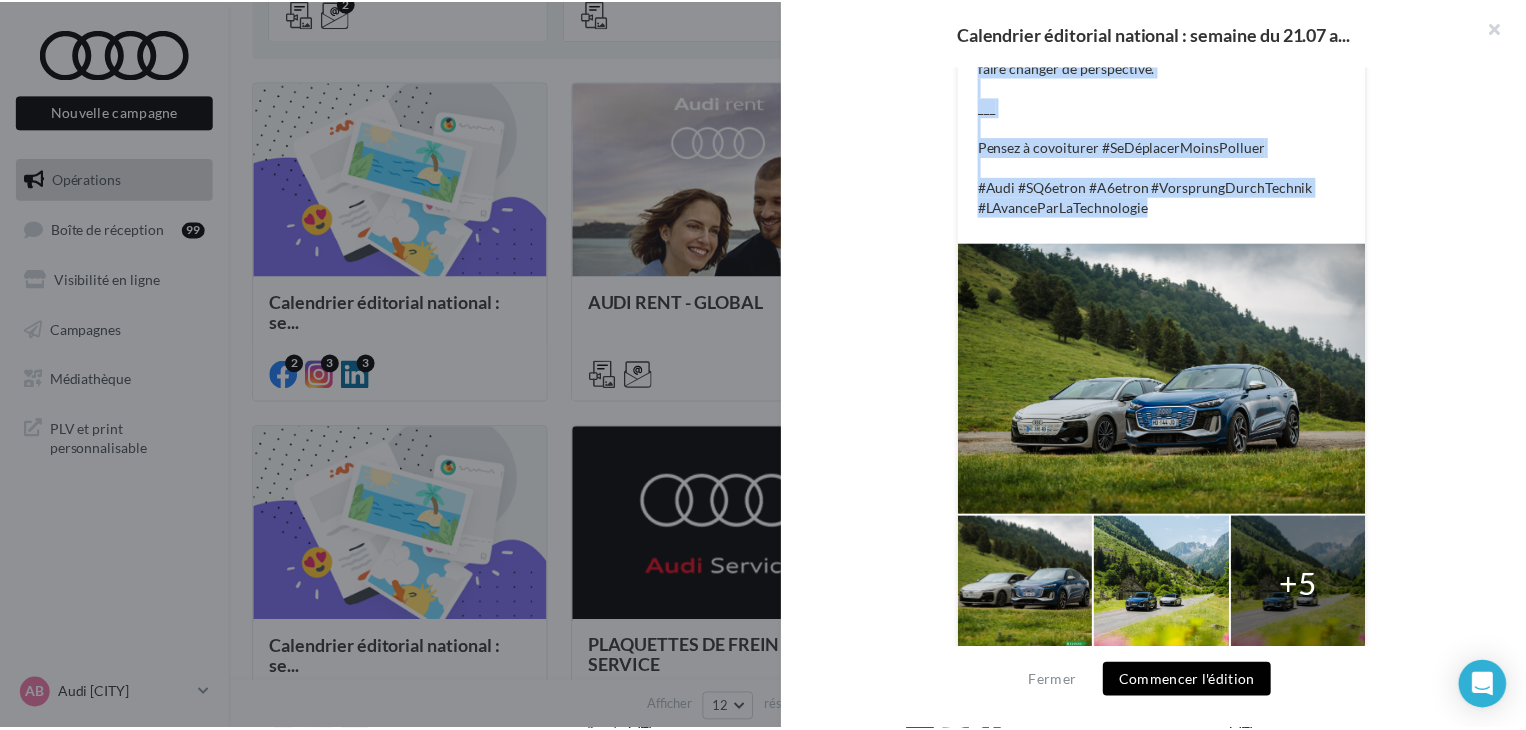 scroll, scrollTop: 565, scrollLeft: 0, axis: vertical 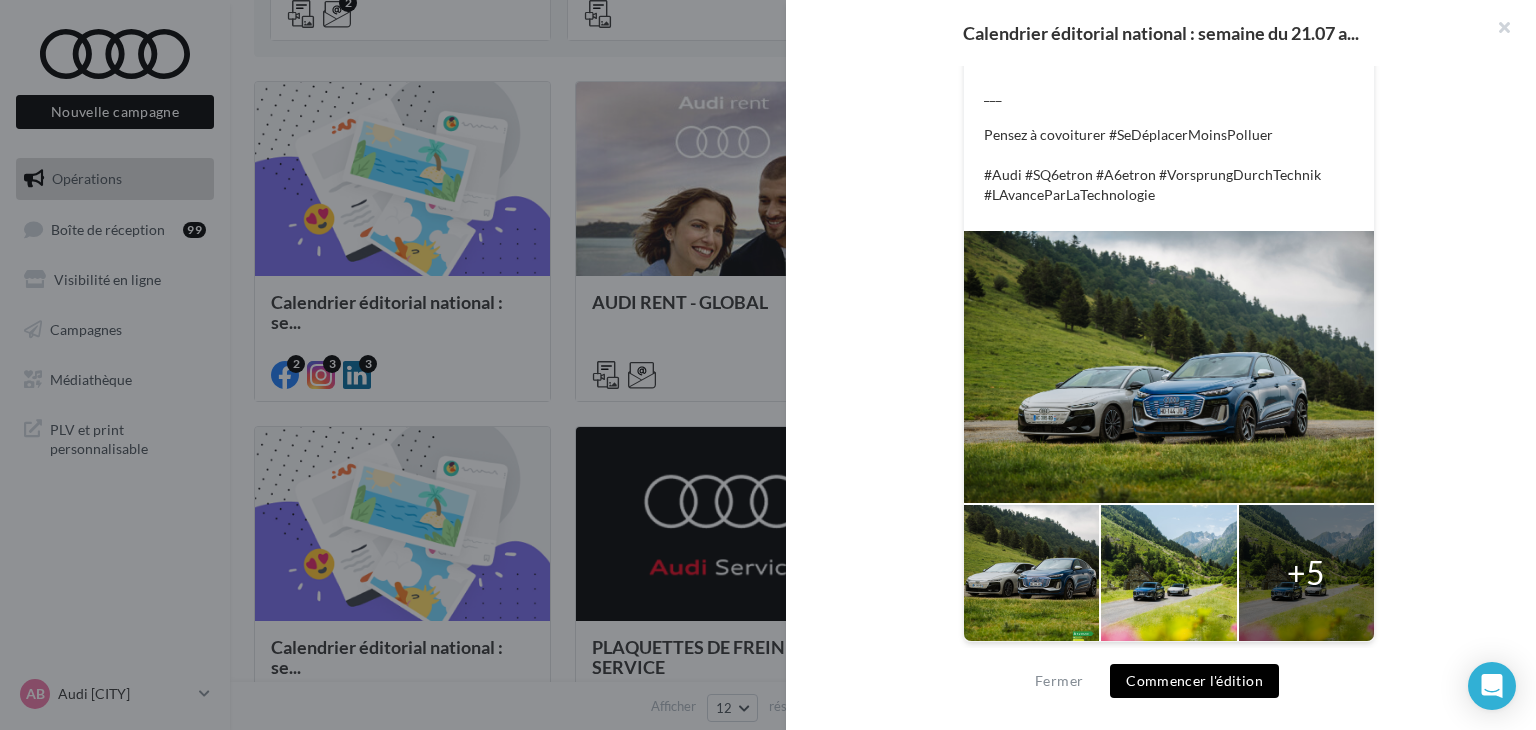 click on "Calendrier éditorial national : semaine du 21.07 a...
Description
Non renseignée
2         3         3
Facebook
Galerie Q6 & A6 SB - Shooting NV
Crosspost clip marque blanche Canal+ Sport     Galerie Q6 & A6 SB - Shooting NV
Type
Post
Prévisualisation
Commentaires
(0)
FB
Ma page Facebook
Nouvelle Audi A6 Sportback e-tron ou Nouvelle Audi Q6 Sportback e-tron : deux silhouettes électrisantes, deux visions de l’élégance selon Audi. ___
+5" at bounding box center [883, 1172] 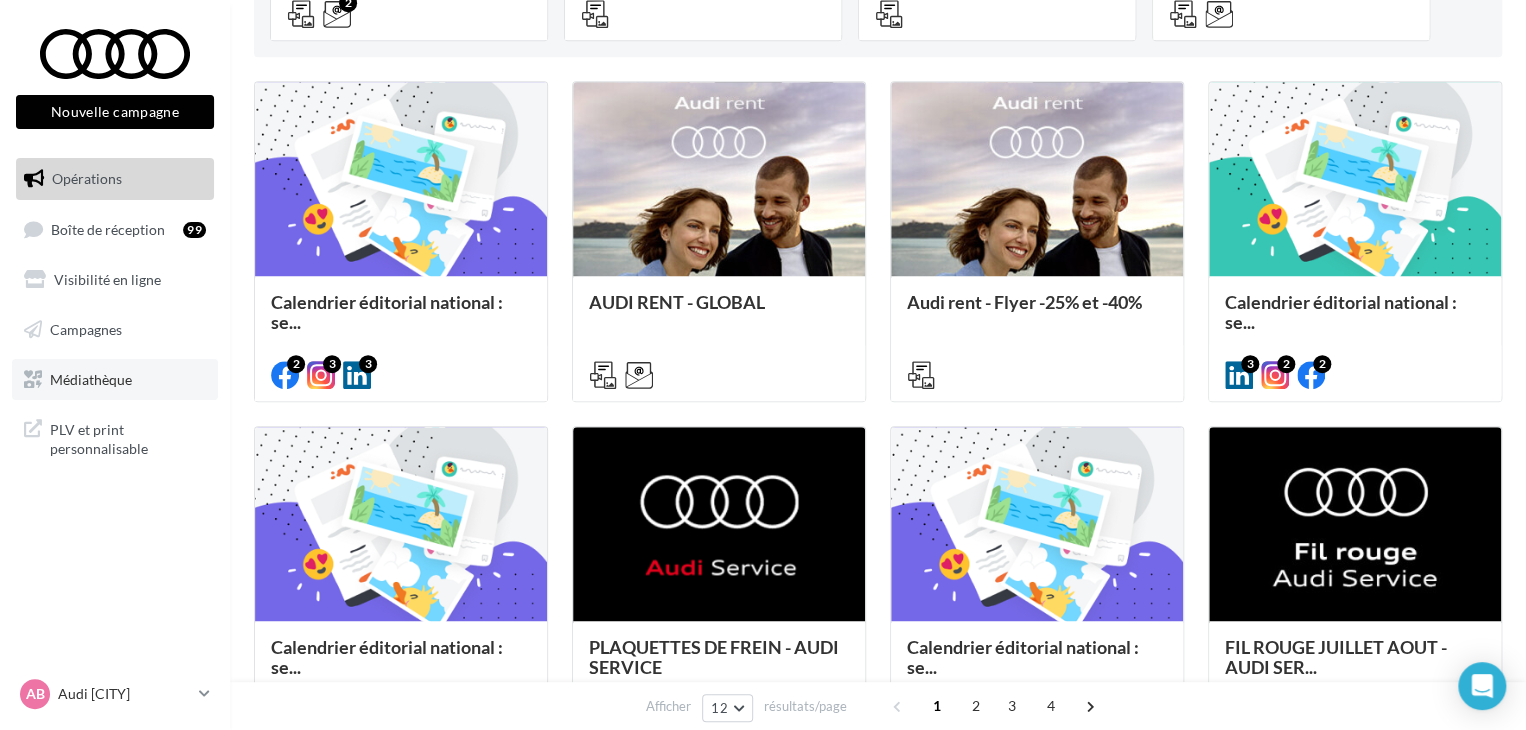 click on "Médiathèque" at bounding box center [91, 378] 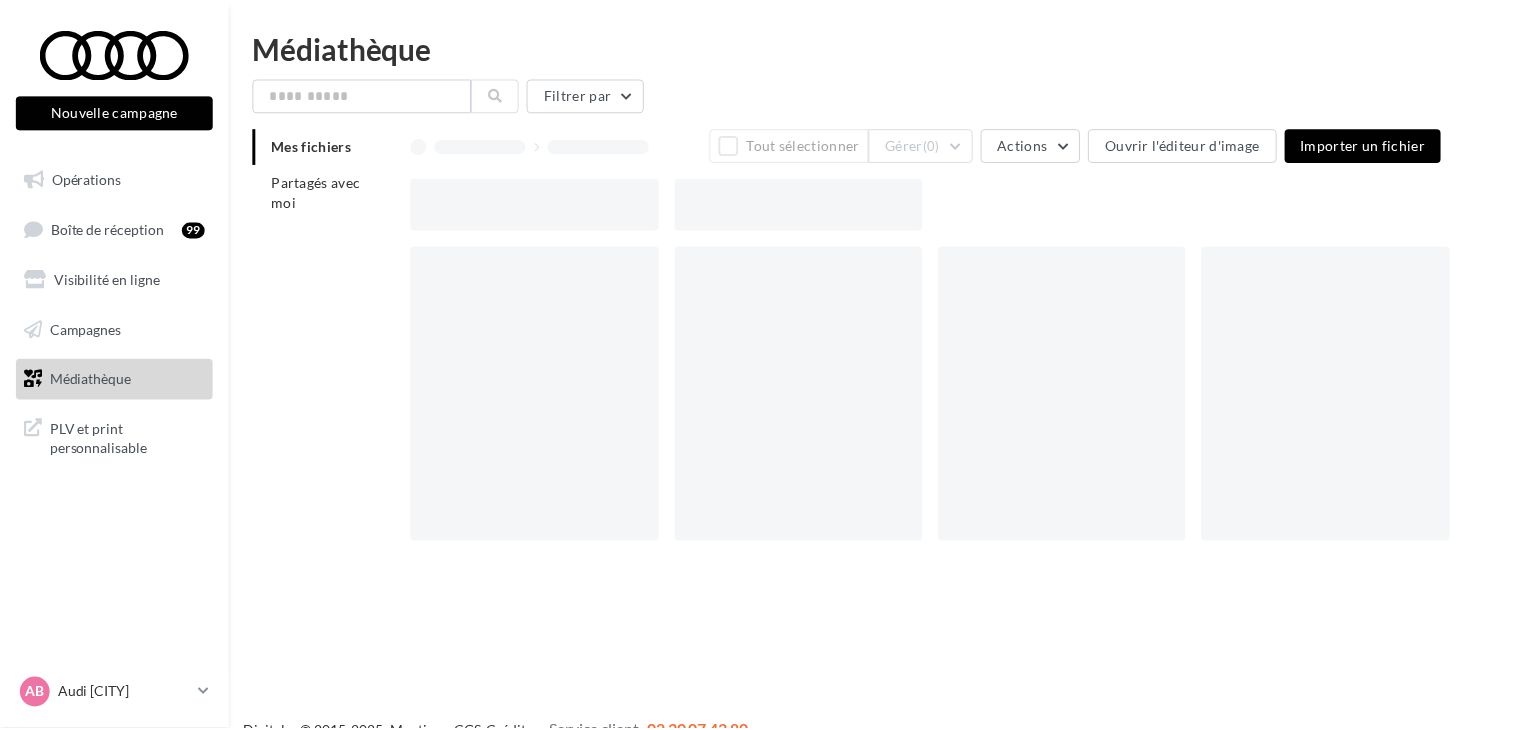 scroll, scrollTop: 0, scrollLeft: 0, axis: both 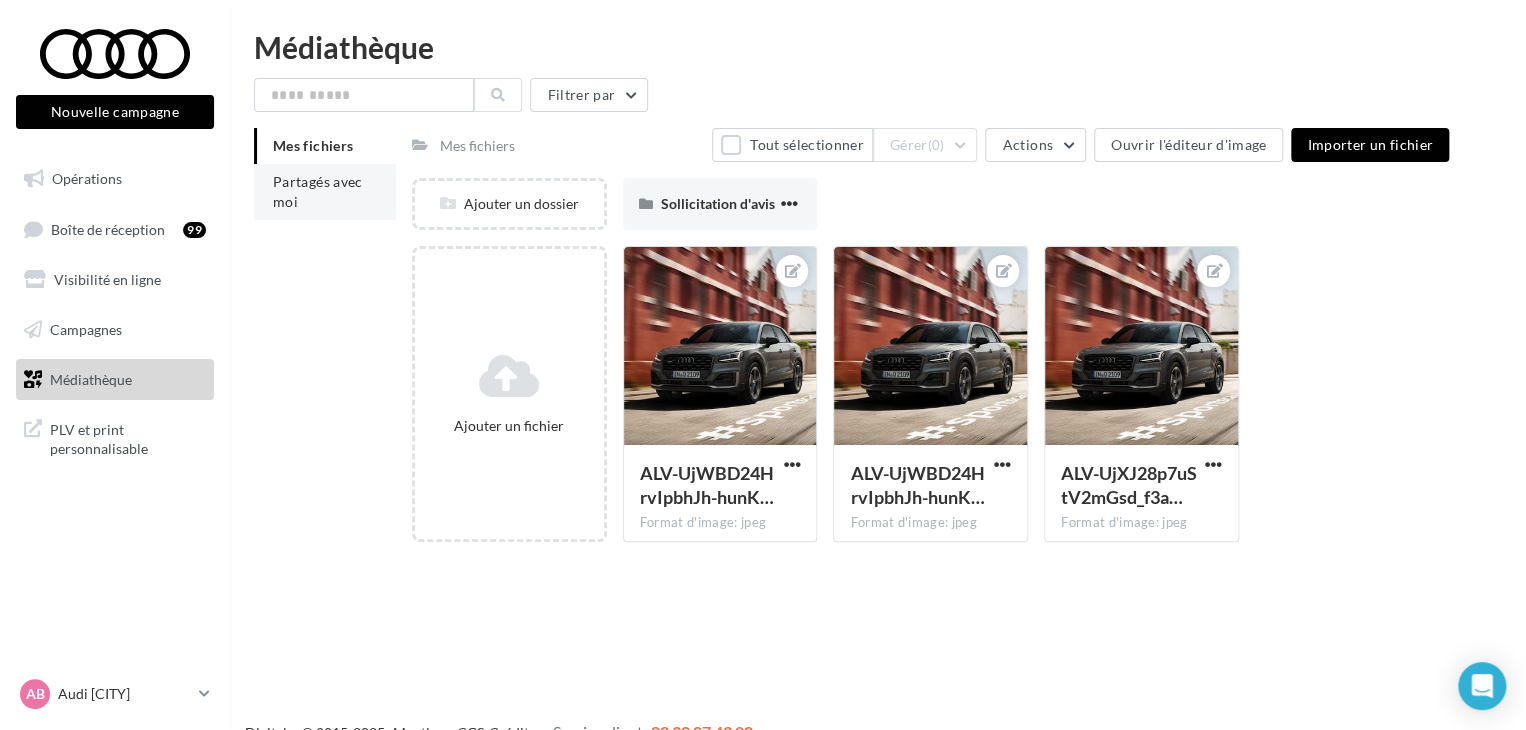 click on "Partagés avec moi" at bounding box center [318, 191] 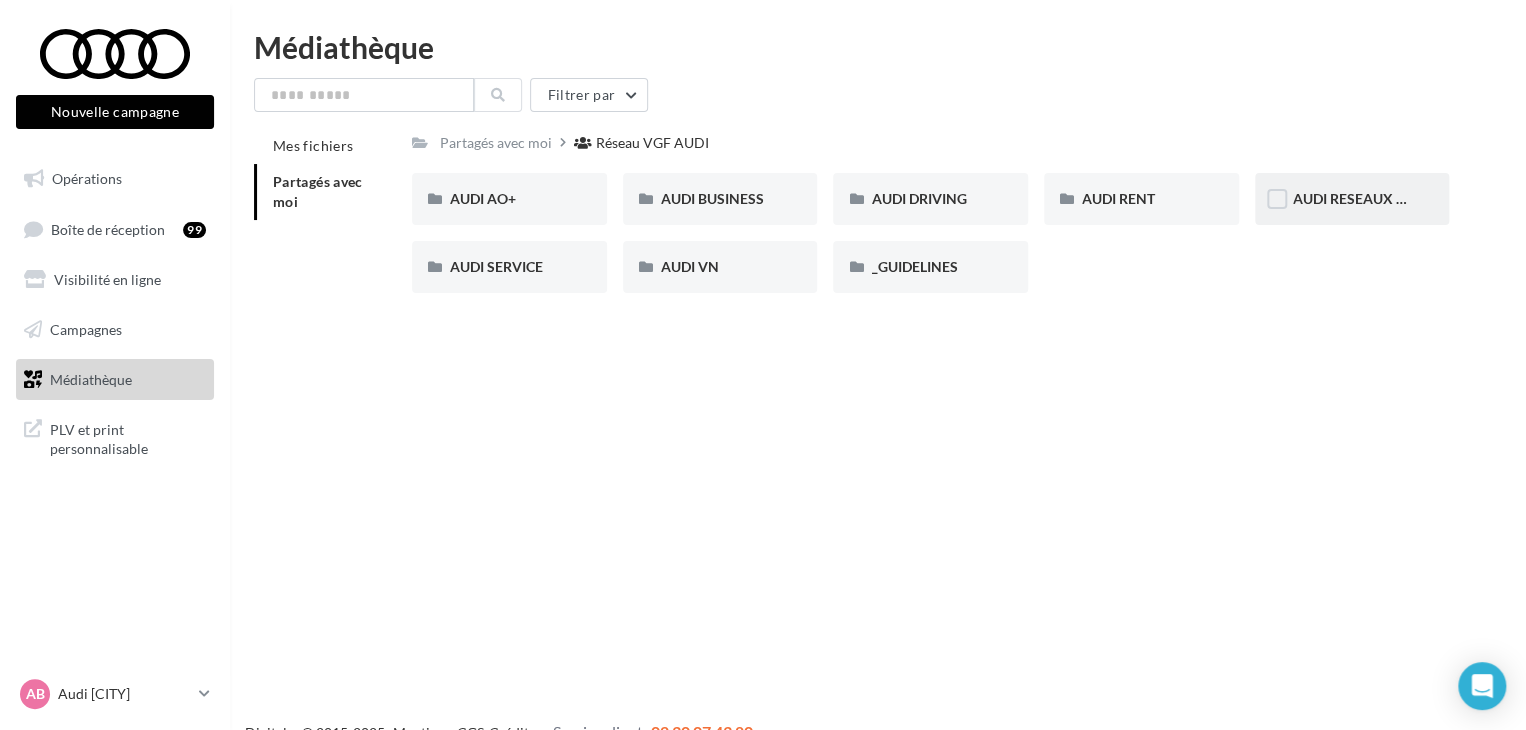 click on "AUDI RESEAUX SOCIAUX" at bounding box center [1352, 199] 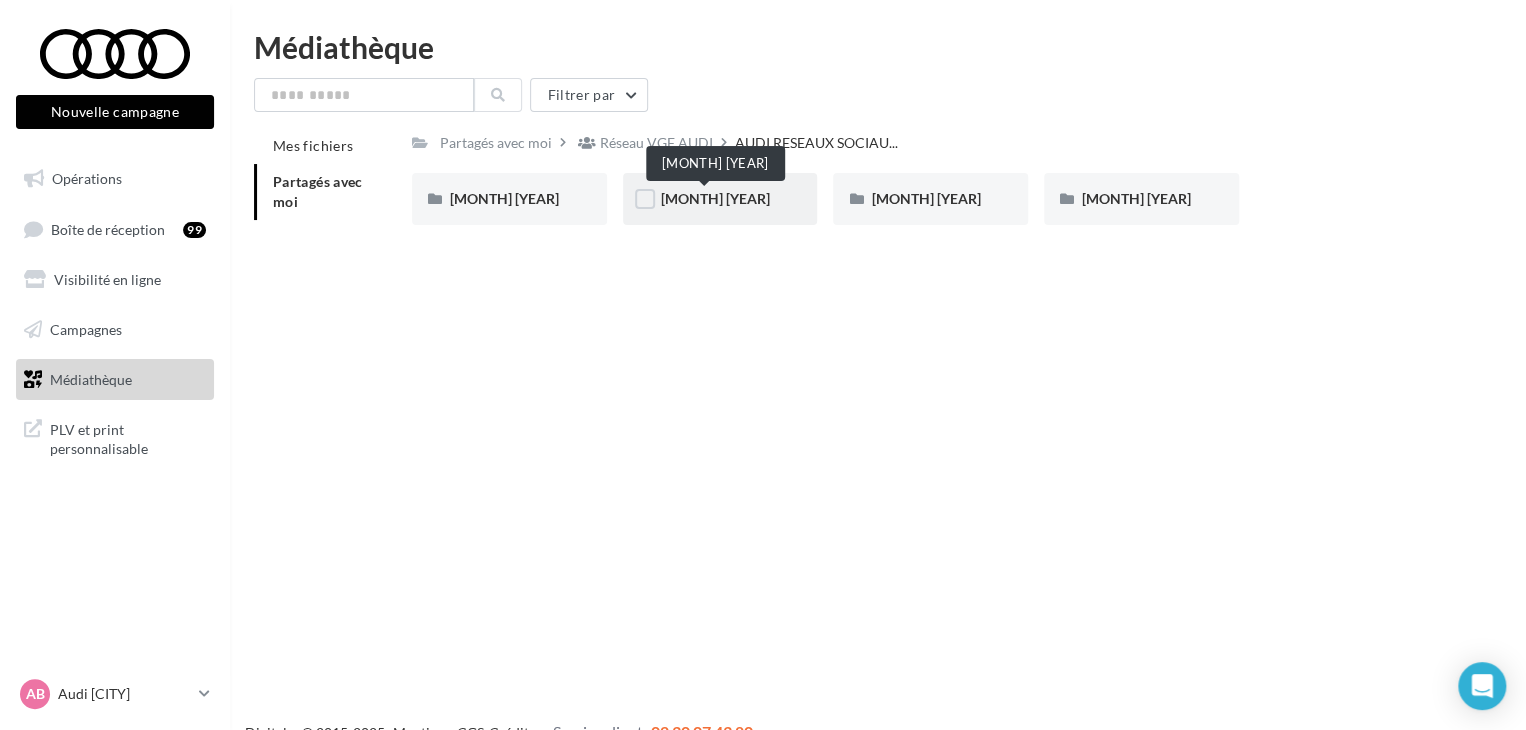 click on "[MONTH] [YEAR]" at bounding box center [715, 198] 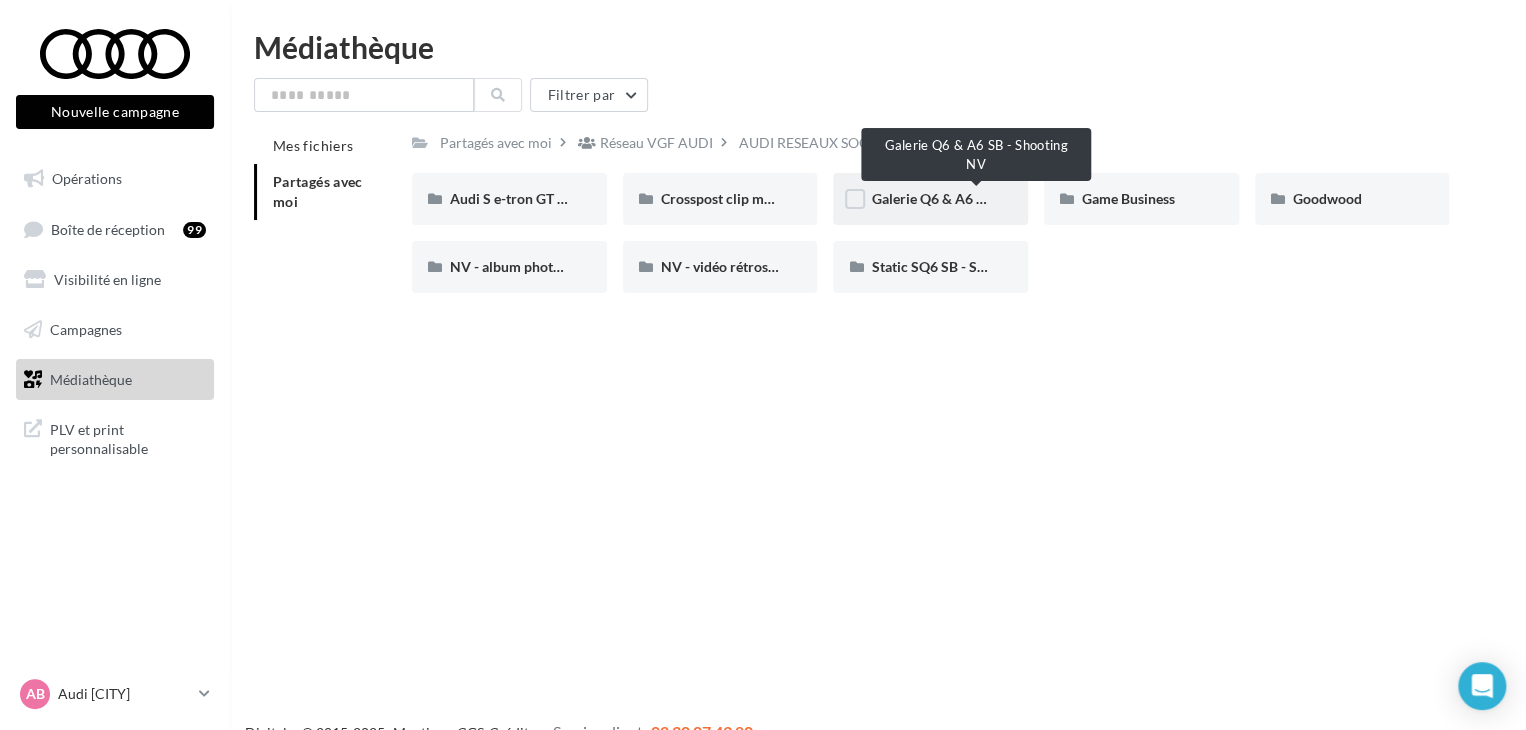 click on "Galerie Q6 & A6 SB - Shooting NV" at bounding box center (977, 198) 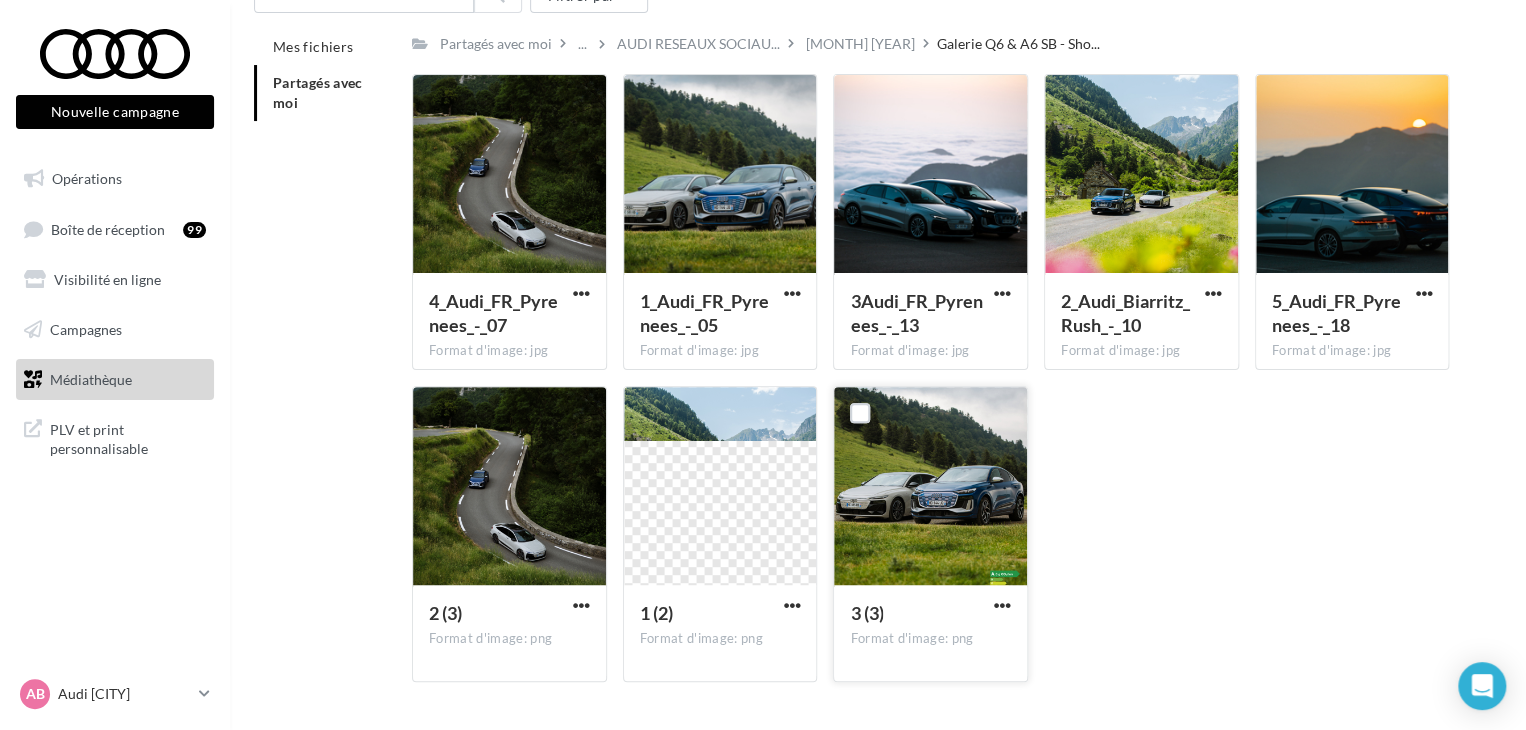 scroll, scrollTop: 52, scrollLeft: 0, axis: vertical 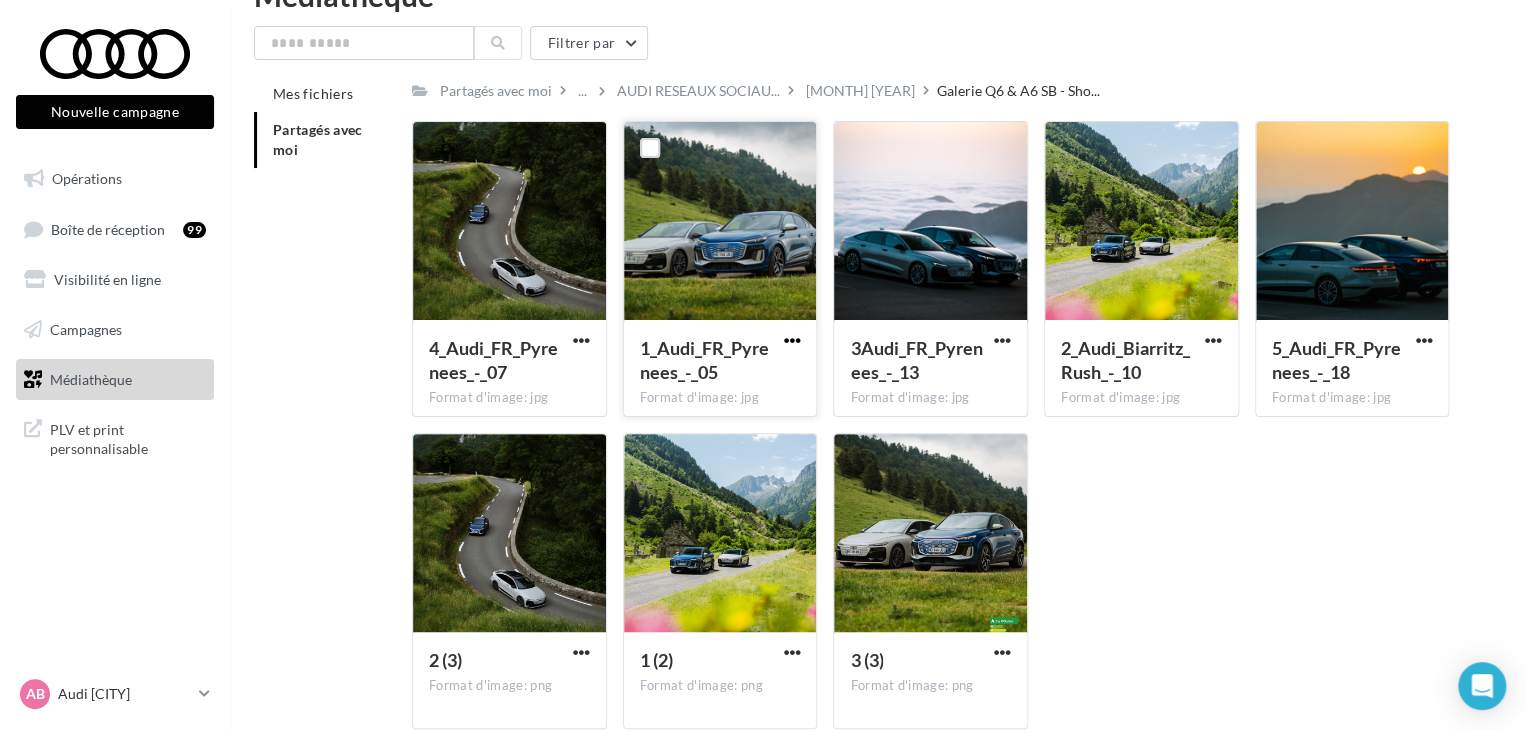click at bounding box center [791, 340] 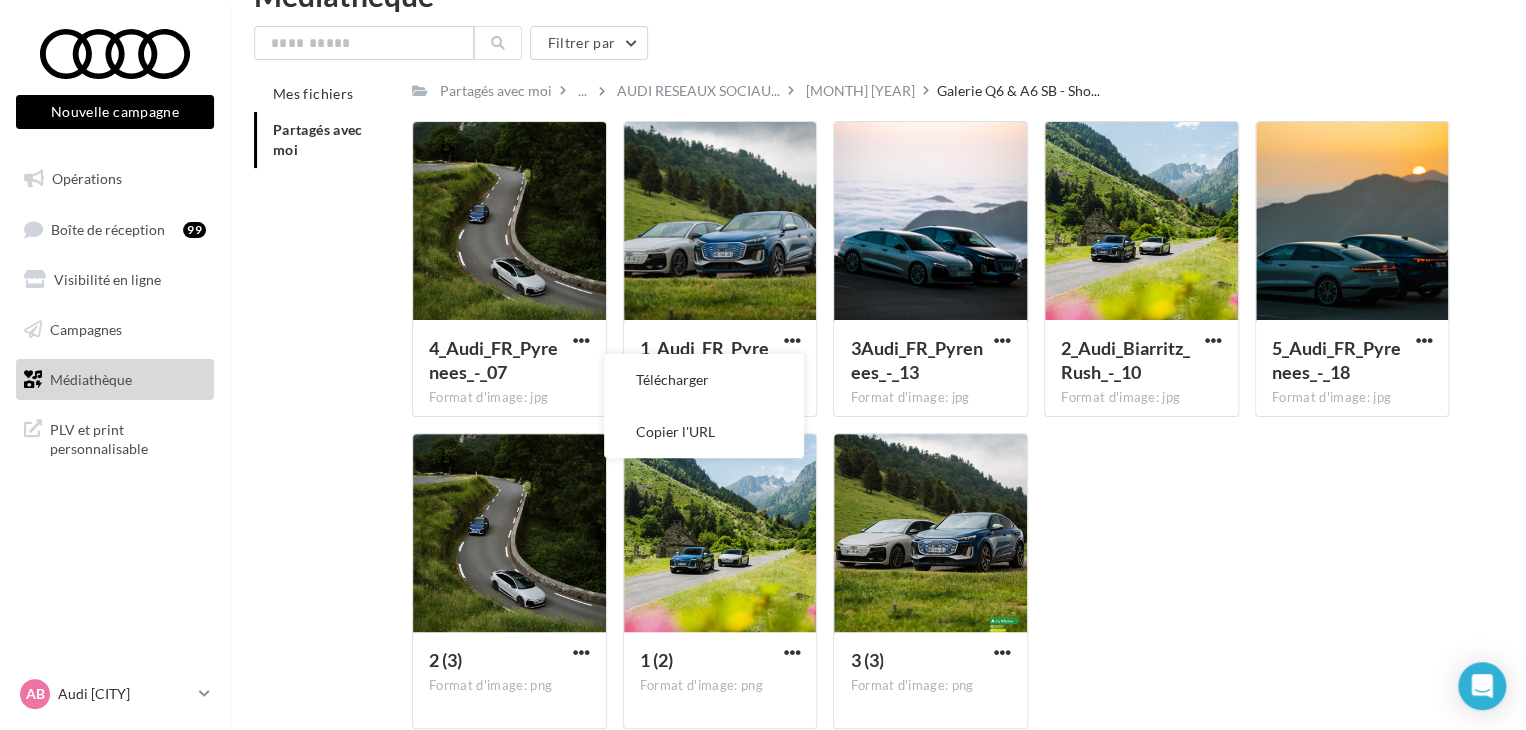 click on "4_Audi_FR_Pyrenees_-_07  Format d'image: jpg                   4_Audi_FR_Pyrenees_-_07
1_Audi_FR_Pyrenees_-_05  Format d'image: jpg           Télécharger       Copier l'URL               1_Audi_FR_Pyrenees_-_05
3Audi_FR_Pyrenees_-_13  Format d'image: jpg                   3Audi_FR_Pyrenees_-_13
2_Audi_Biarritz_Rush_-_10  Format d'image: jpg                   2_Audi_Biarritz_Rush_-_10
5_Audi_FR_Pyrenees_-_18  Format d'image: jpg                   5_Audi_FR_Pyrenees_-_18
2 (3)  Format d'image: png                   2 (3)
1 (2)" at bounding box center (938, 433) 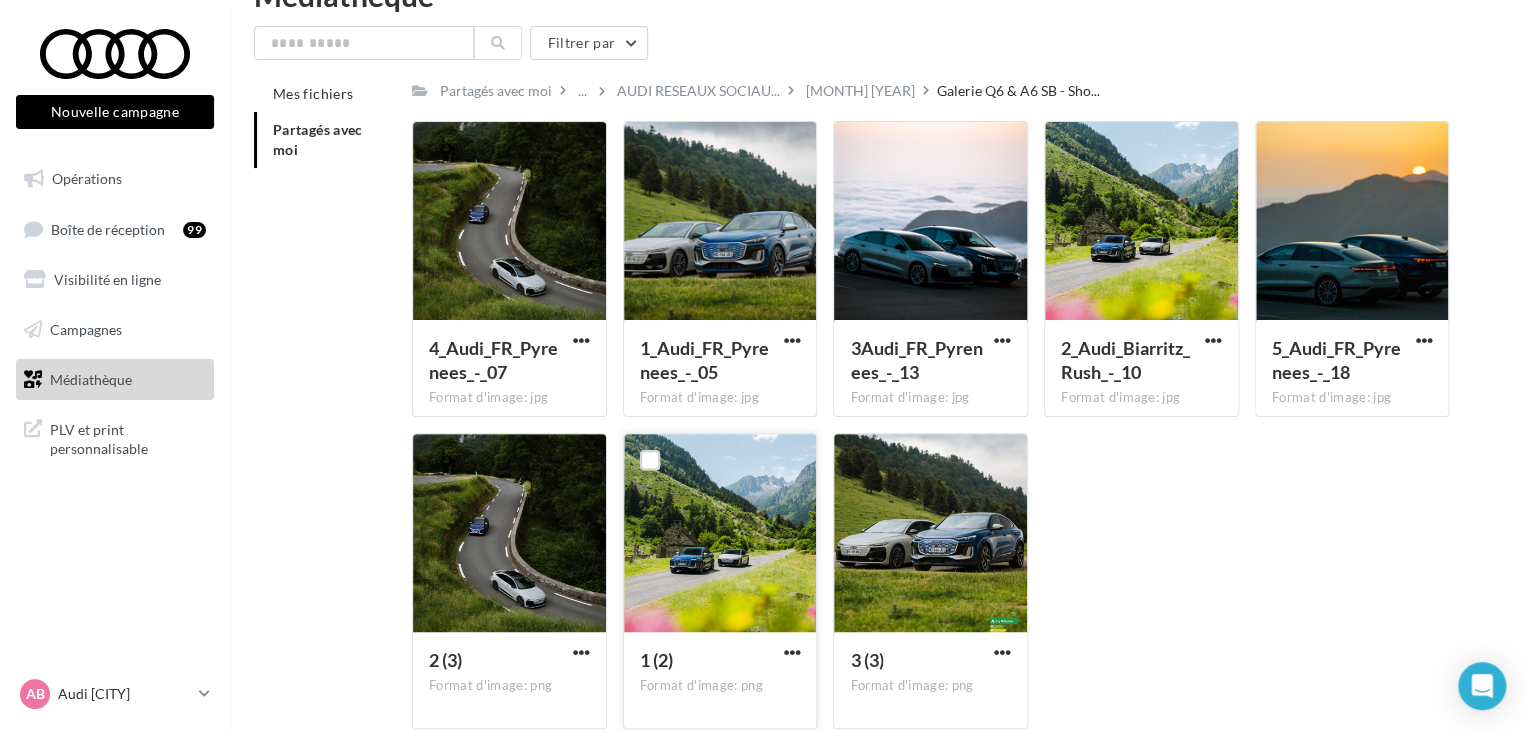 click on "1 (2)" at bounding box center [720, 662] 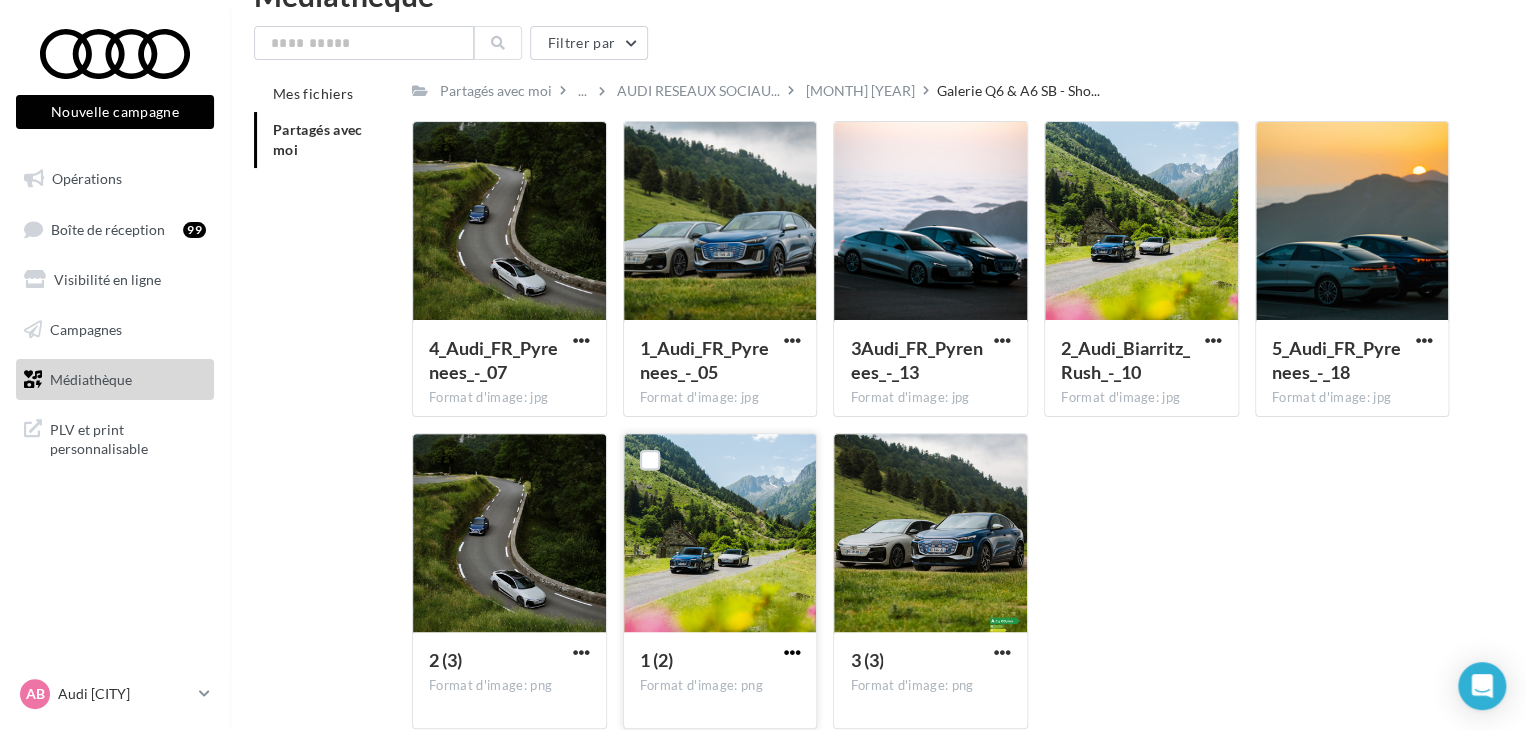 click at bounding box center [791, 654] 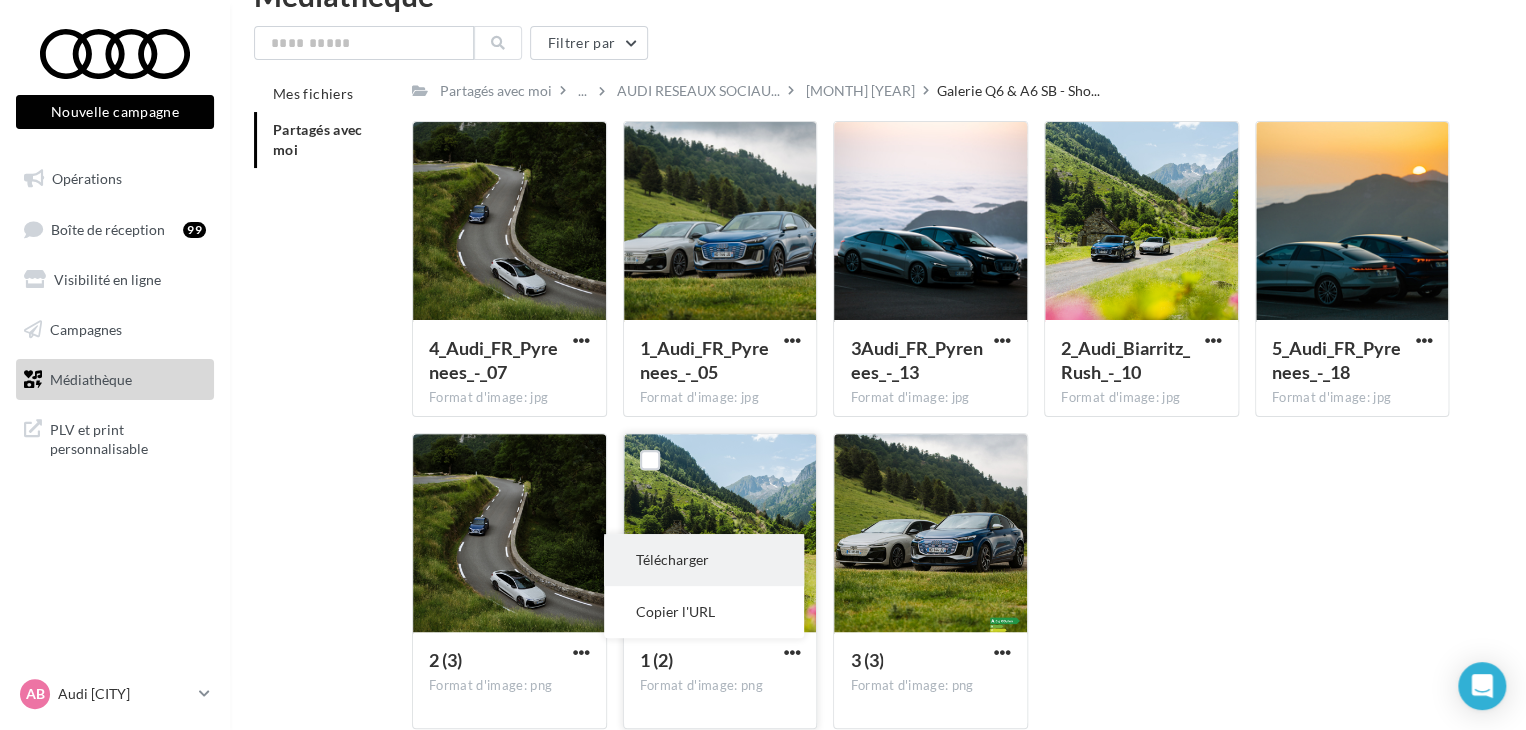 click on "Télécharger" at bounding box center (704, 560) 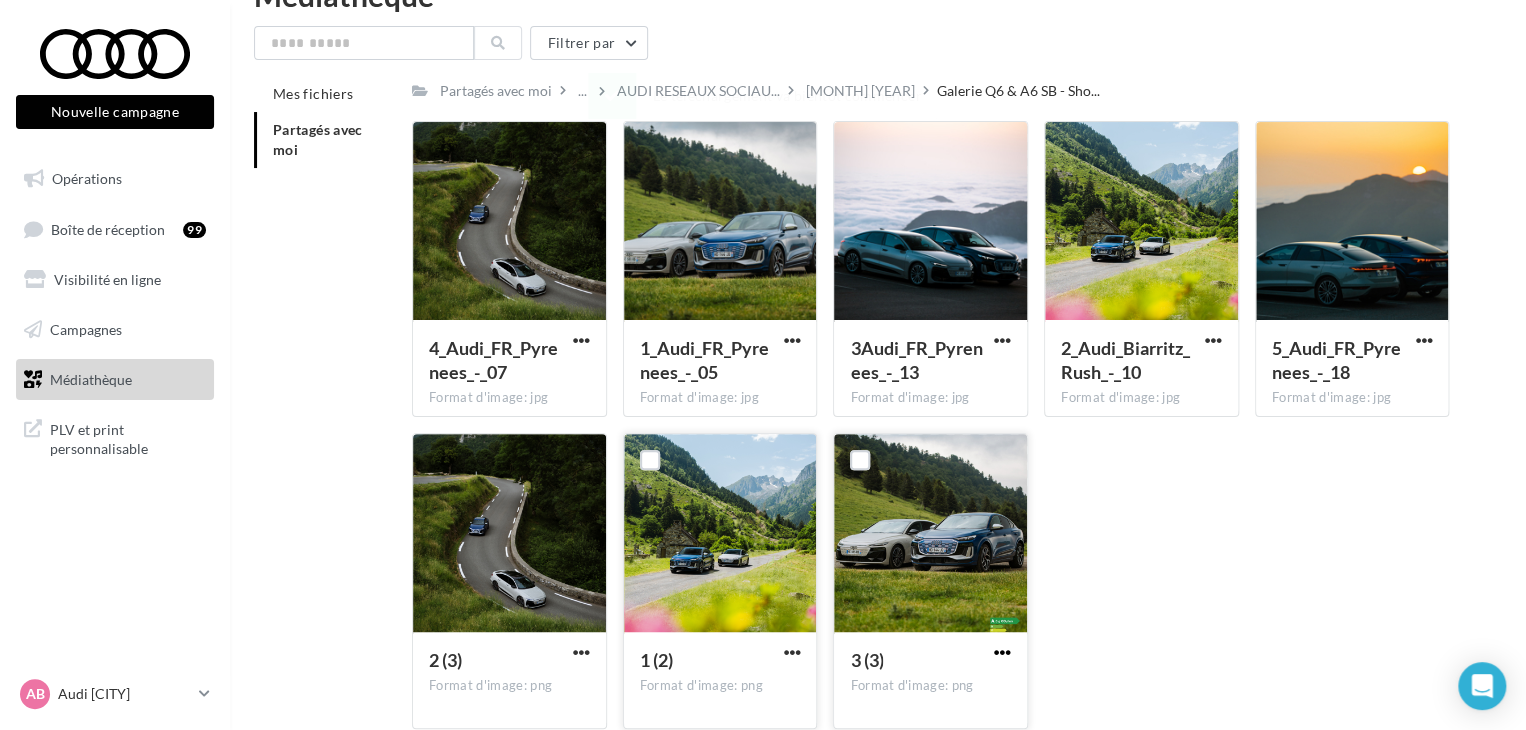 click at bounding box center [1002, 652] 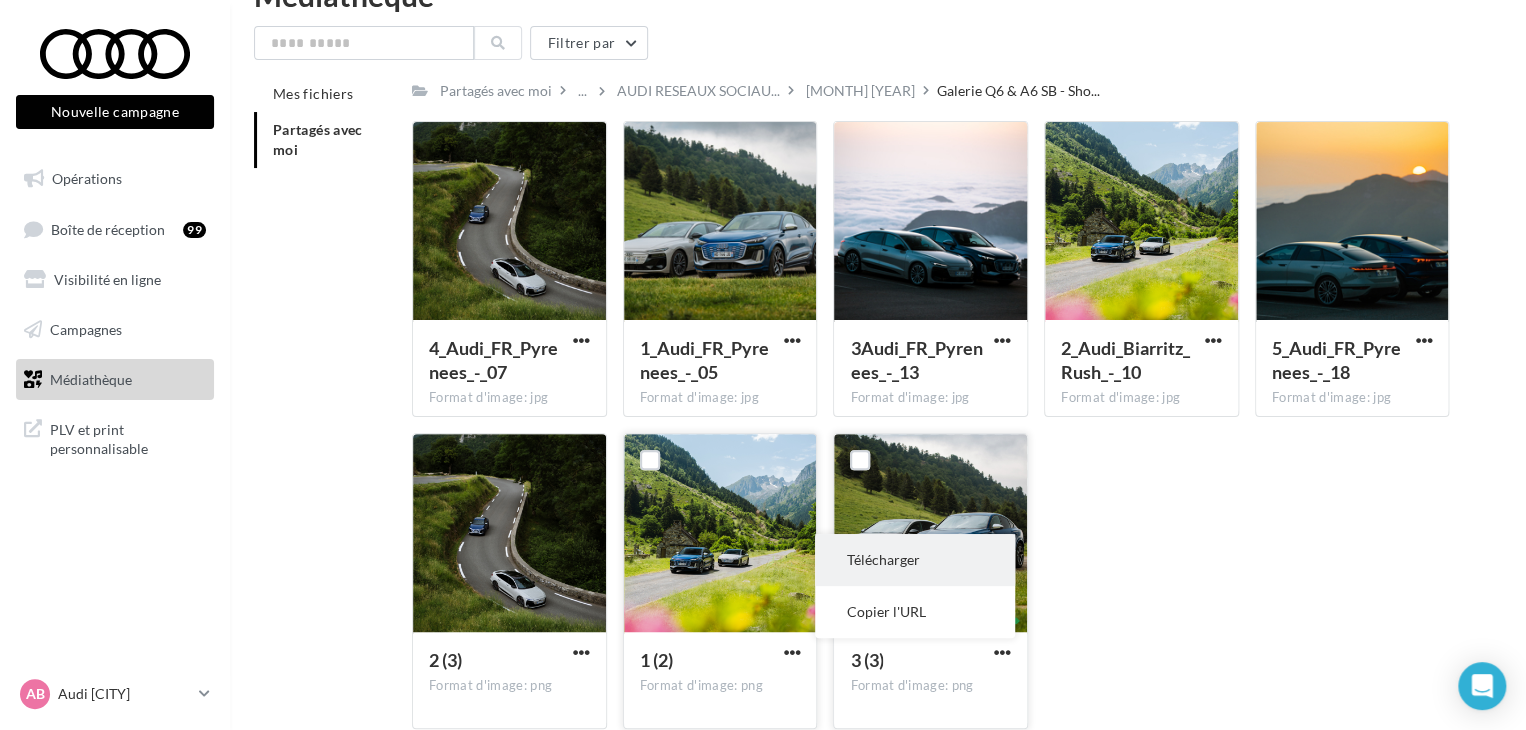 click on "Télécharger" at bounding box center [915, 560] 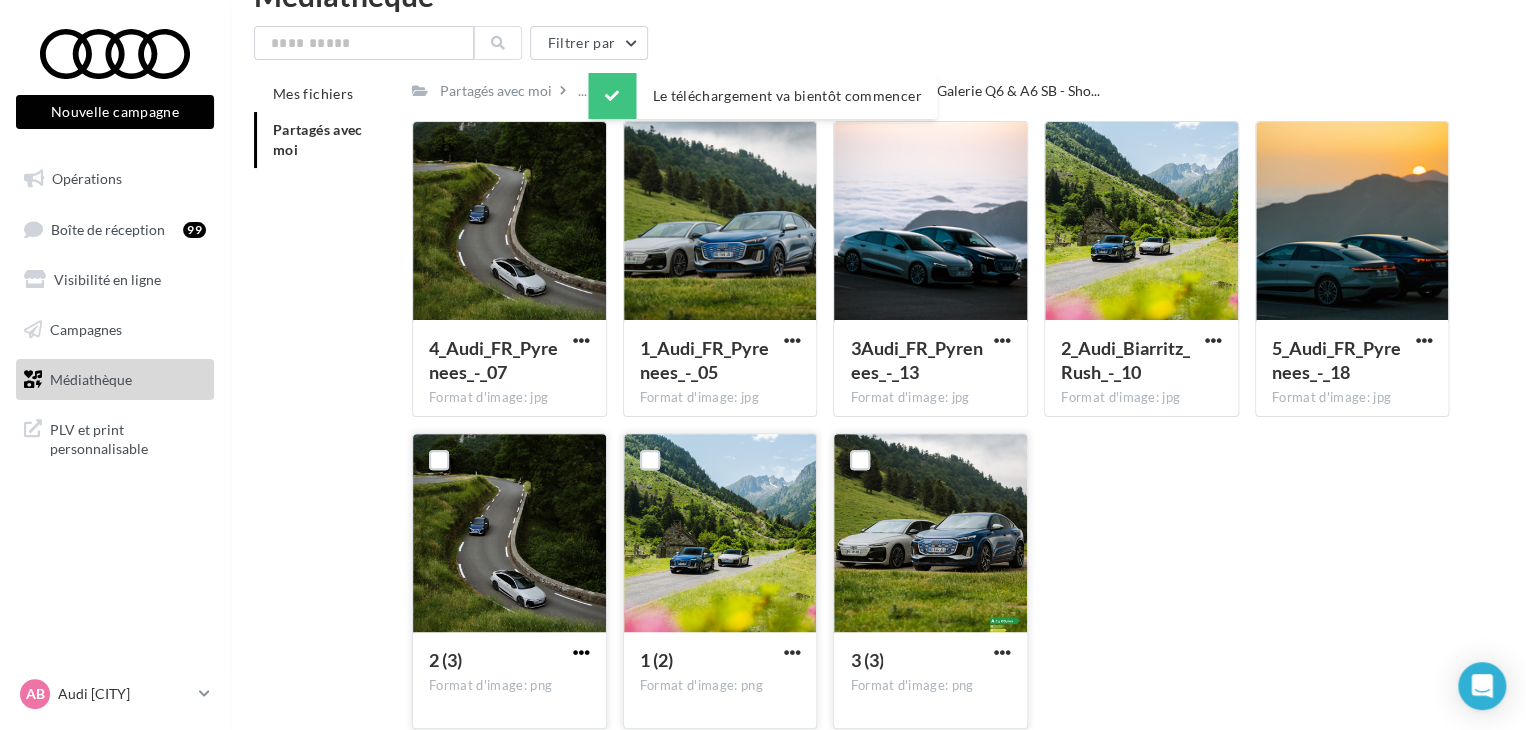 click at bounding box center [581, 652] 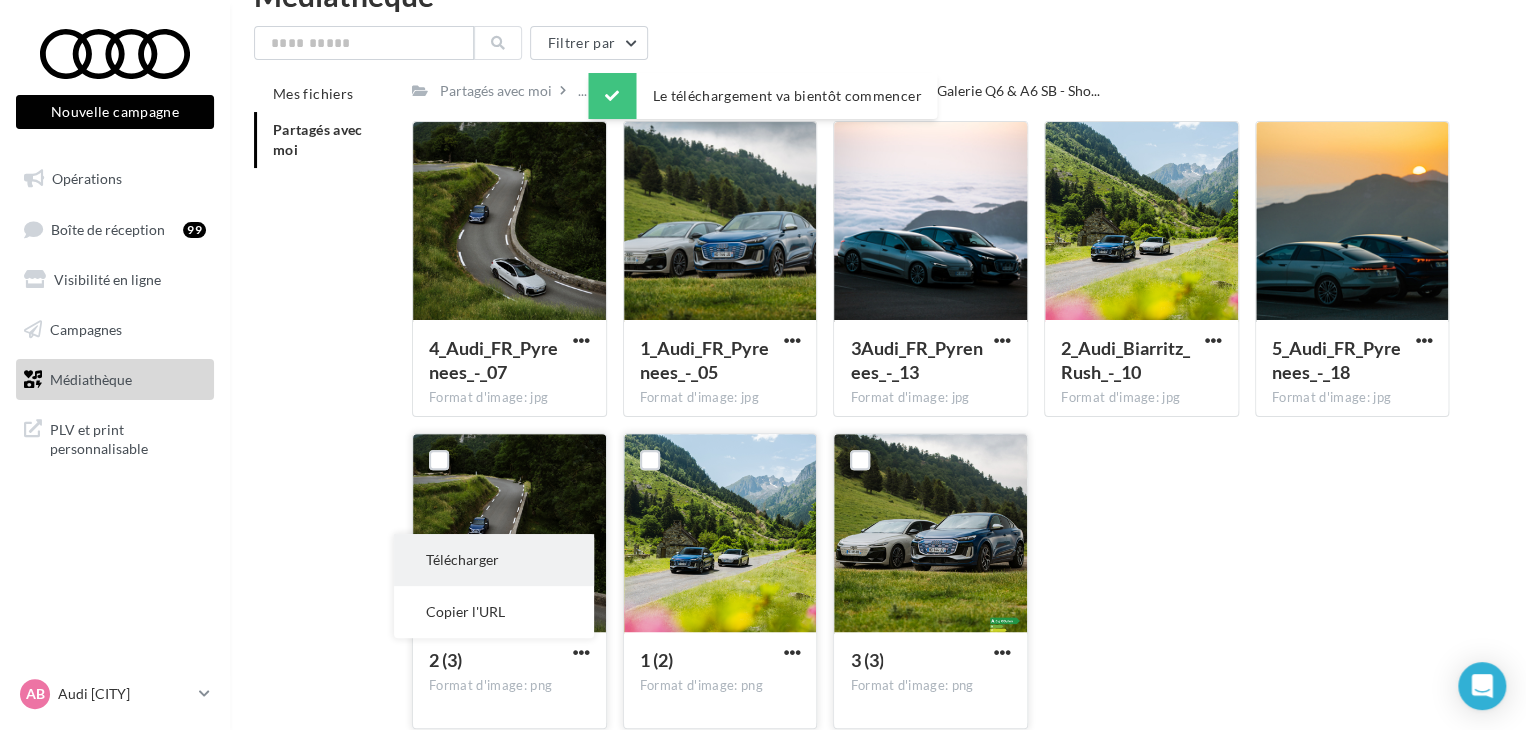 click on "Télécharger" at bounding box center (494, 560) 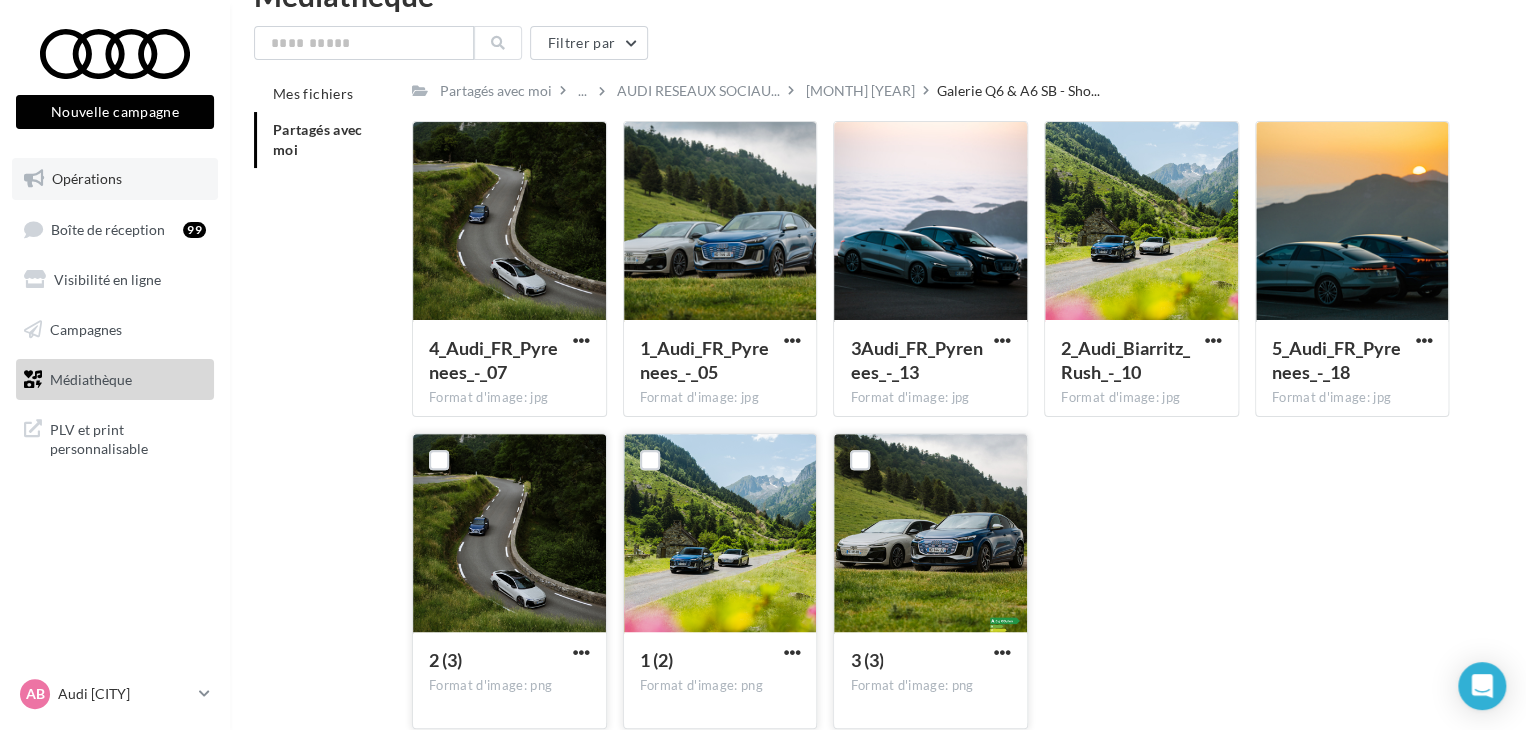 click on "Opérations" at bounding box center [115, 179] 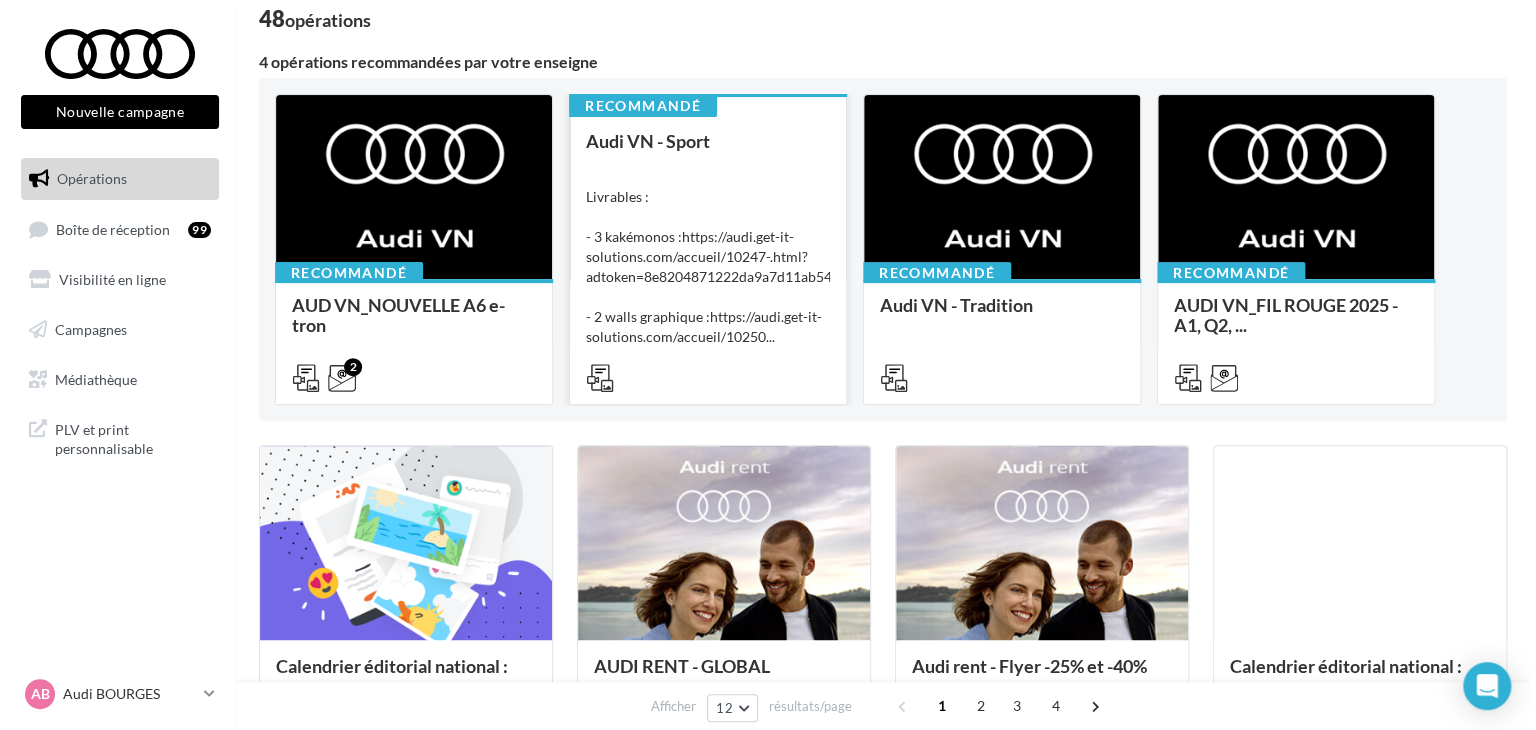 scroll, scrollTop: 300, scrollLeft: 0, axis: vertical 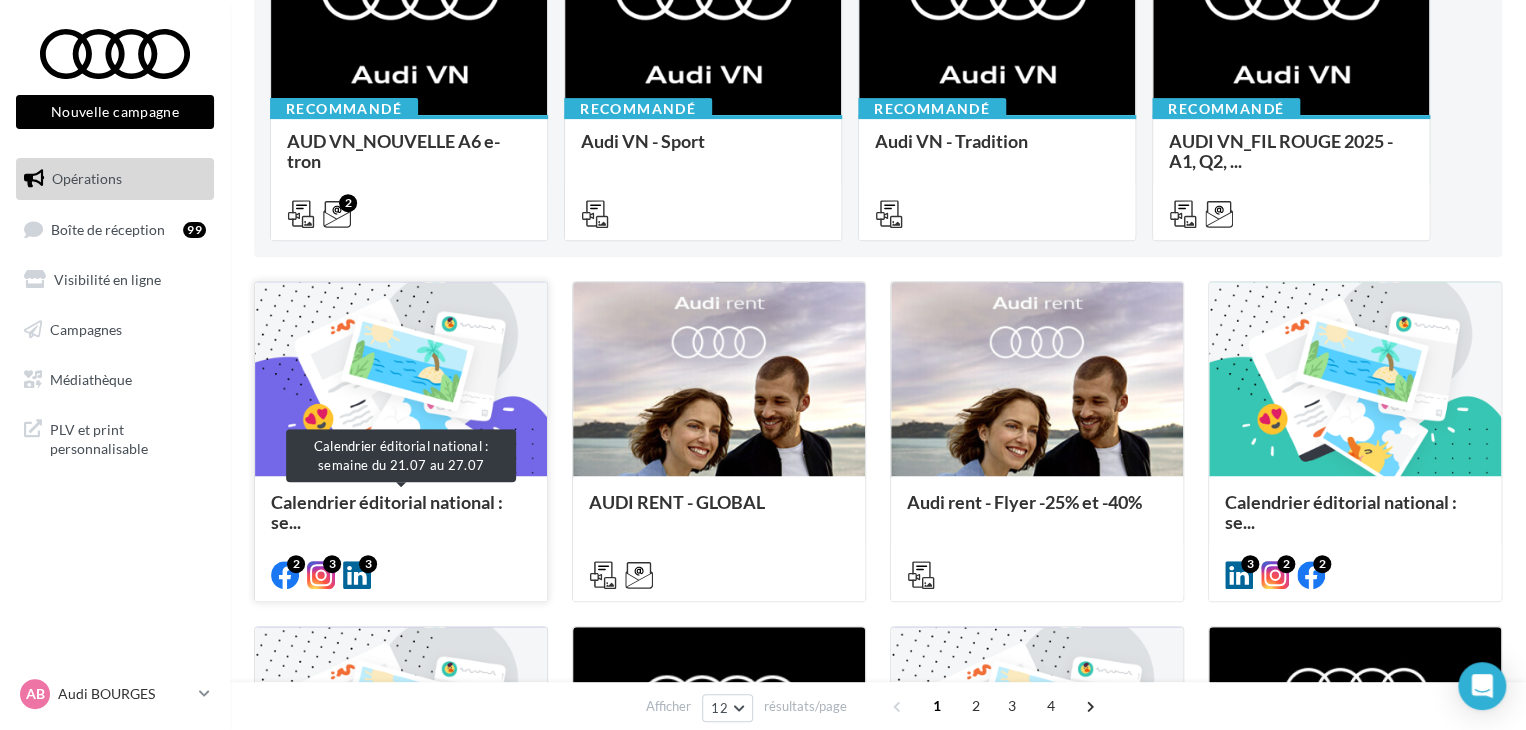 click on "Calendrier éditorial national : se..." at bounding box center [387, 512] 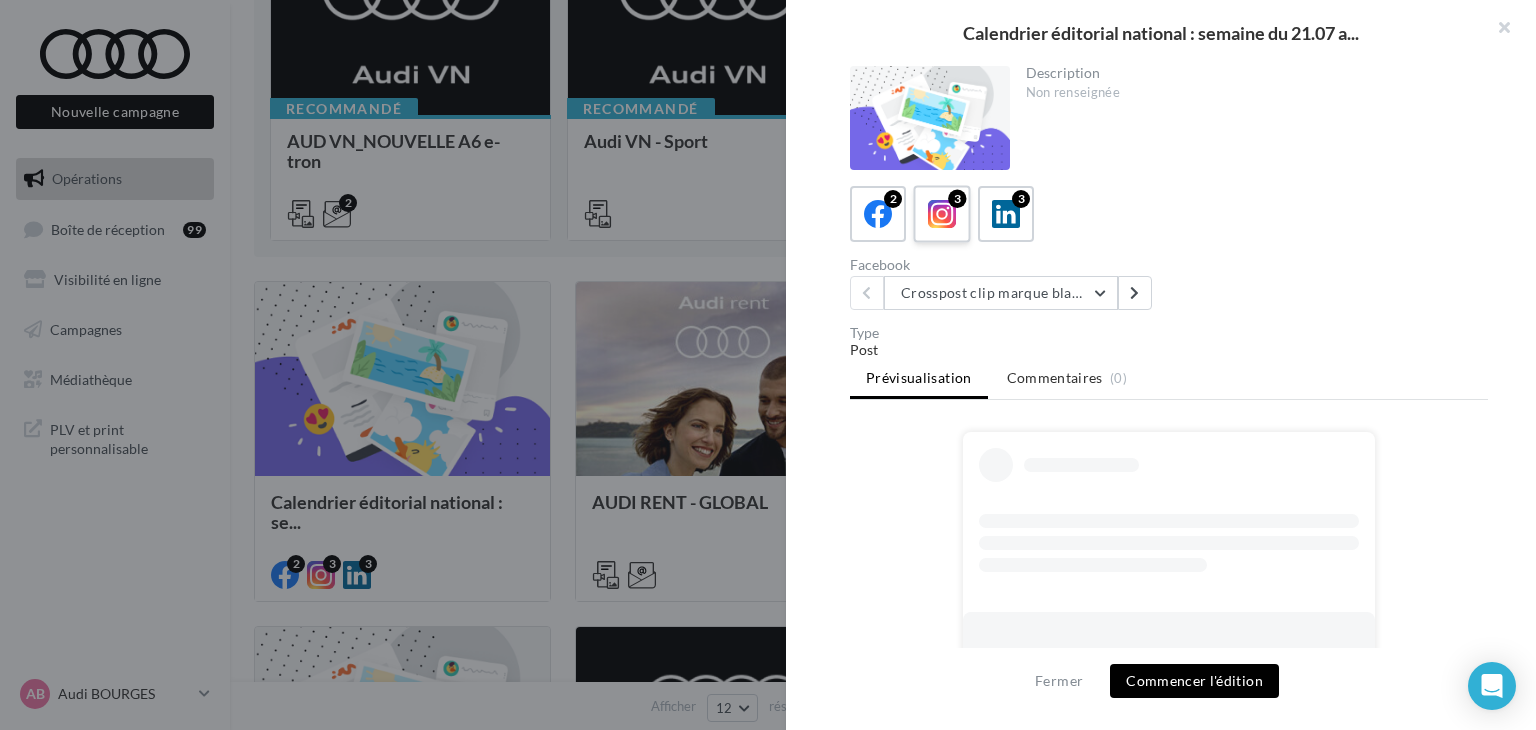 click at bounding box center [942, 214] 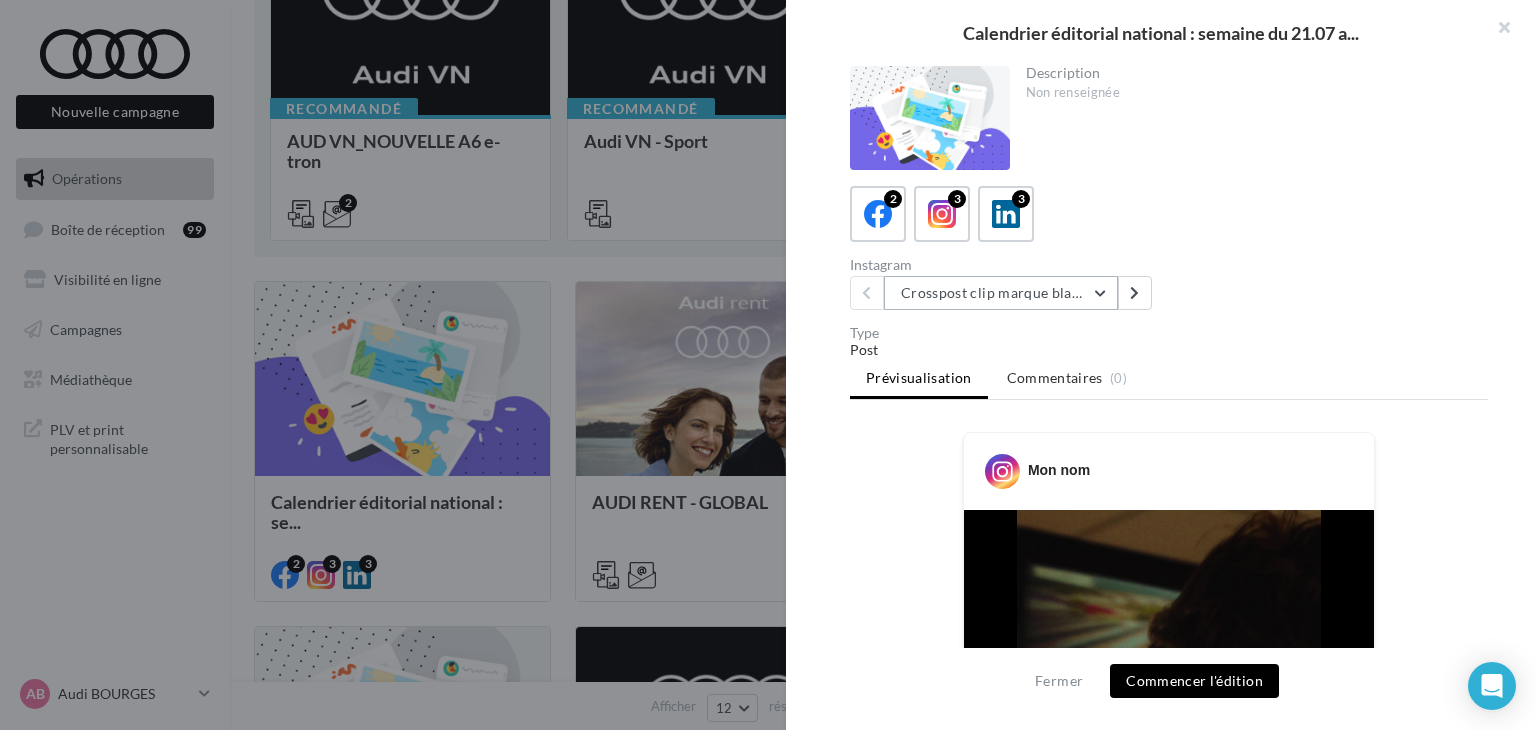 click on "Crosspost clip marque blanche Canal+ Sport" at bounding box center [1001, 293] 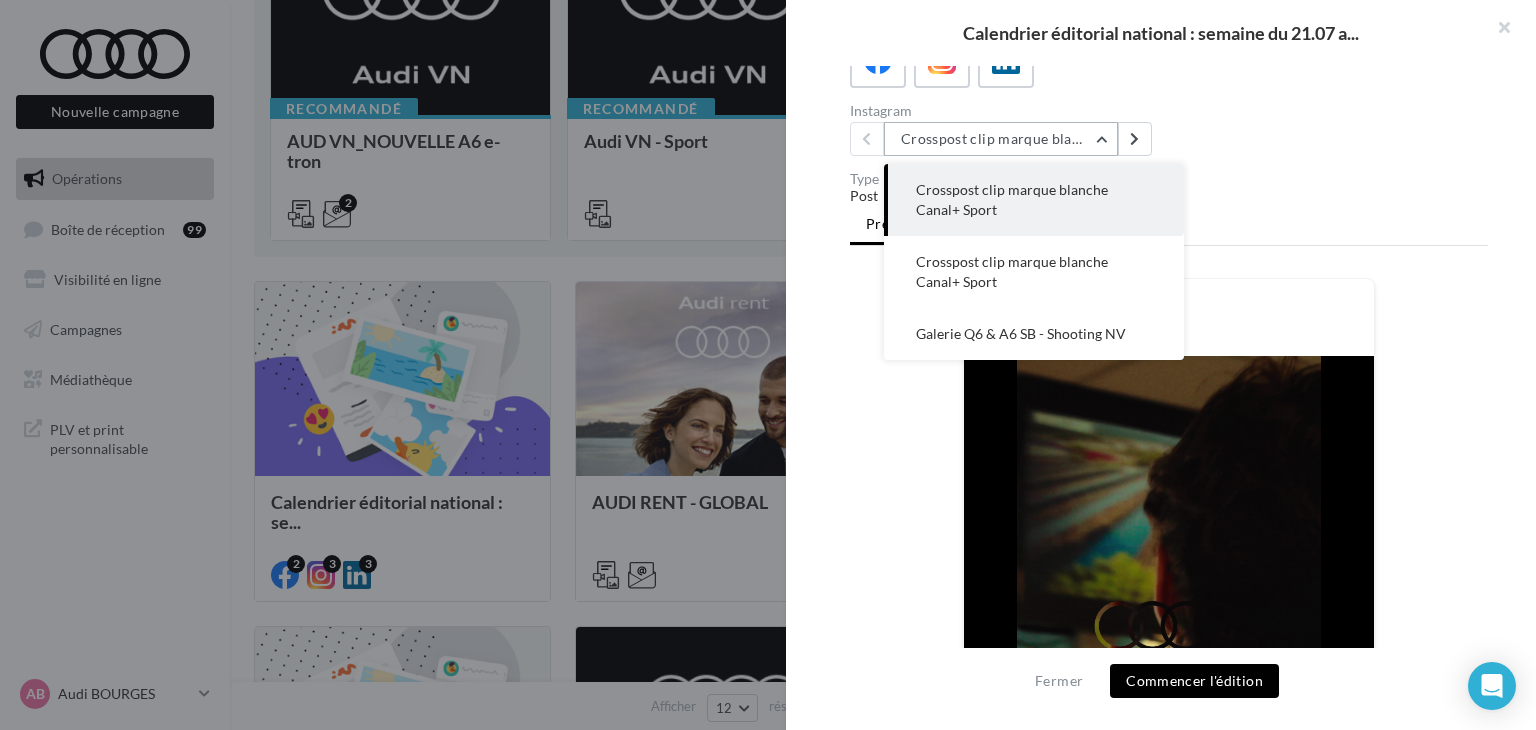 scroll, scrollTop: 200, scrollLeft: 0, axis: vertical 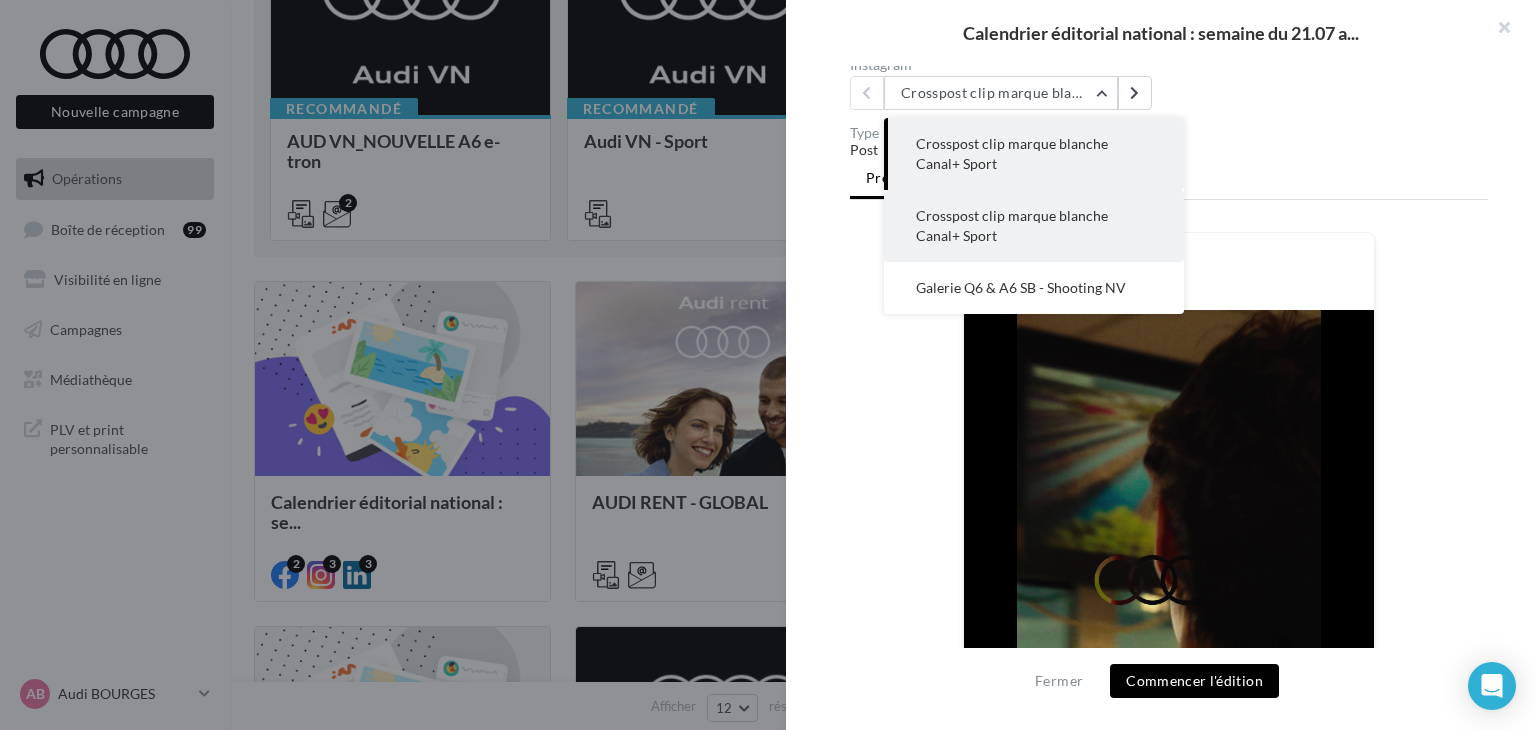 click on "Crosspost clip marque blanche Canal+ Sport" at bounding box center [1034, 226] 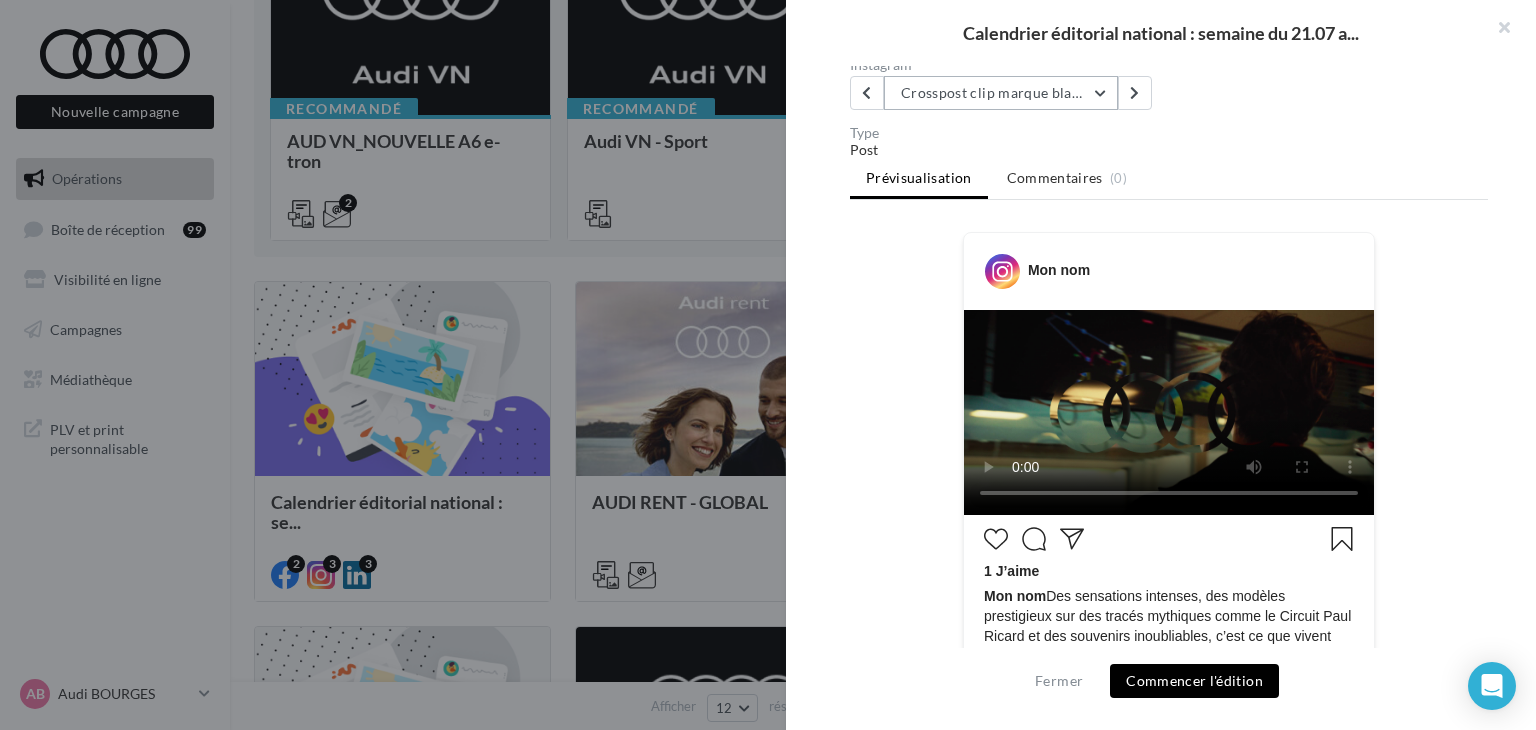 click on "Crosspost clip marque blanche Canal+ Sport" at bounding box center [1001, 93] 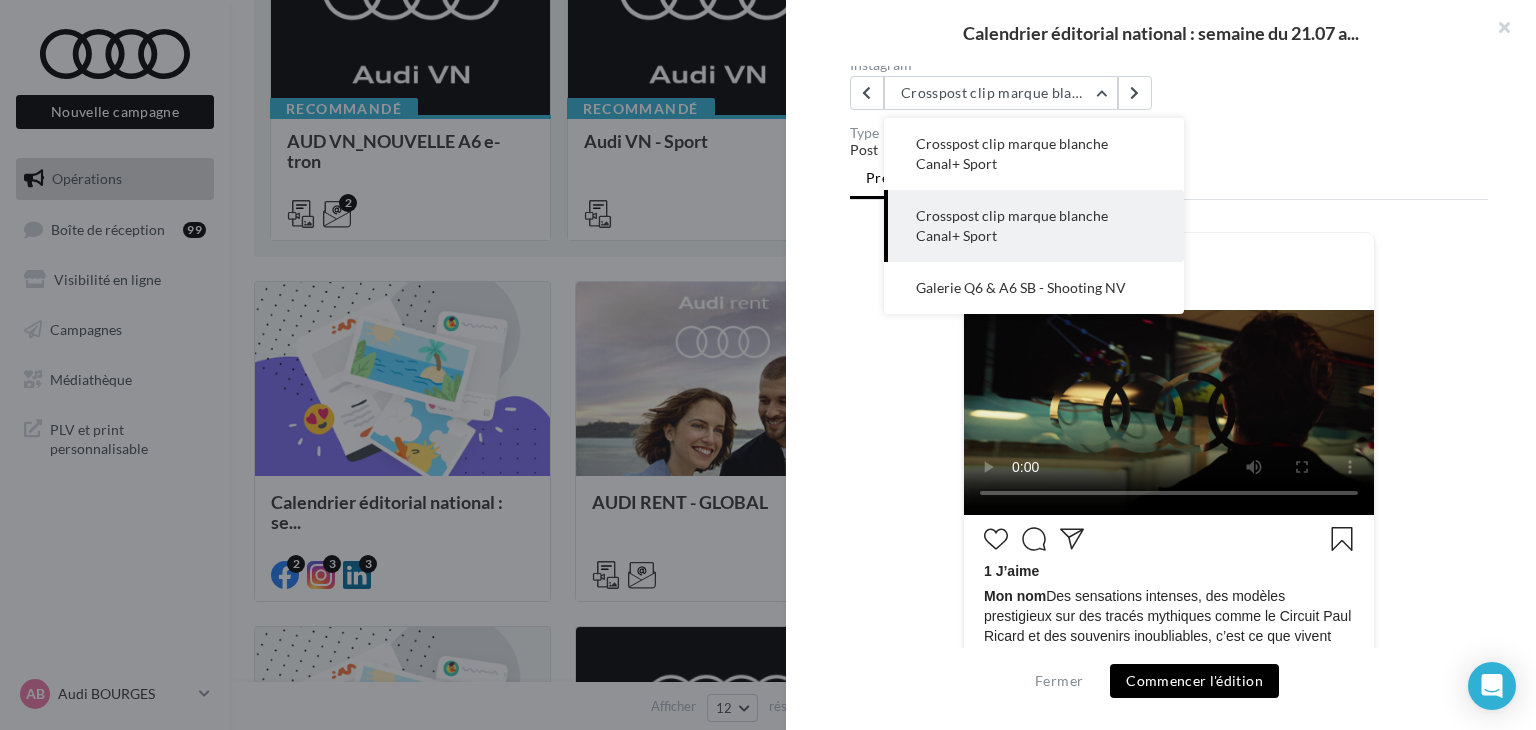 click on "Crosspost clip marque blanche Canal+ Sport" at bounding box center [1012, 153] 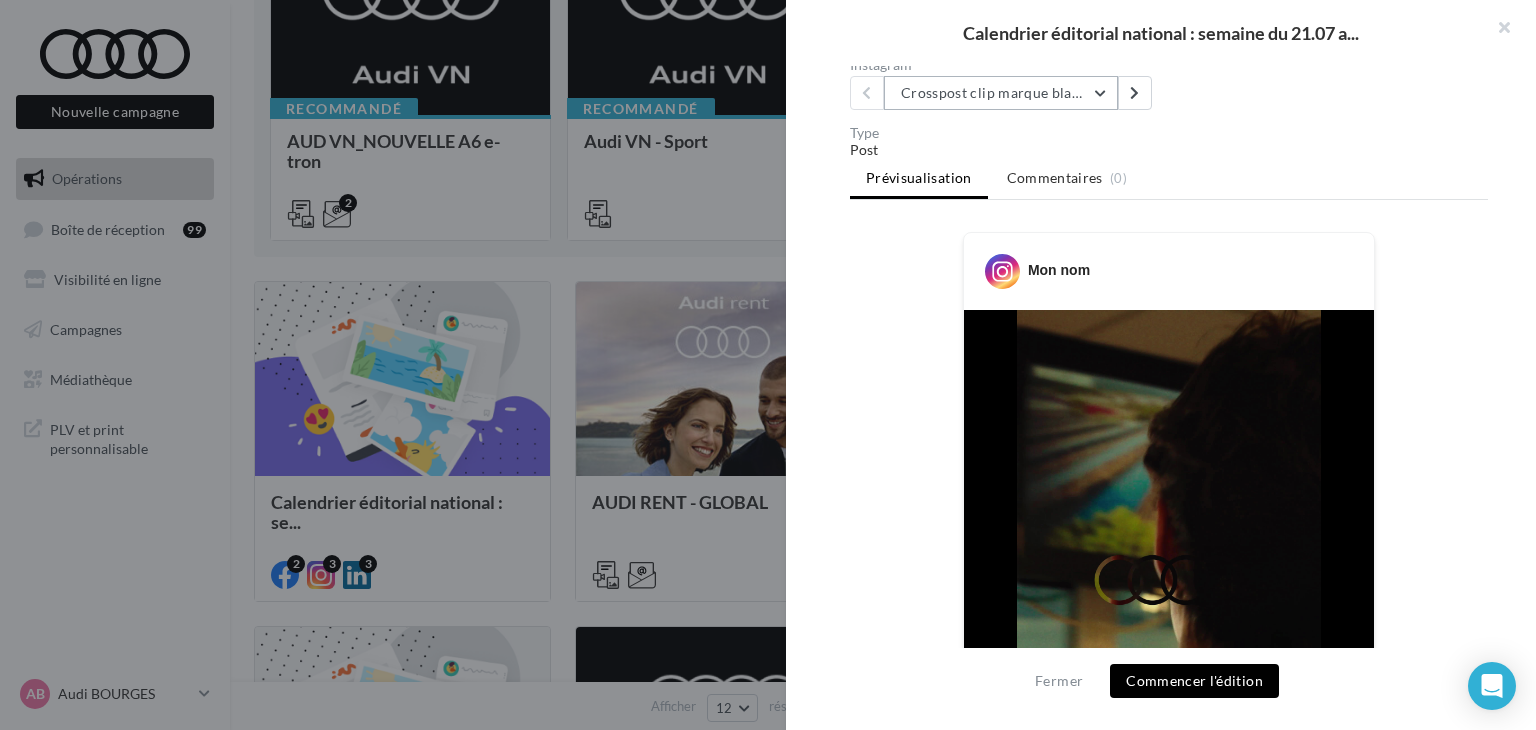 click on "Crosspost clip marque blanche Canal+ Sport" at bounding box center (1001, 93) 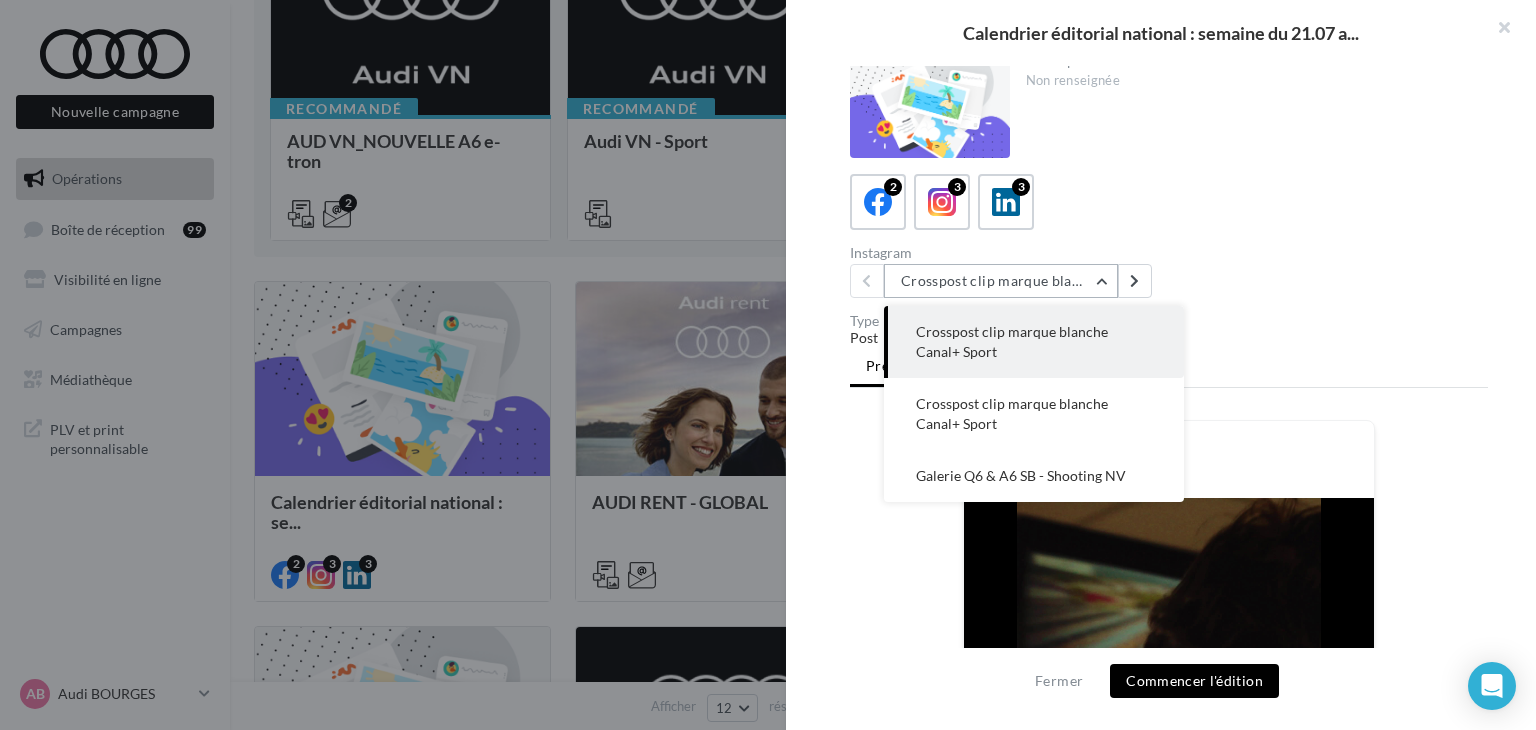 scroll, scrollTop: 0, scrollLeft: 0, axis: both 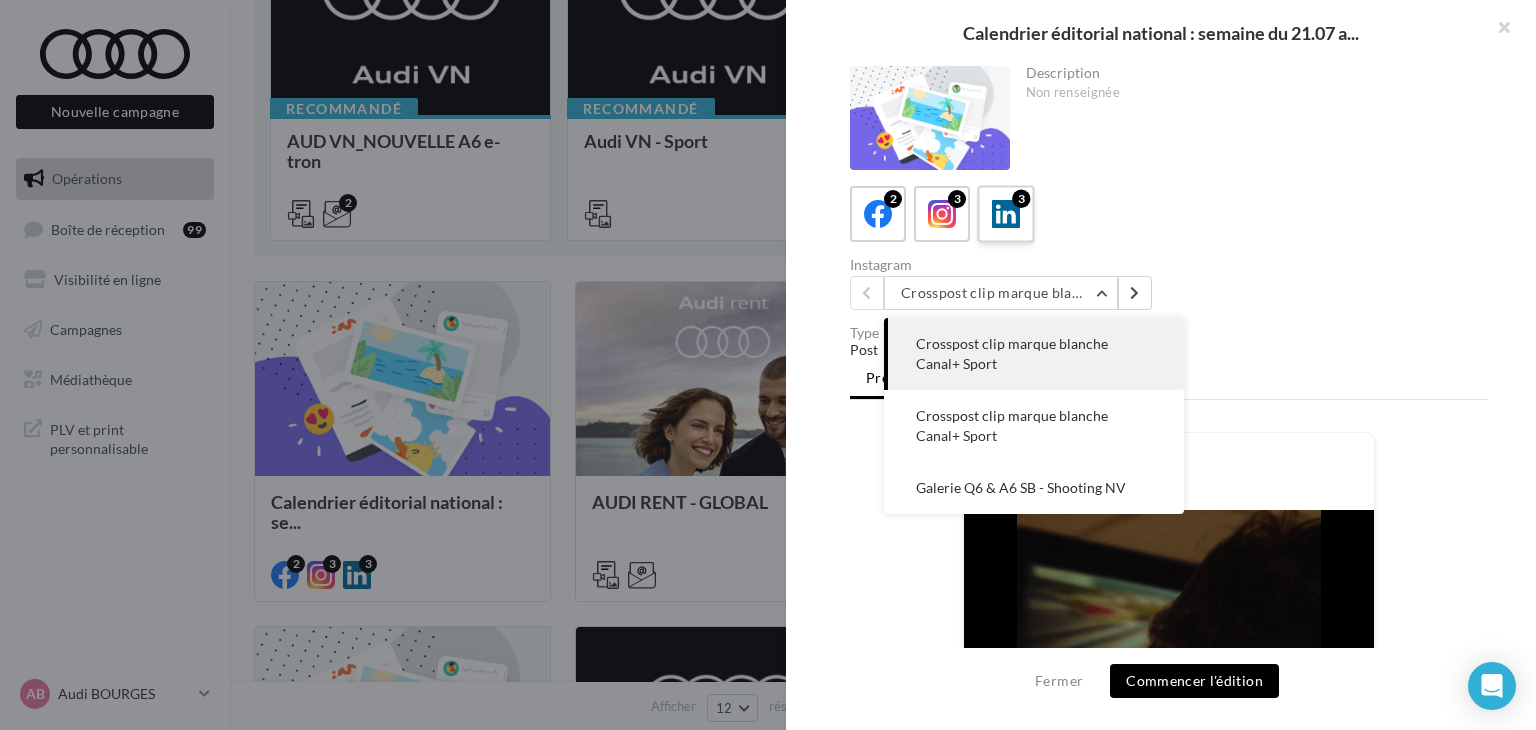 click on "3" at bounding box center (1021, 199) 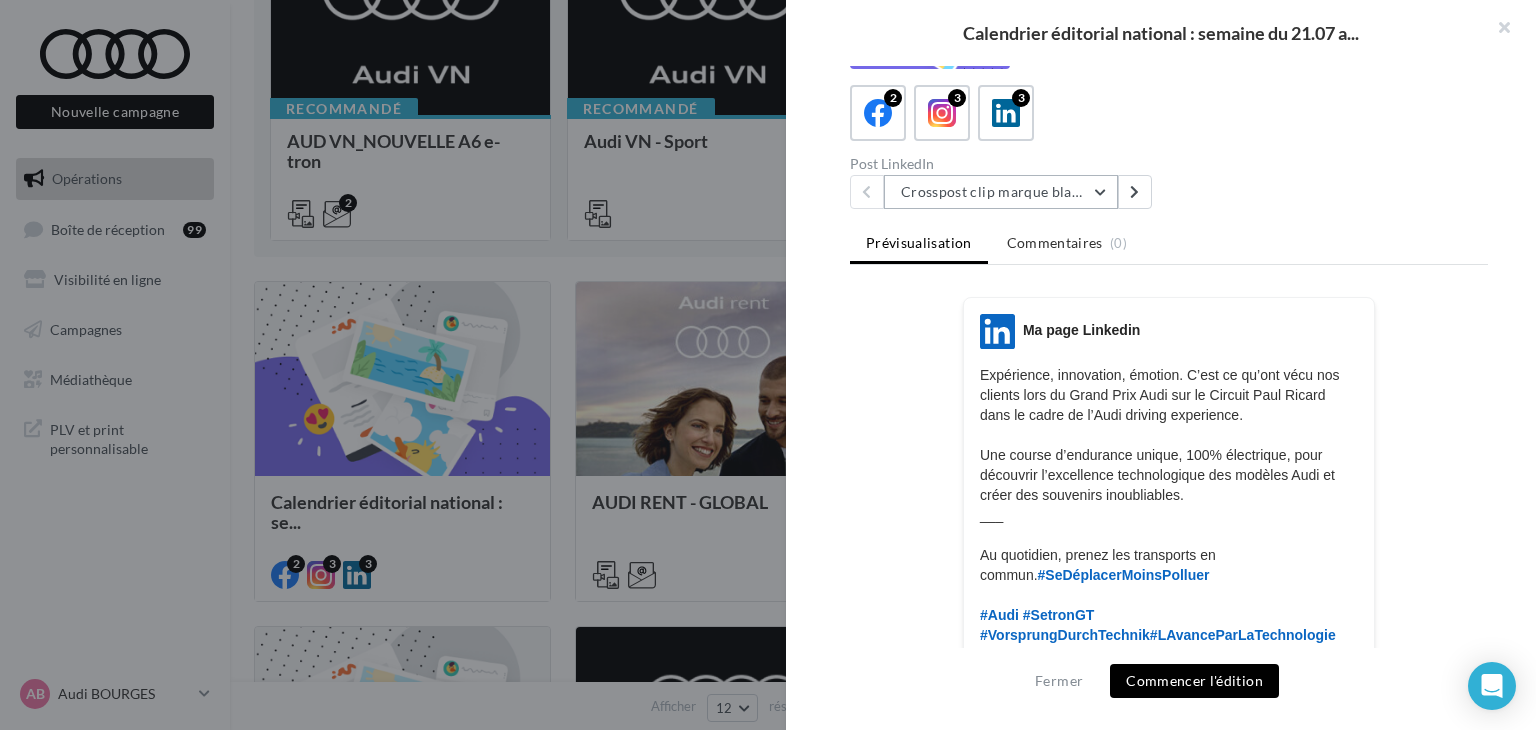 scroll, scrollTop: 100, scrollLeft: 0, axis: vertical 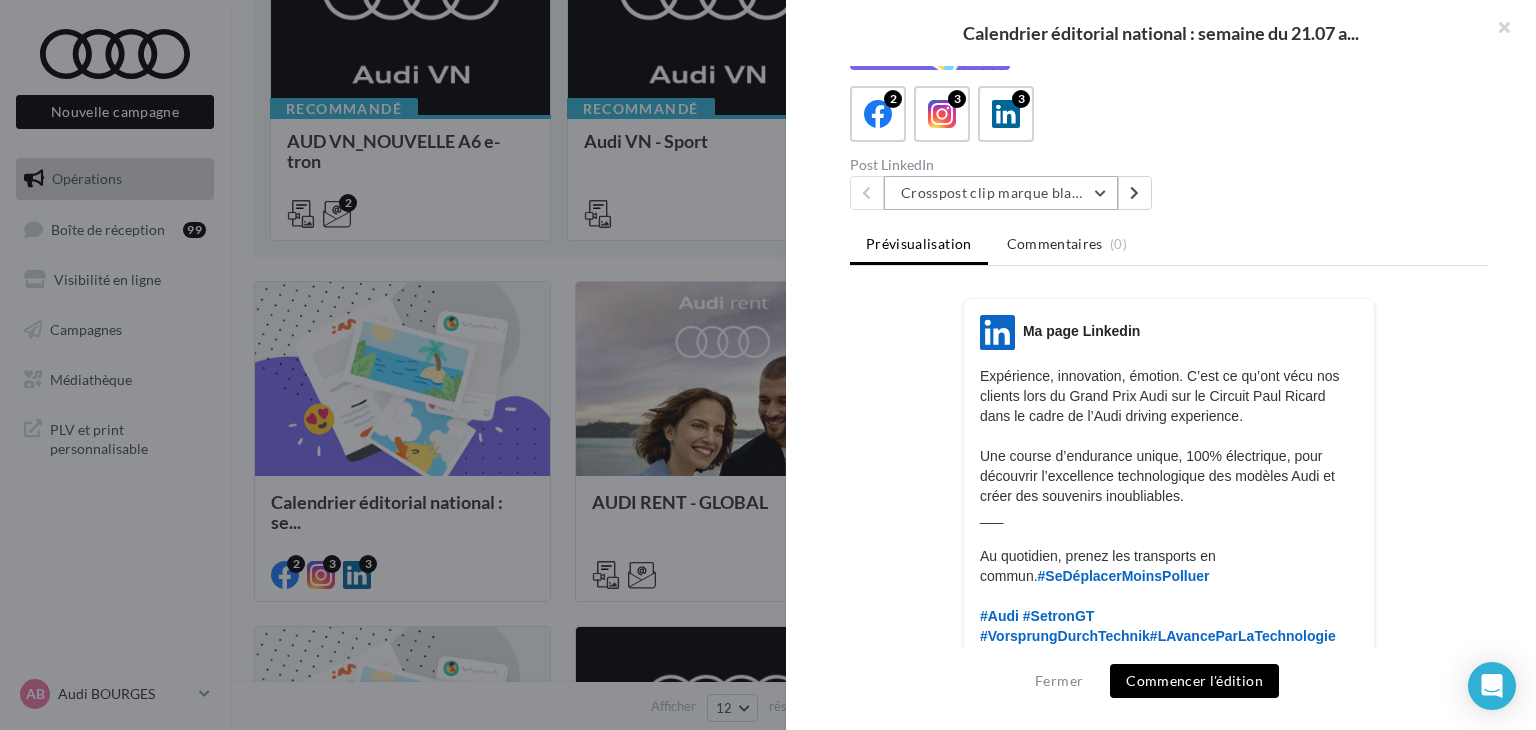 click on "Crosspost clip marque blanche Canal+ Sport" at bounding box center [1001, 193] 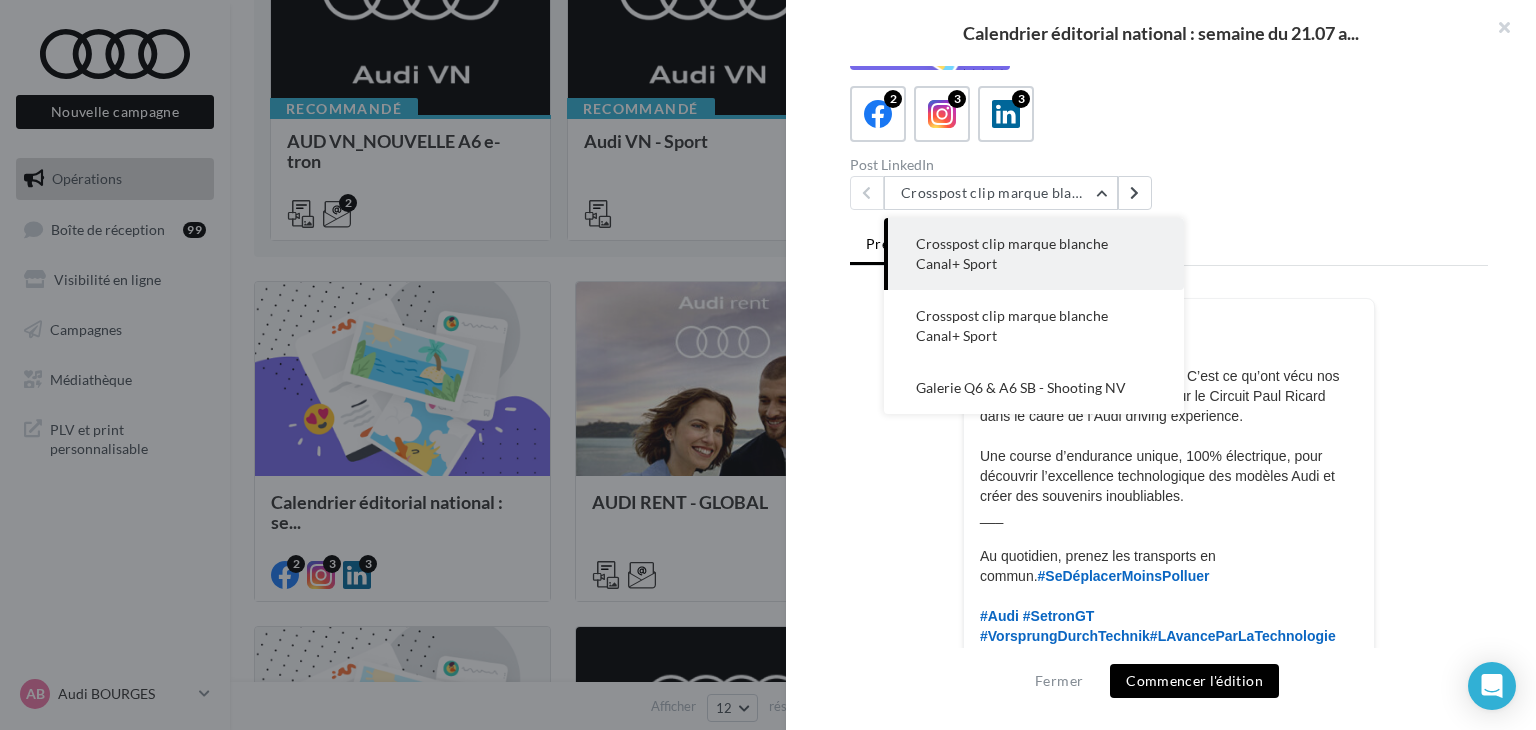 click on "Crosspost clip marque blanche Canal+ Sport" at bounding box center [1012, 325] 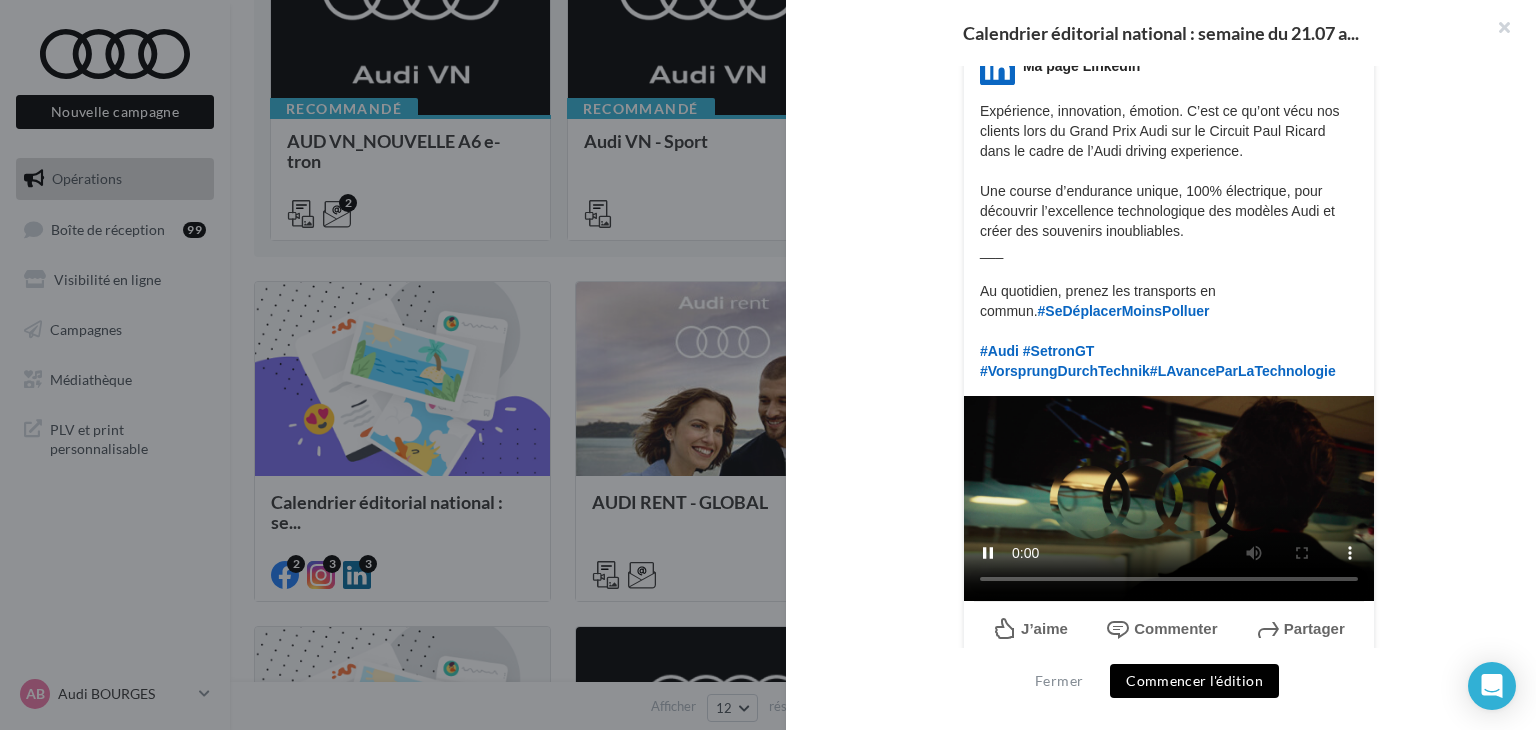 scroll, scrollTop: 380, scrollLeft: 0, axis: vertical 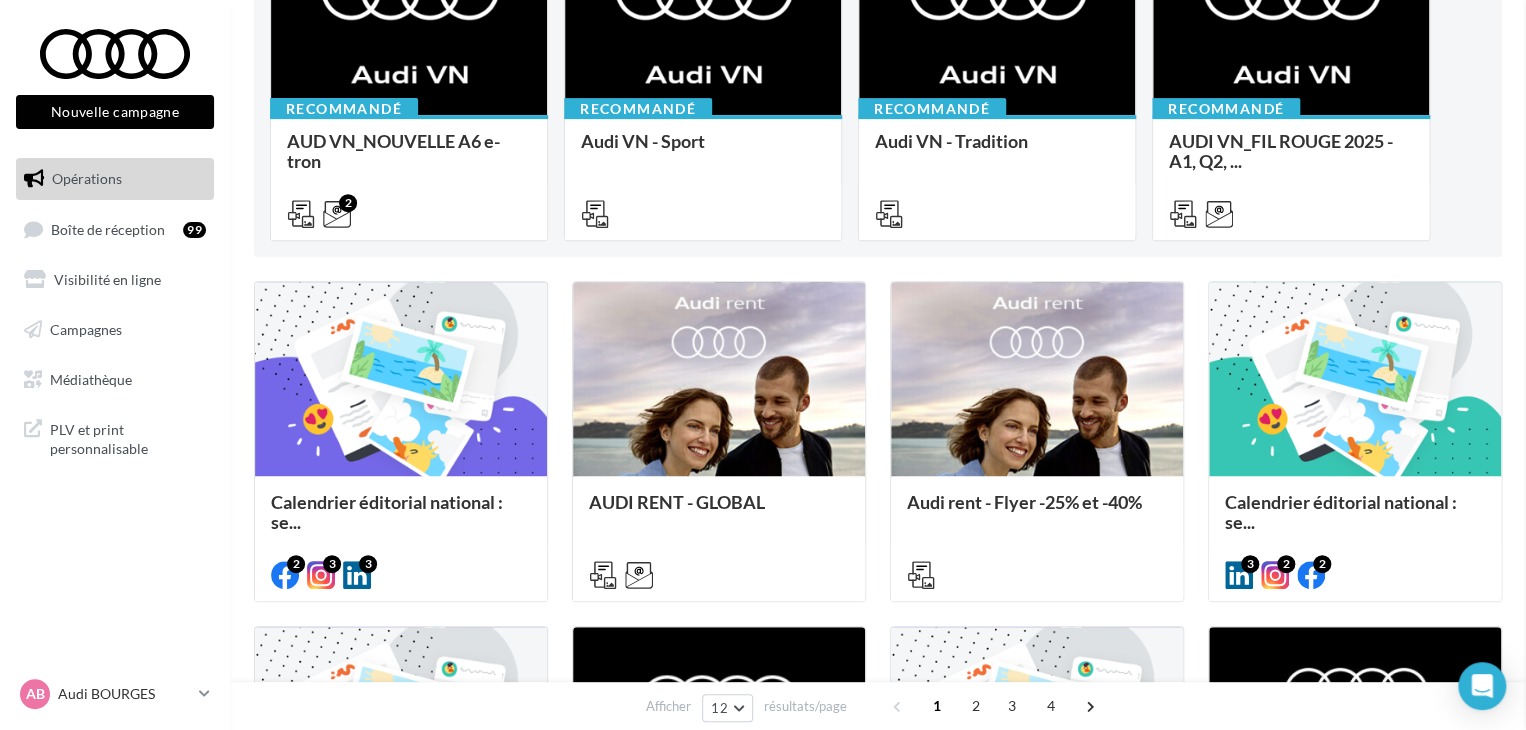 click on "Calendrier éditorial national : semaine du 21.07 a...
Description
Non renseignée
2         3         3
Post LinkedIn
Crosspost clip marque blanche Canal+ Sport
Crosspost clip marque blanche Canal+ Sport     Crosspost clip marque blanche Canal+ Sport     Galerie Q6 & A6 SB - Shooting NV
Prévisualisation
Commentaires
(0)
LinkedIn
Ma page Linkedin
___ Au quotidien, prenez les transports en commun.  #SeDéplacerMoinsPolluer ⁣ #Audi   #SetronGT" at bounding box center [878, 1372] 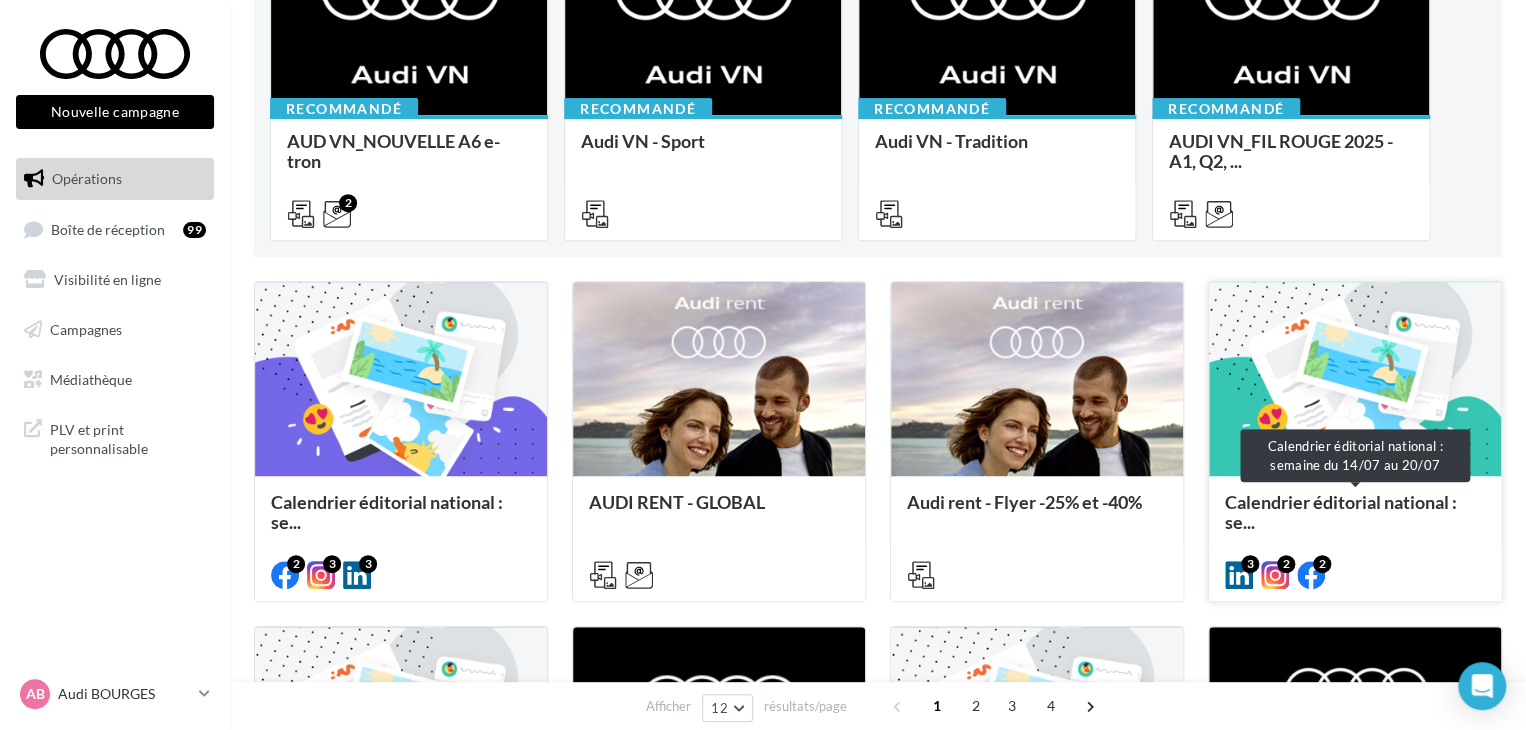 click on "Calendrier éditorial national : se..." at bounding box center [1341, 512] 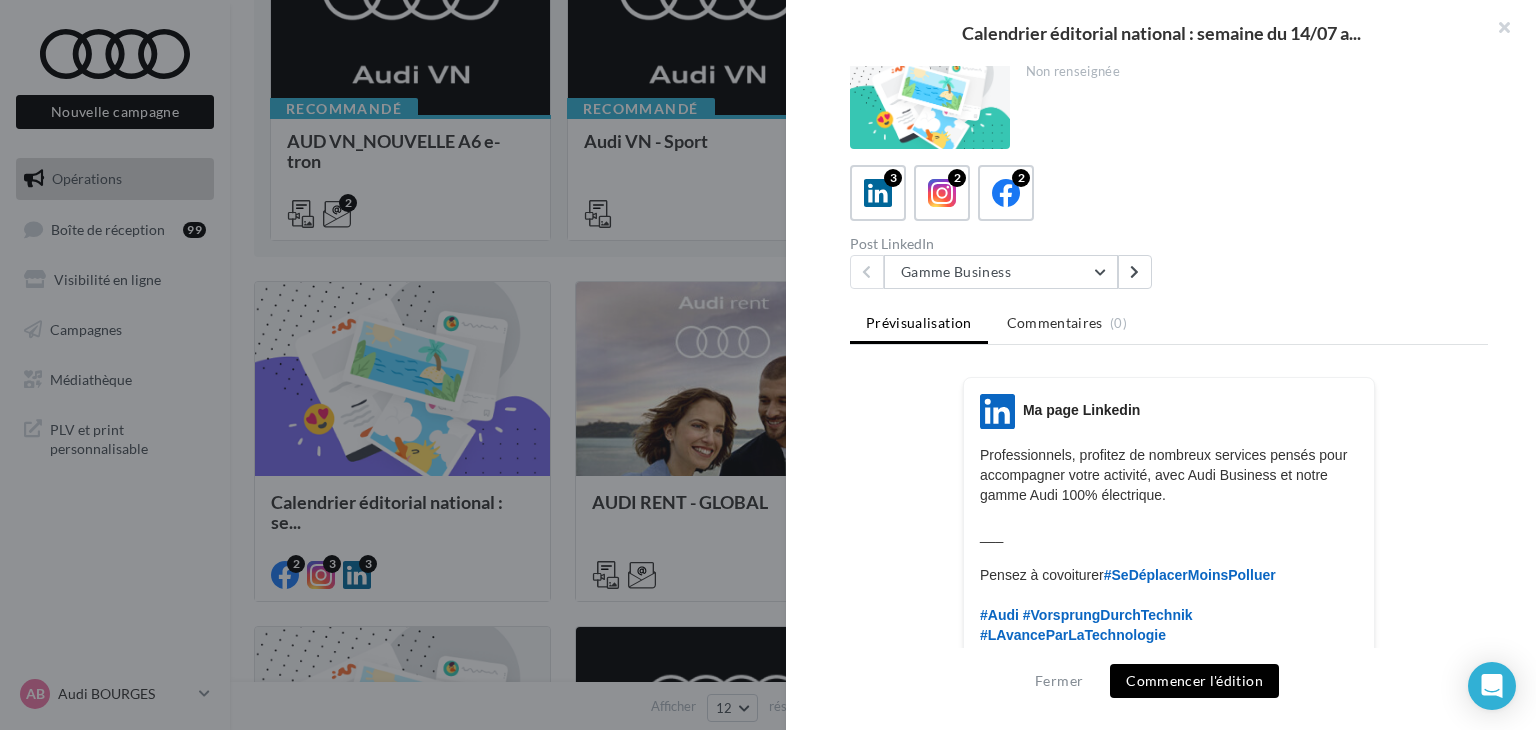 scroll, scrollTop: 0, scrollLeft: 0, axis: both 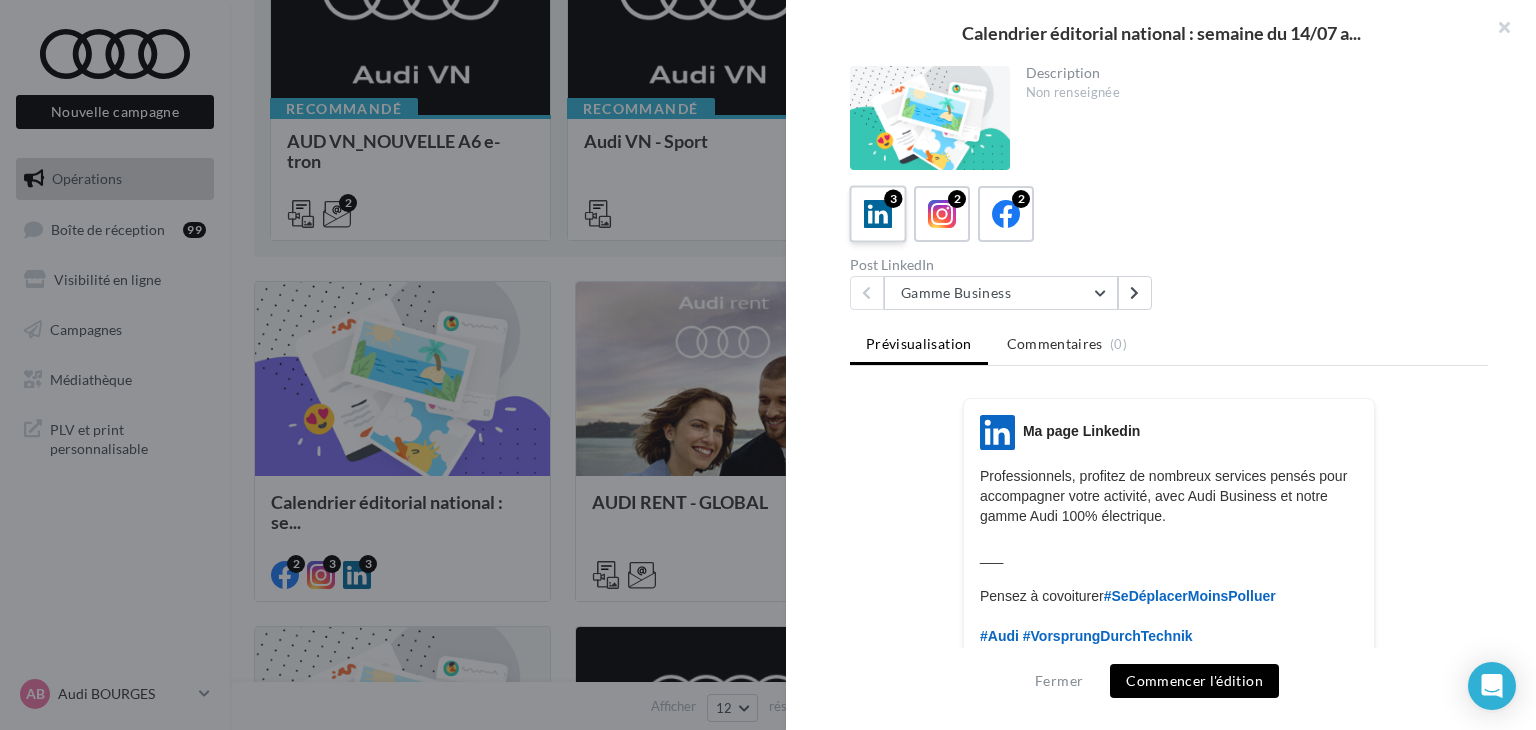 click at bounding box center (878, 214) 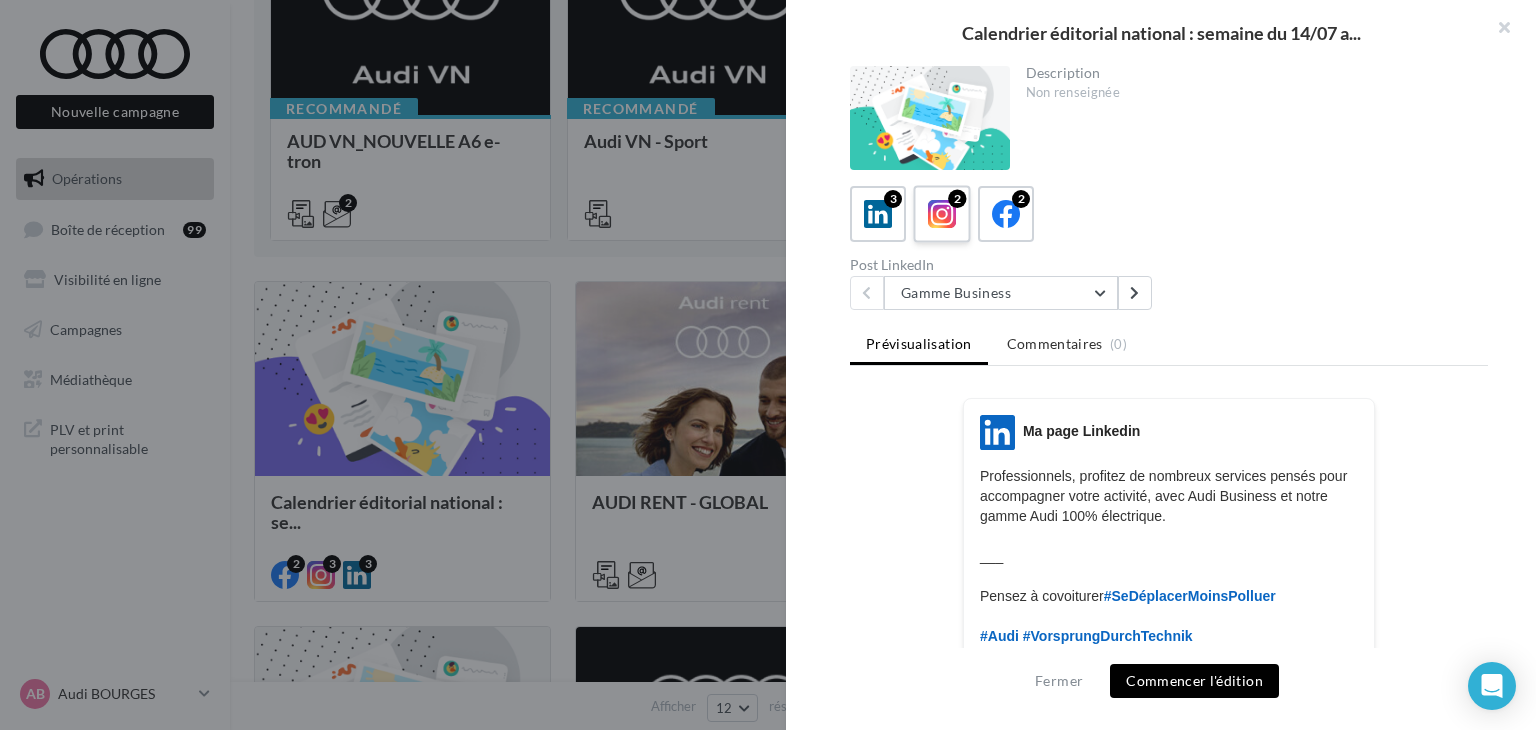 click at bounding box center [942, 214] 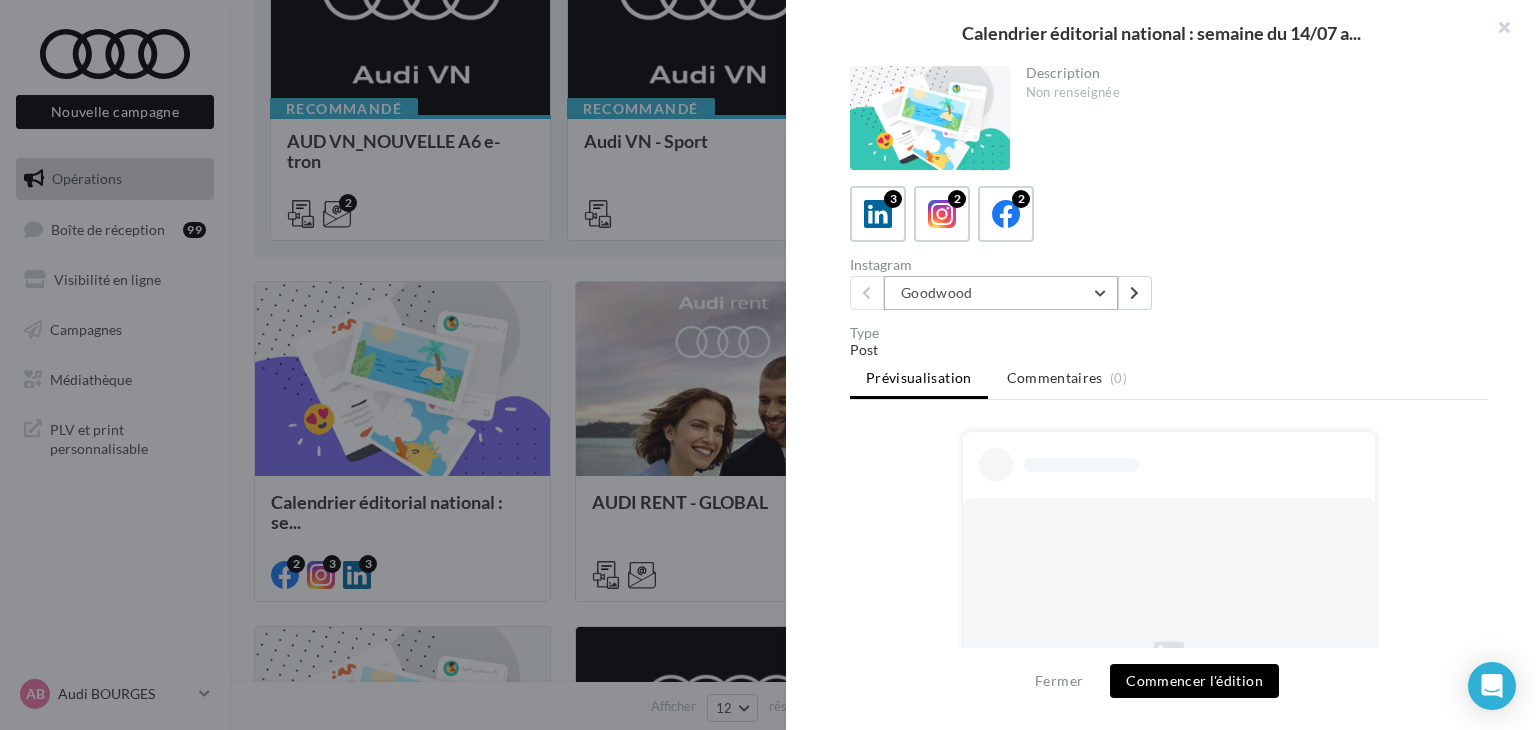 click on "Goodwood" at bounding box center [1001, 293] 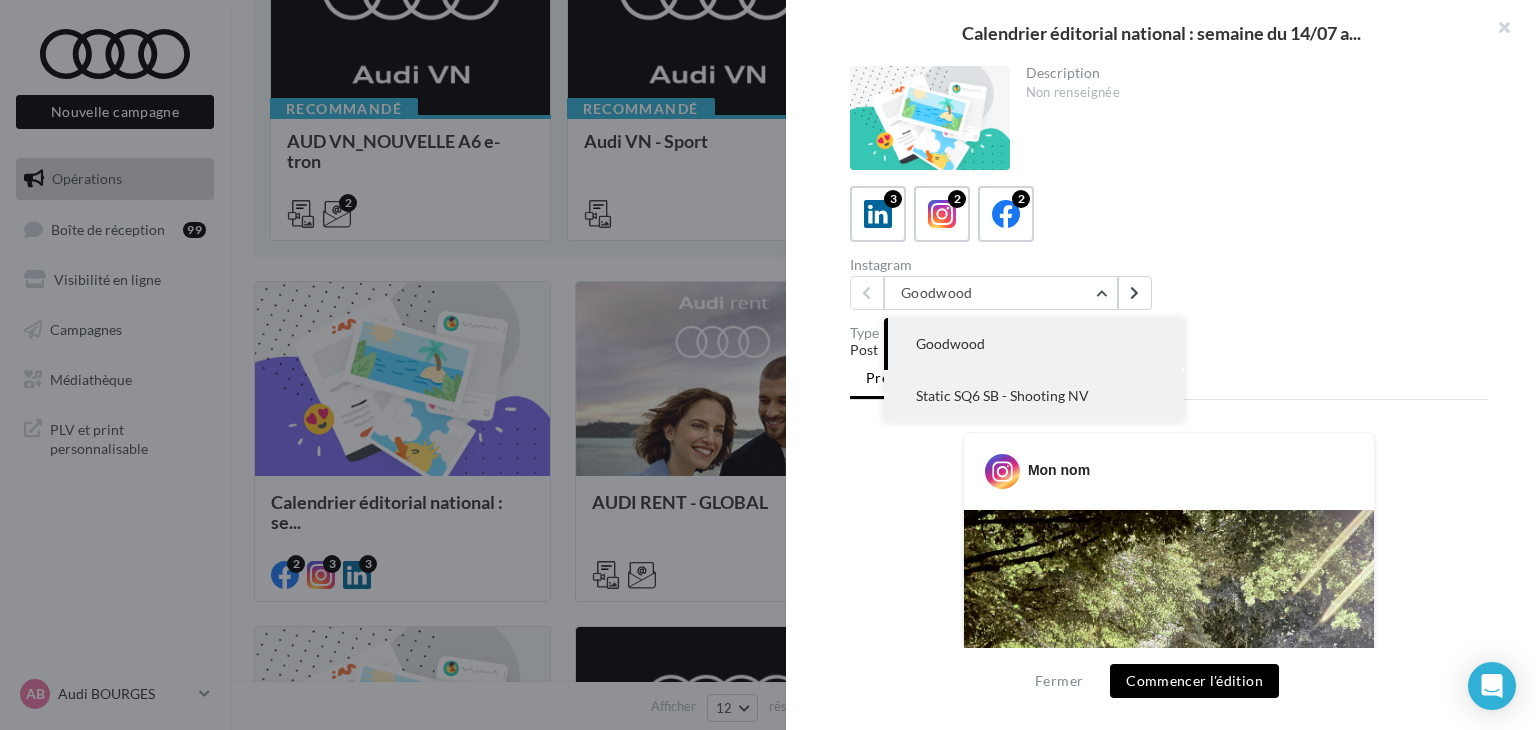 click on "Static SQ6 SB - Shooting NV" at bounding box center (1002, 395) 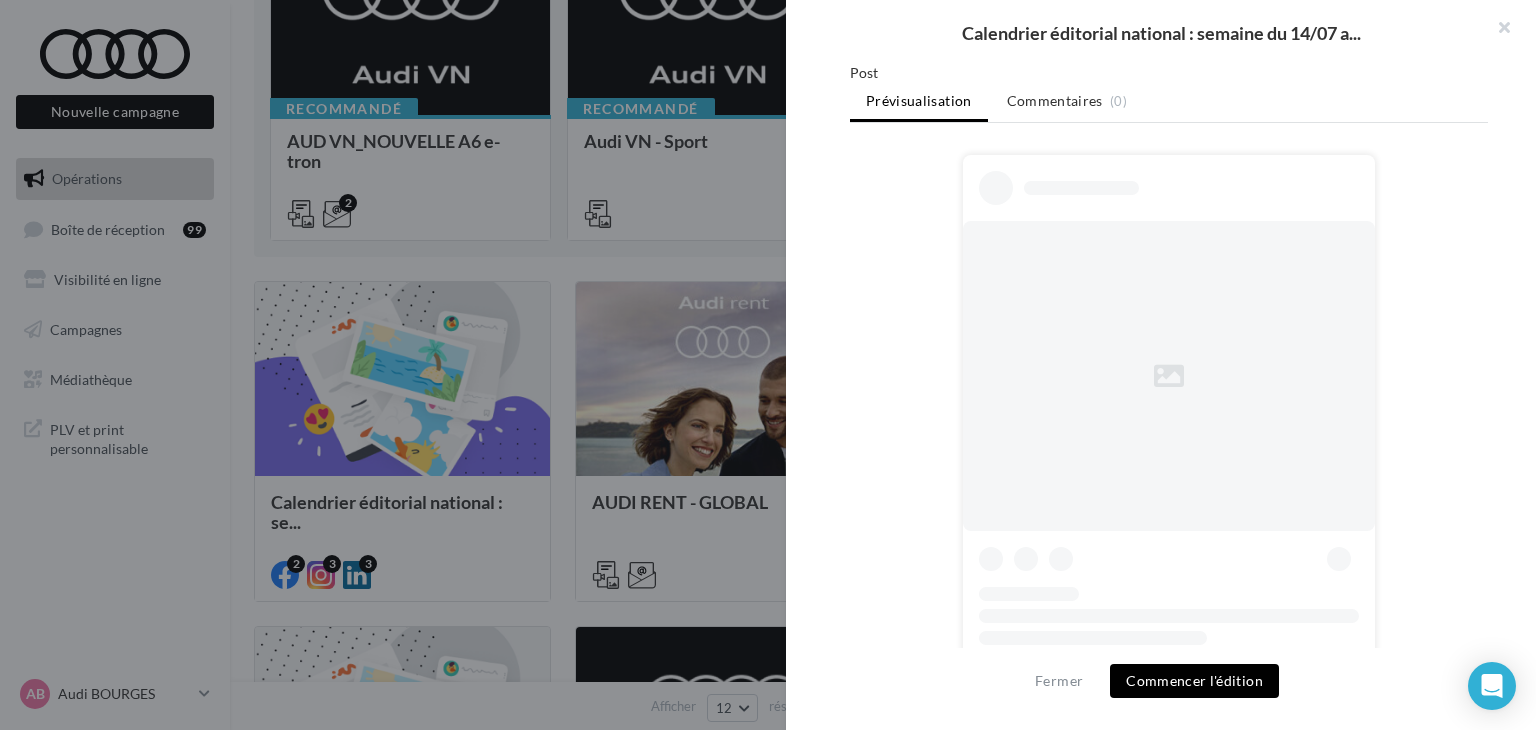 scroll, scrollTop: 300, scrollLeft: 0, axis: vertical 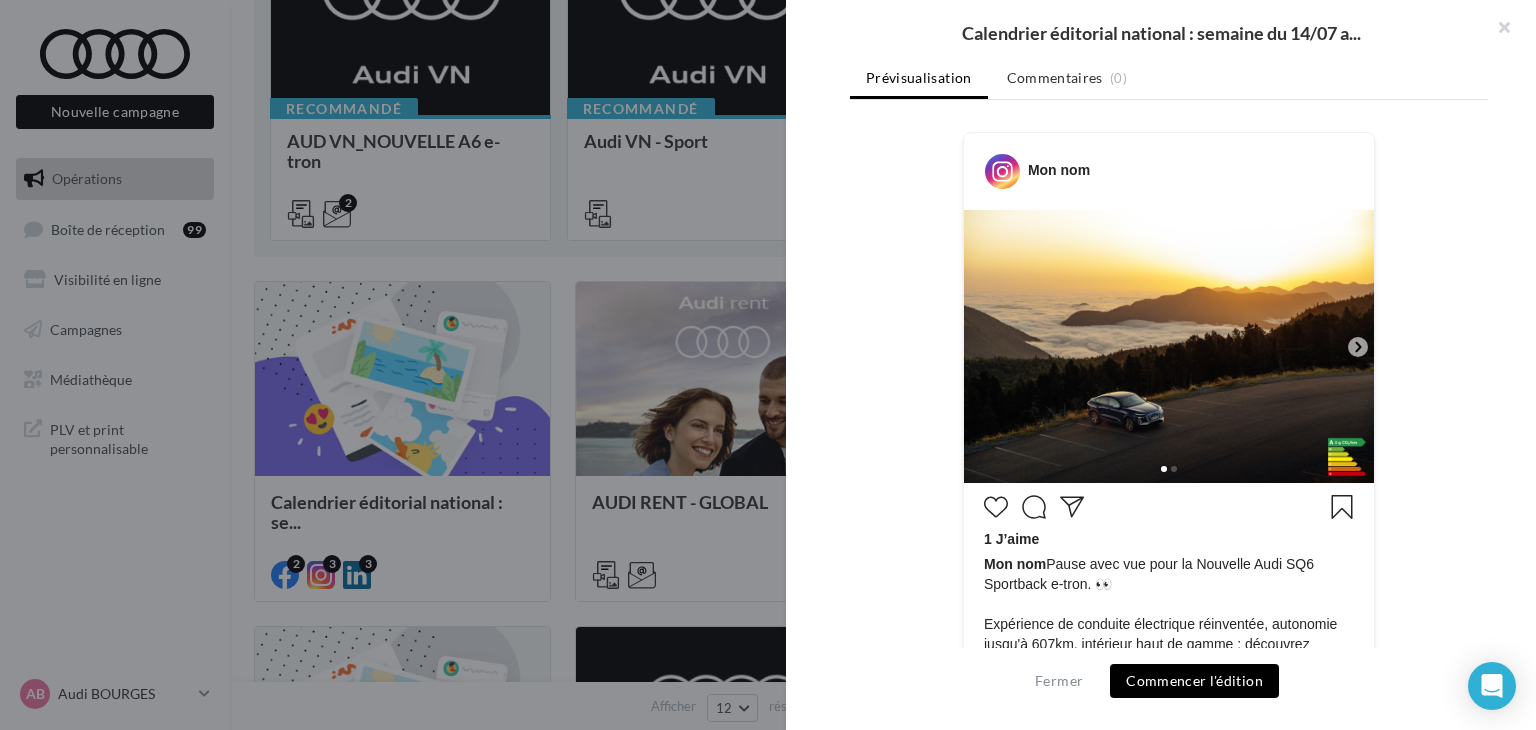 click 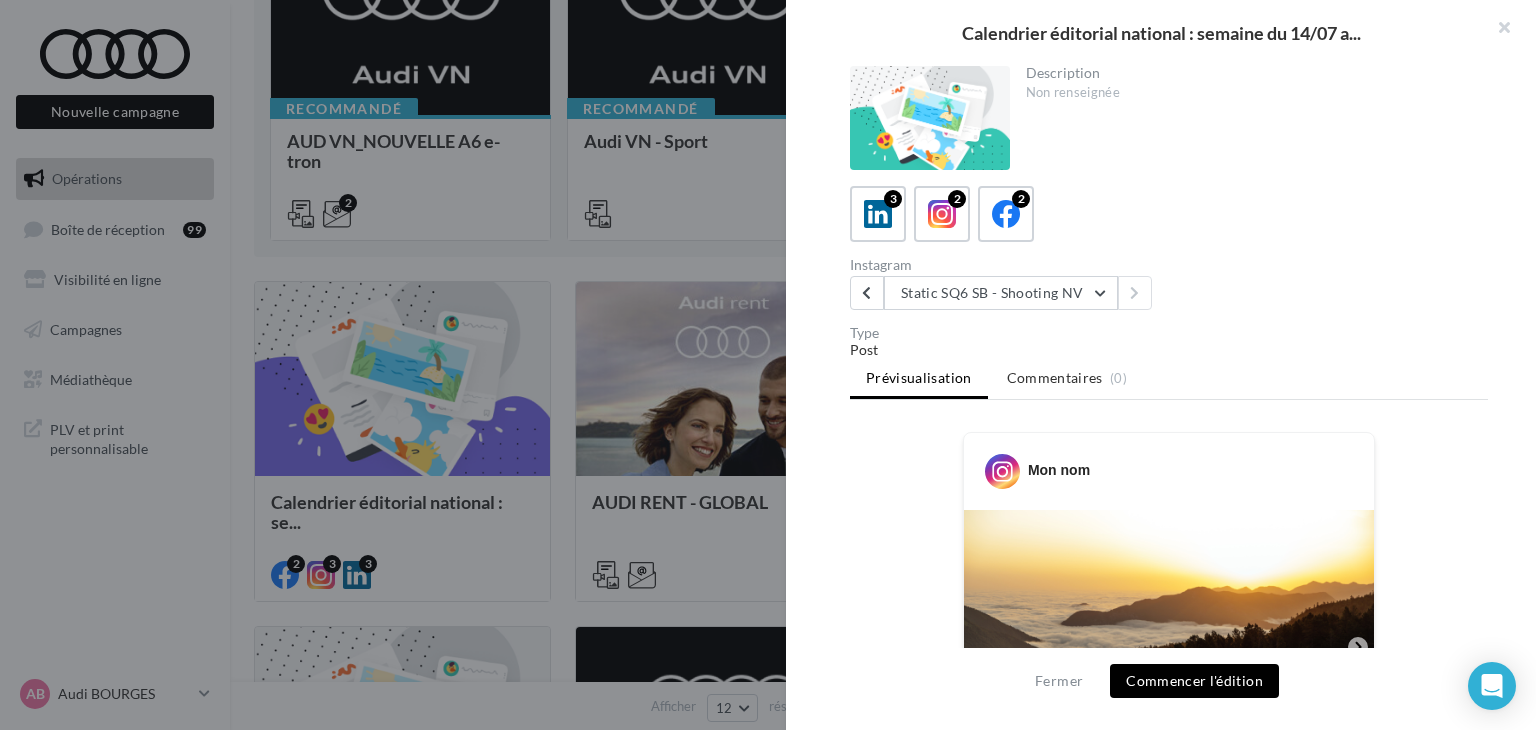 scroll, scrollTop: 0, scrollLeft: 0, axis: both 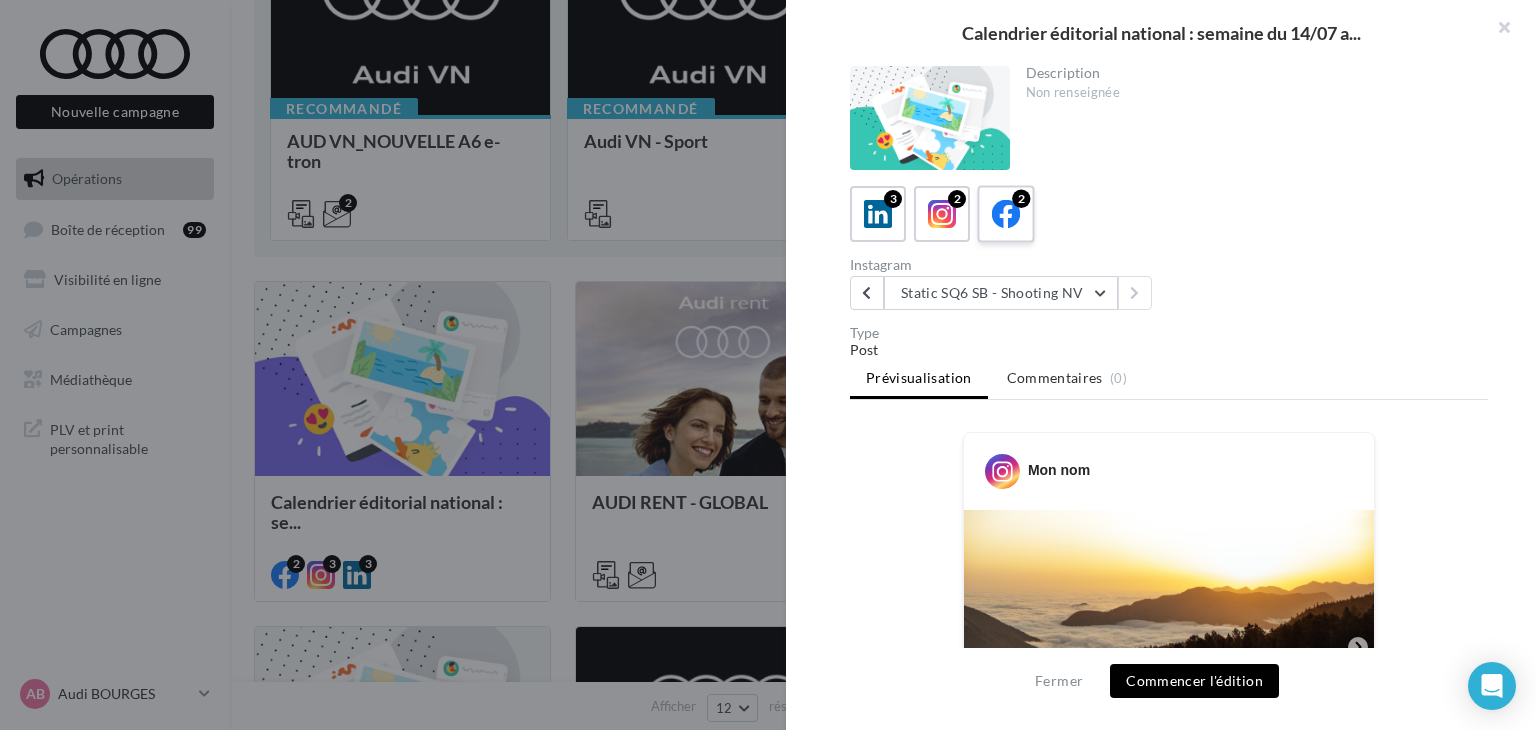 click at bounding box center [1006, 214] 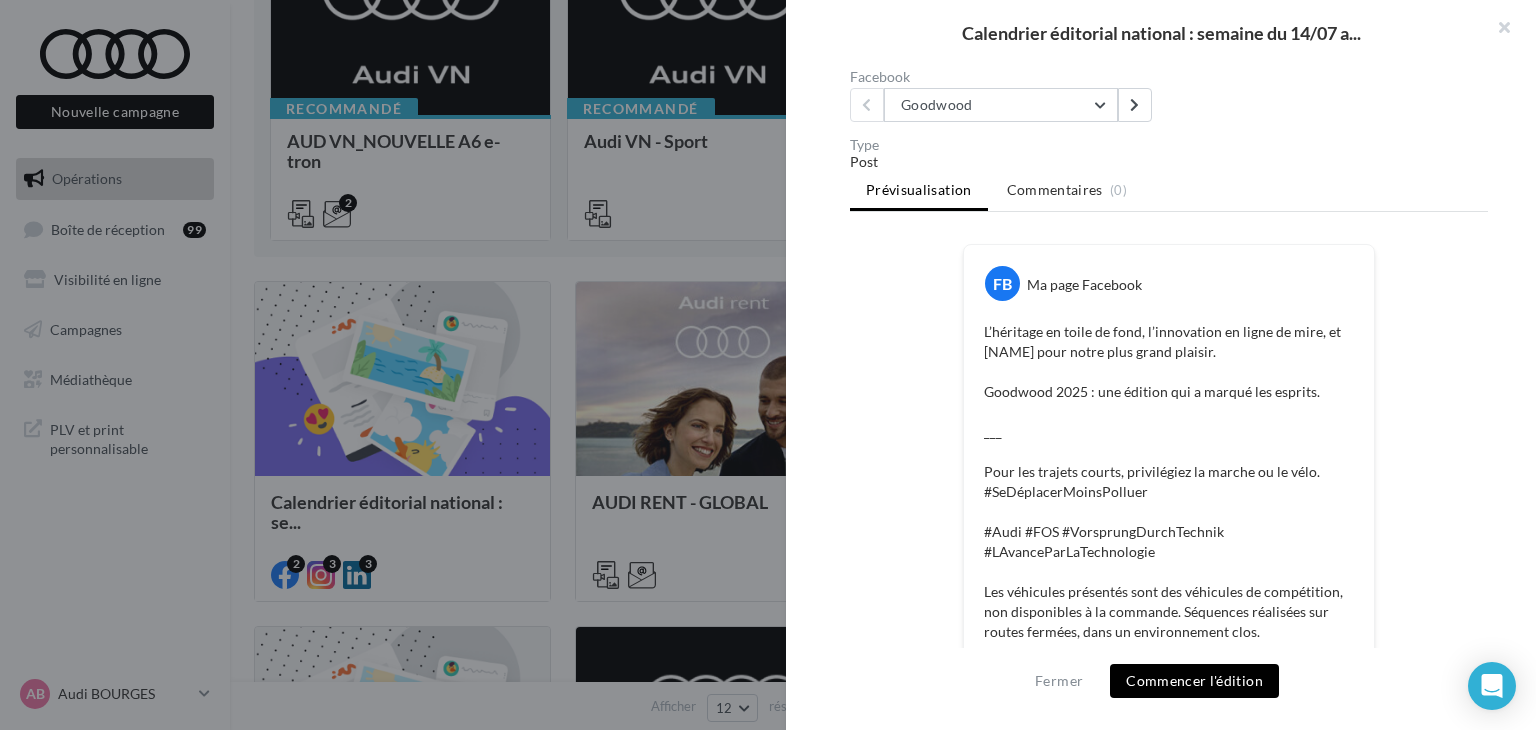scroll, scrollTop: 125, scrollLeft: 0, axis: vertical 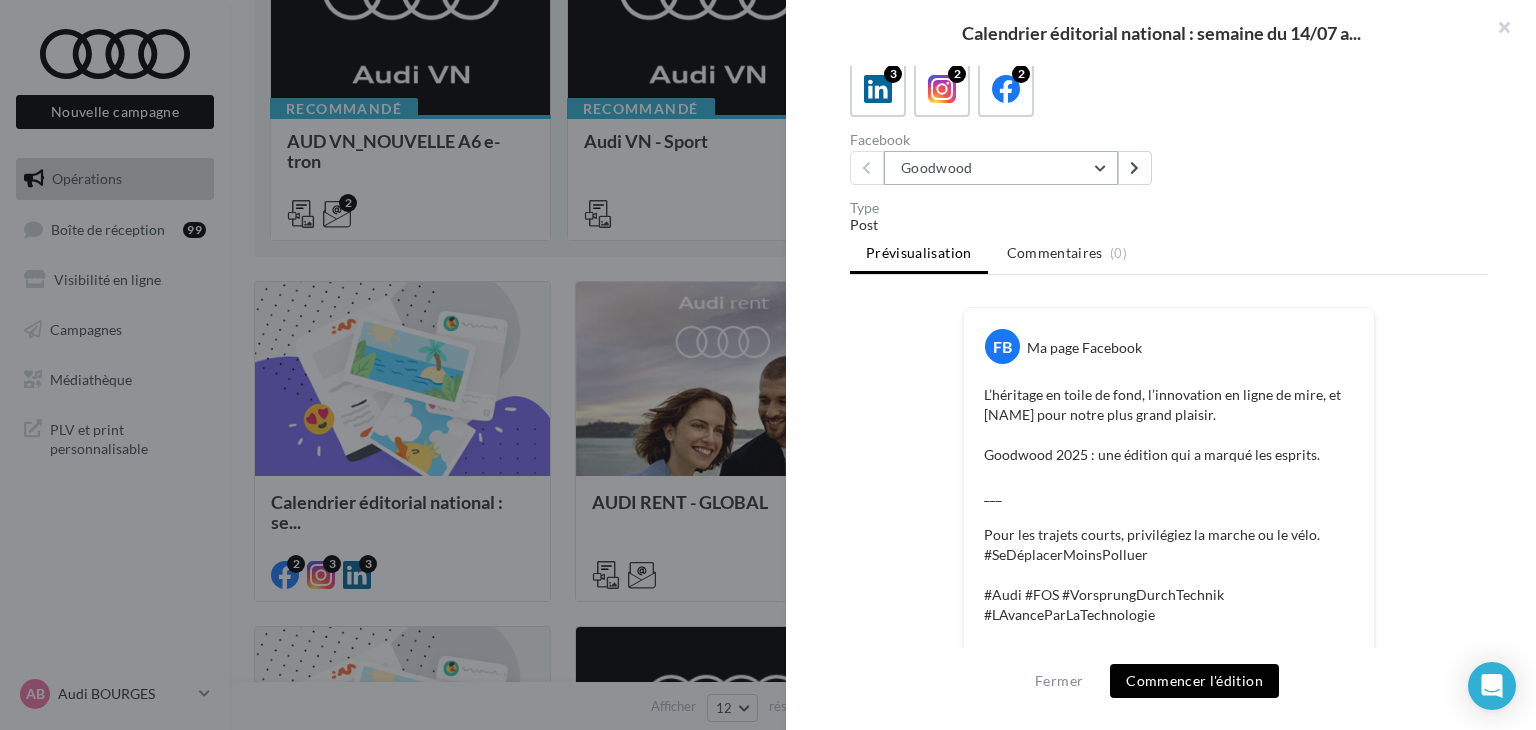 click on "Goodwood" at bounding box center (1001, 168) 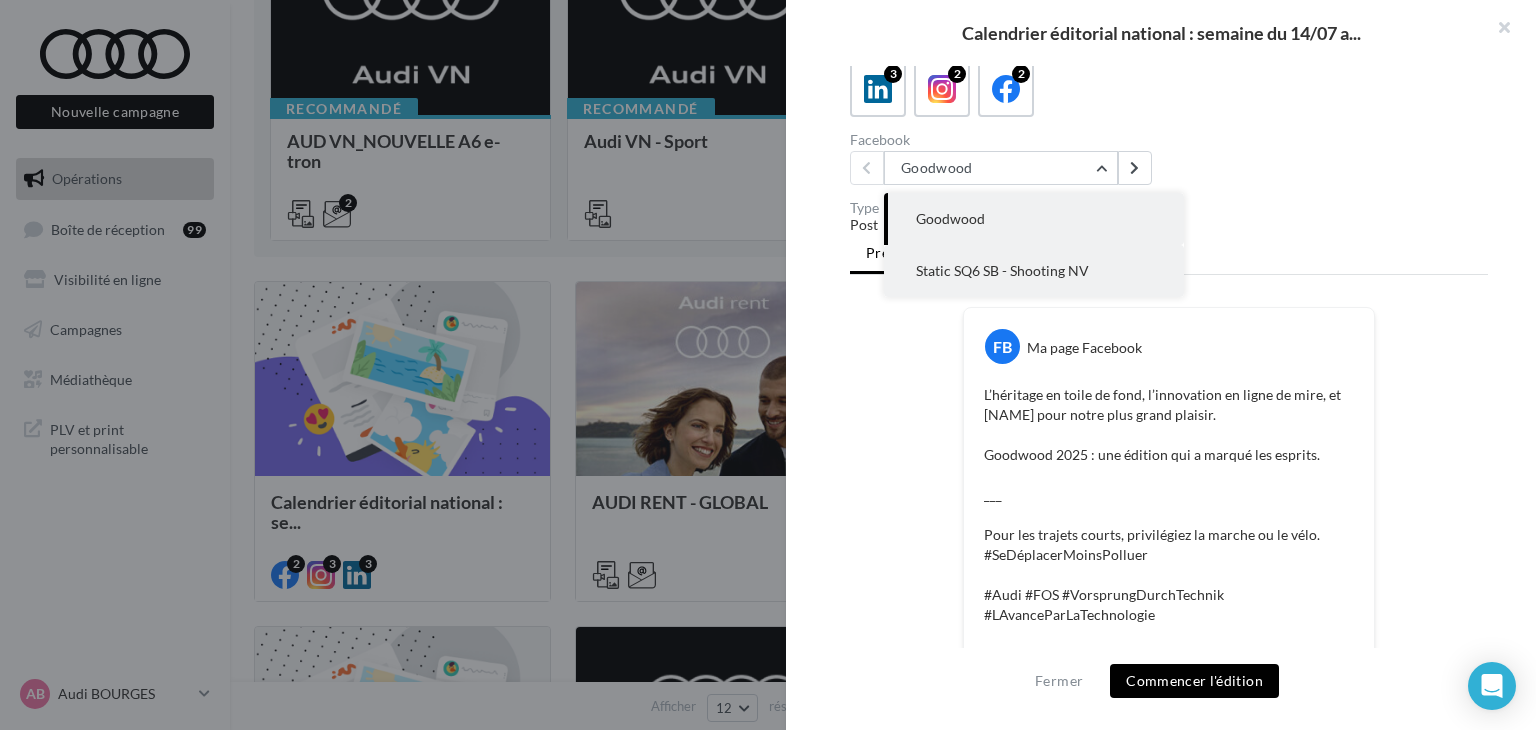 click on "Static SQ6 SB - Shooting NV" at bounding box center (1034, 271) 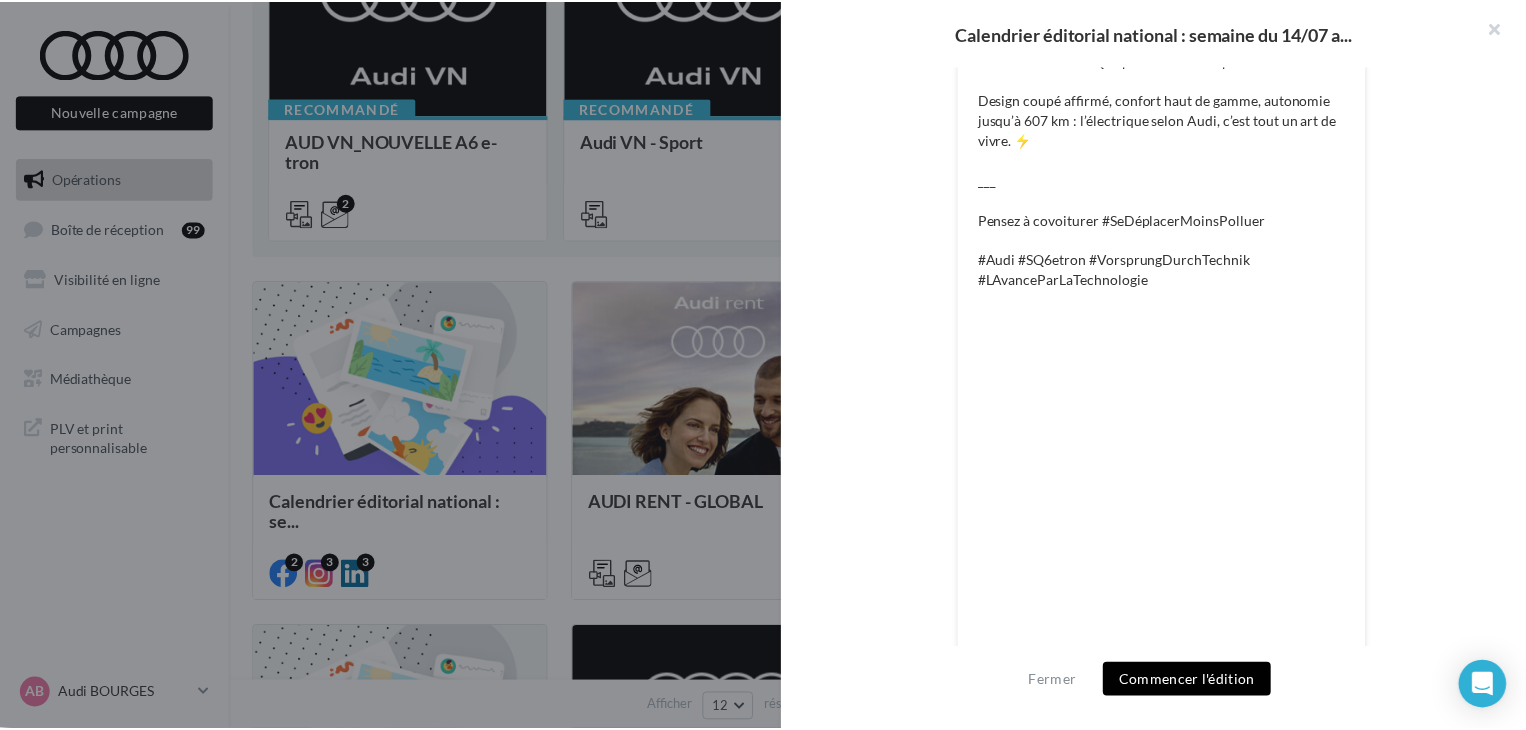 scroll, scrollTop: 245, scrollLeft: 0, axis: vertical 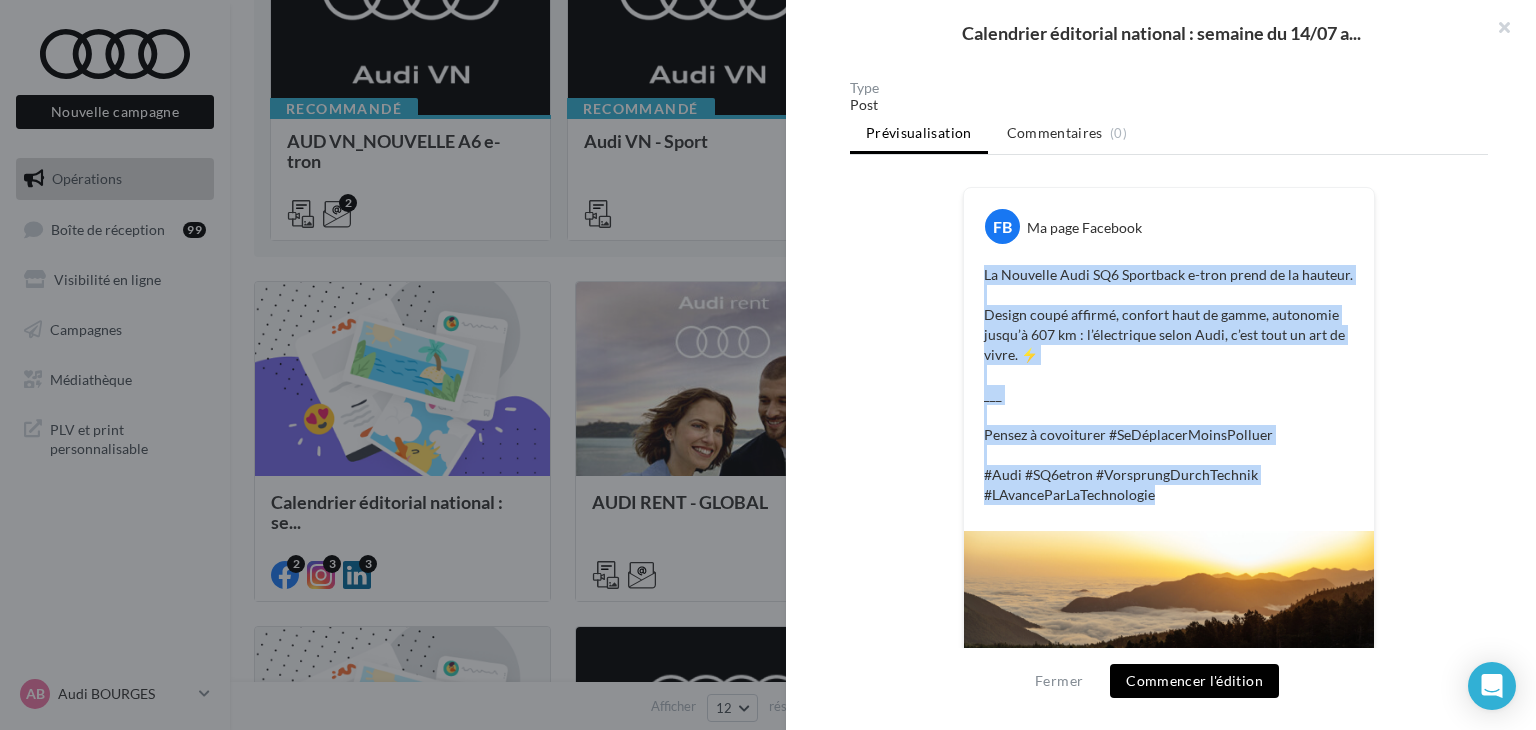 drag, startPoint x: 1154, startPoint y: 495, endPoint x: 966, endPoint y: 253, distance: 306.44412 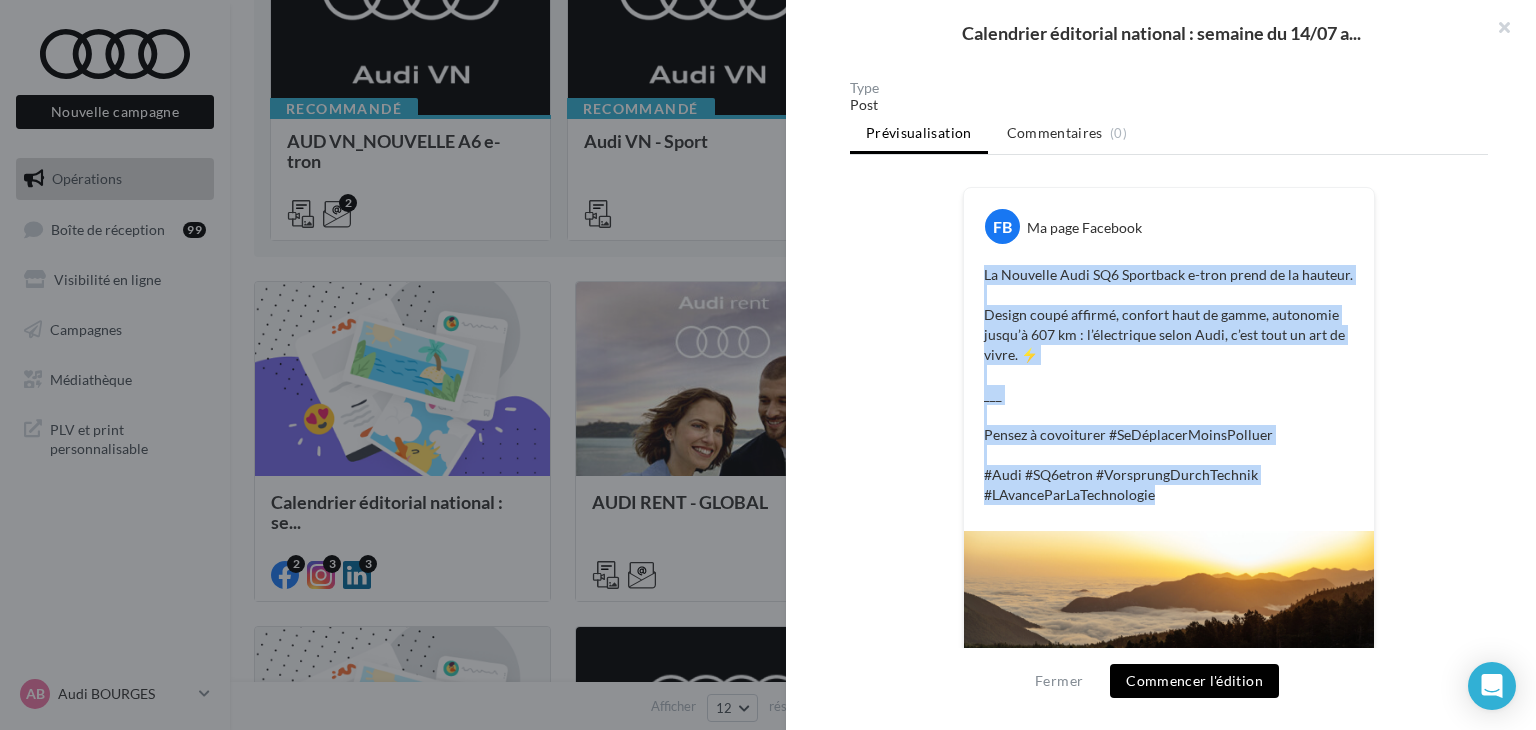 copy on "La Nouvelle Audi SQ6 Sportback e-tron prend de la hauteur. Design coupé affirmé, confort haut de gamme, autonomie jusqu’à 607 km : l’électrique selon Audi, c’est tout un art de vivre. ⚡ ___ Pensez à covoiturer #SeDéplacerMoinsPolluer #Audi #SQ6etron #VorsprungDurchTechnik #LAvanceParLaTechnologie" 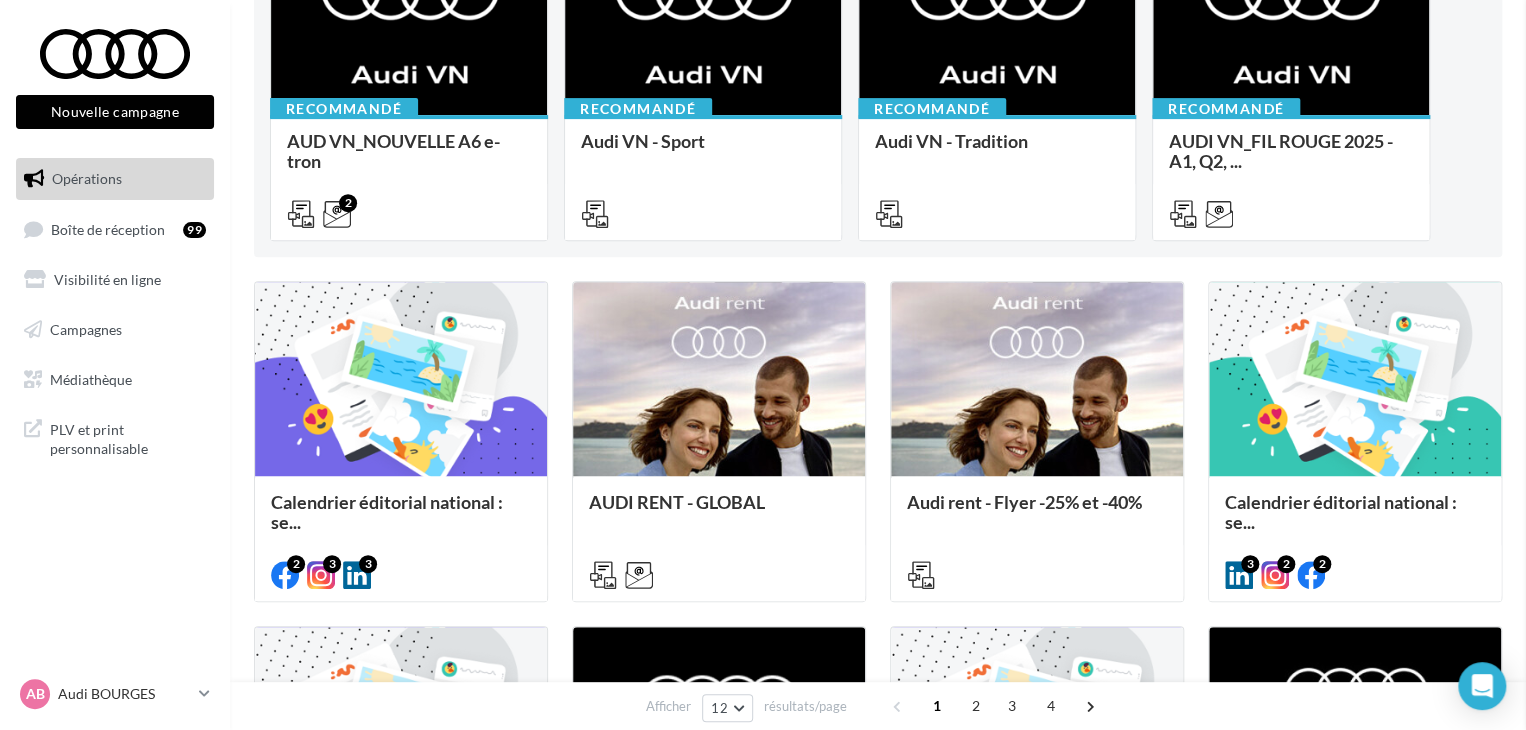 drag, startPoint x: 367, startPoint y: 228, endPoint x: 357, endPoint y: 229, distance: 10.049875 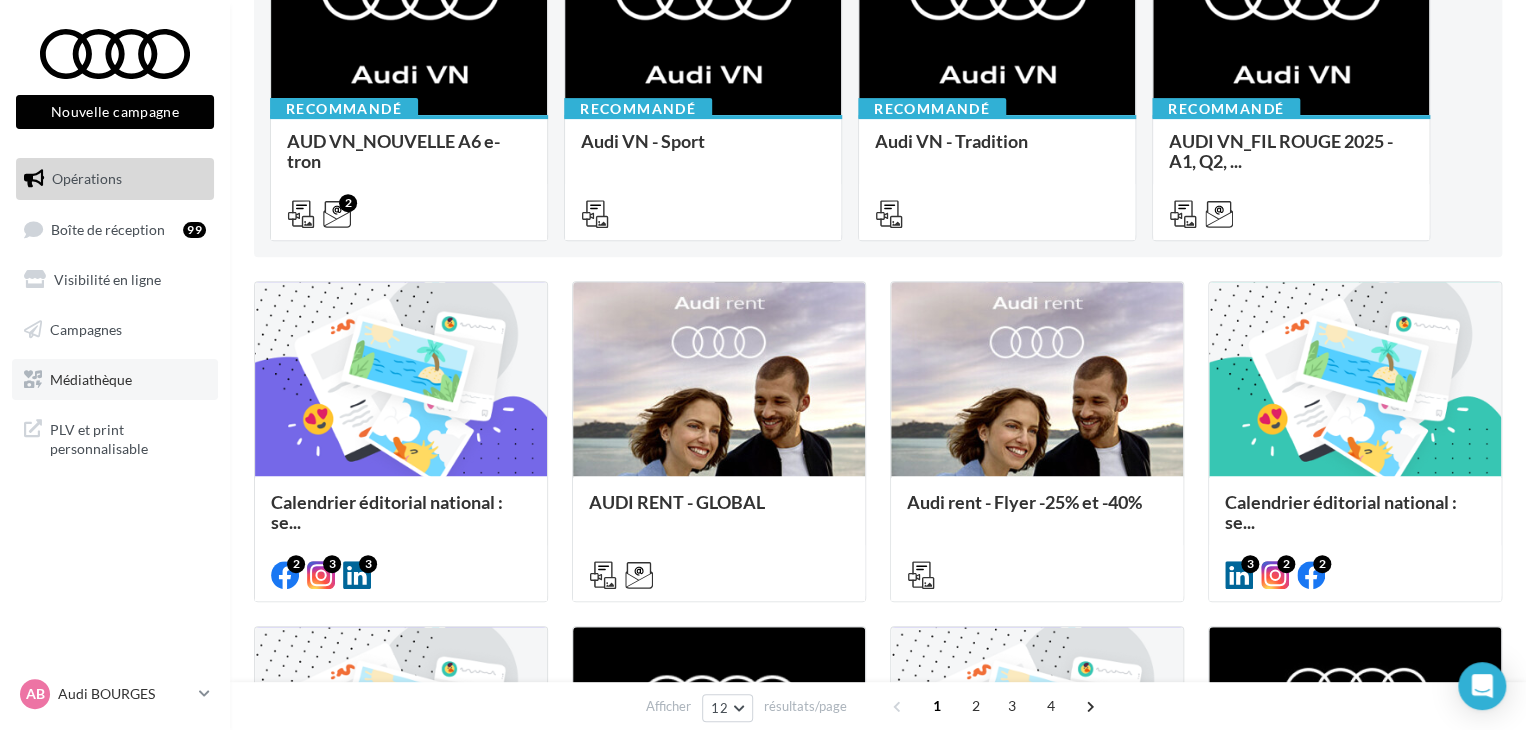 click on "Médiathèque" at bounding box center (91, 378) 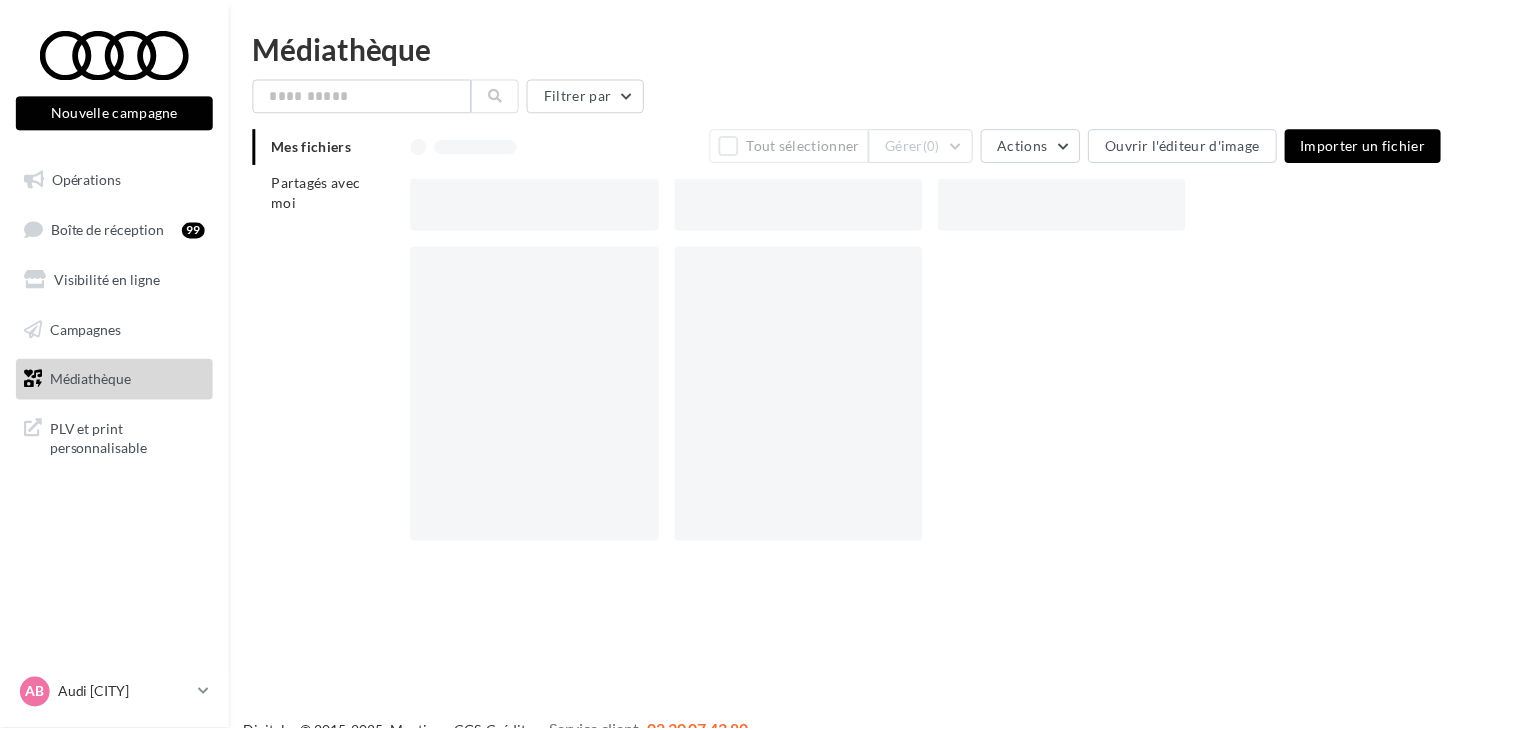 scroll, scrollTop: 0, scrollLeft: 0, axis: both 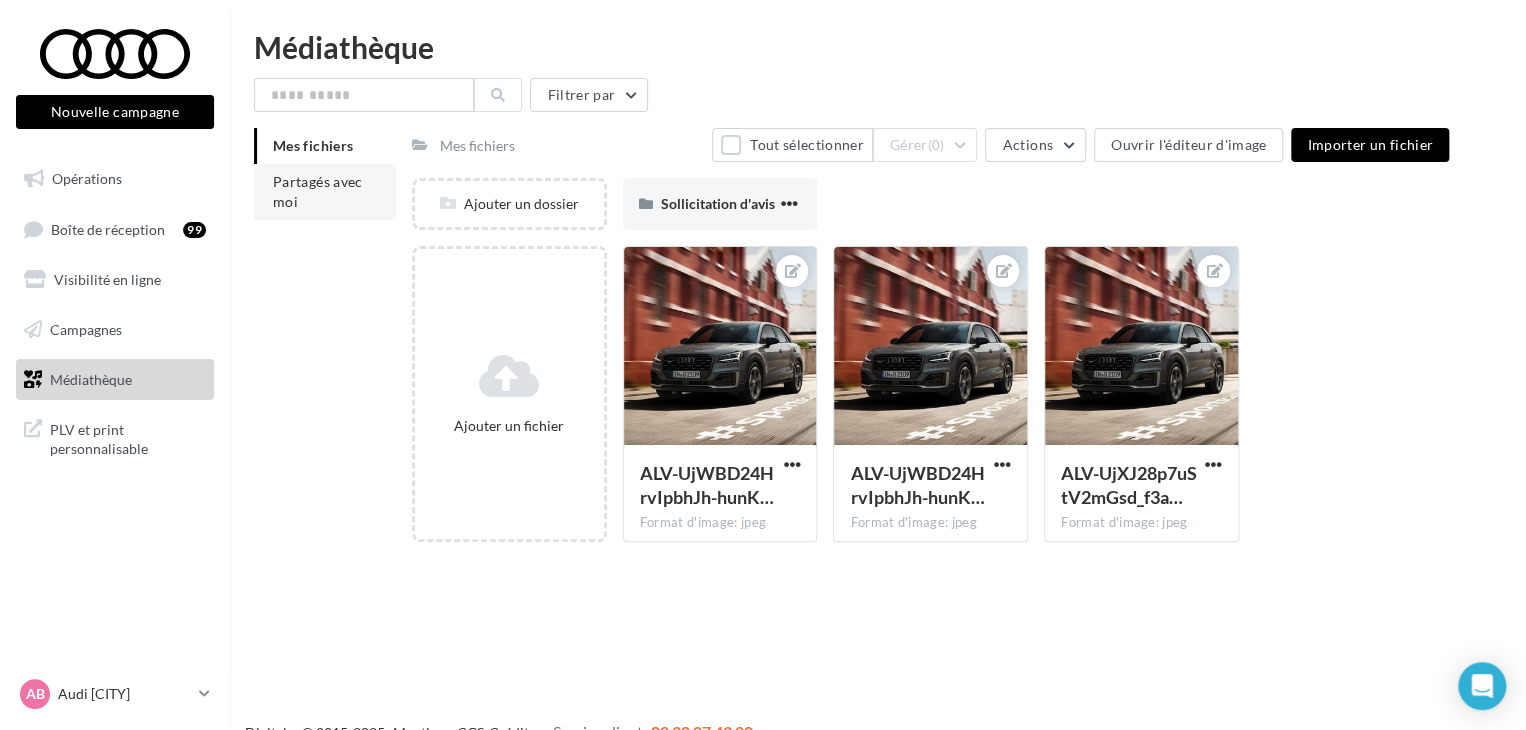 click on "Partagés avec moi" at bounding box center (318, 191) 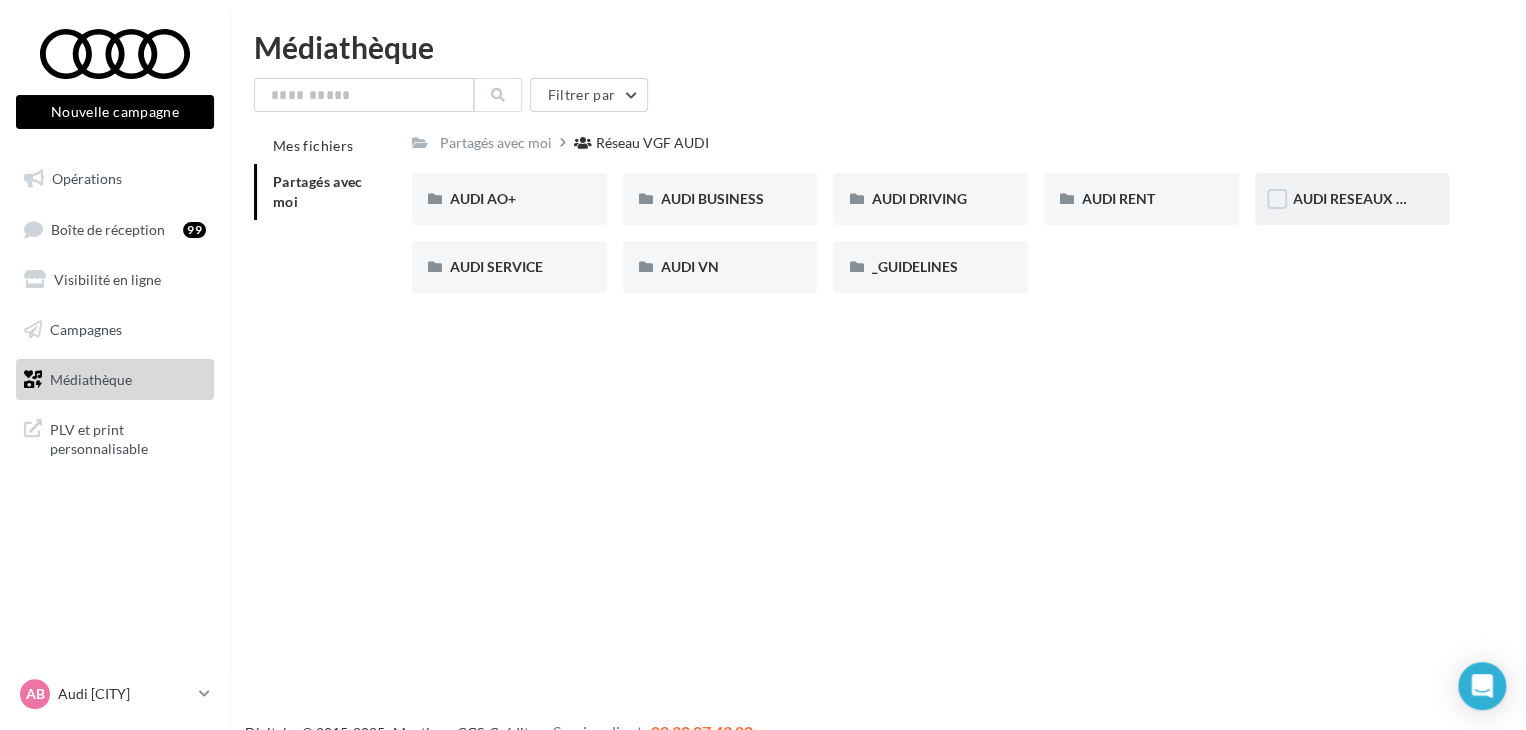 click on "AUDI RESEAUX SOCIAUX" at bounding box center (1352, 199) 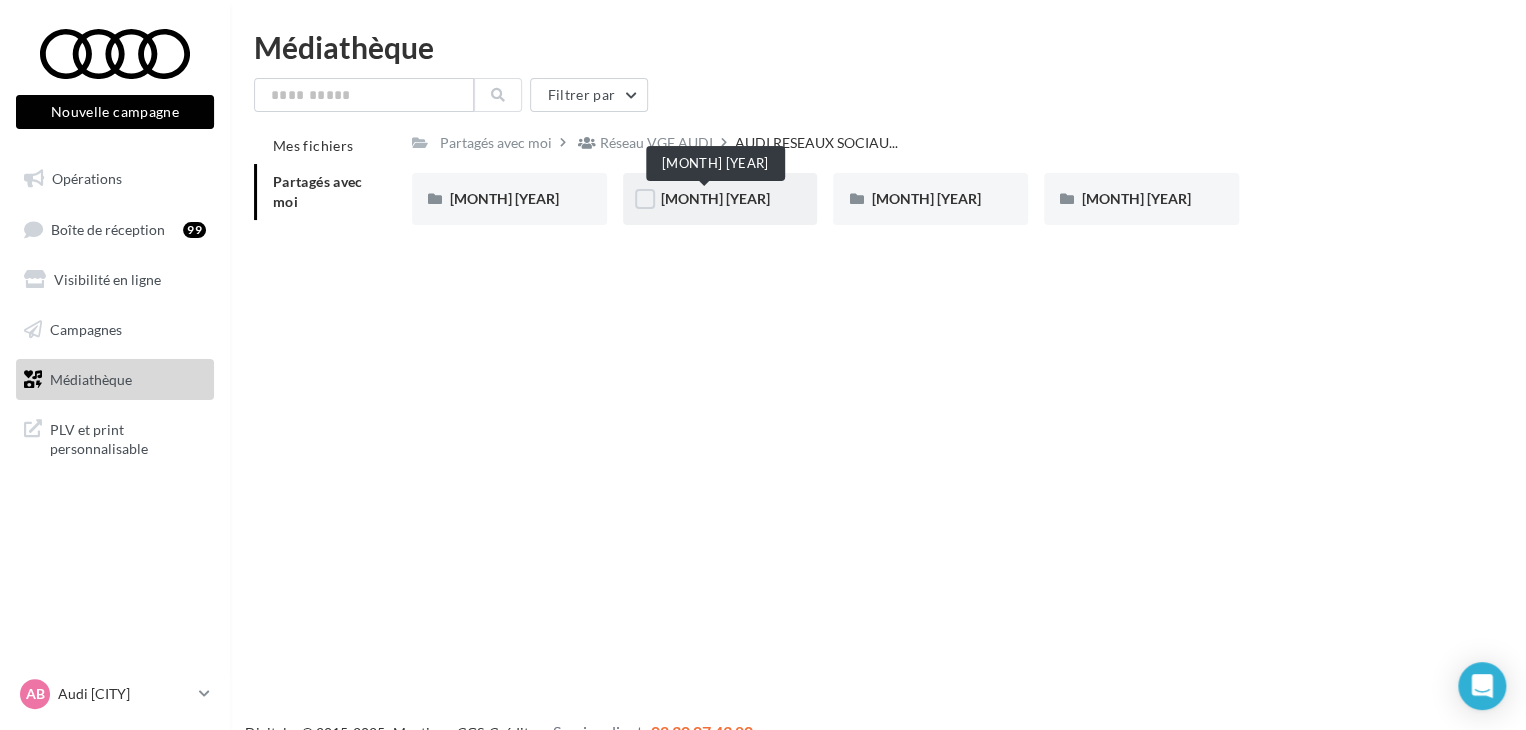 click on "JUILLET 2025" at bounding box center [715, 198] 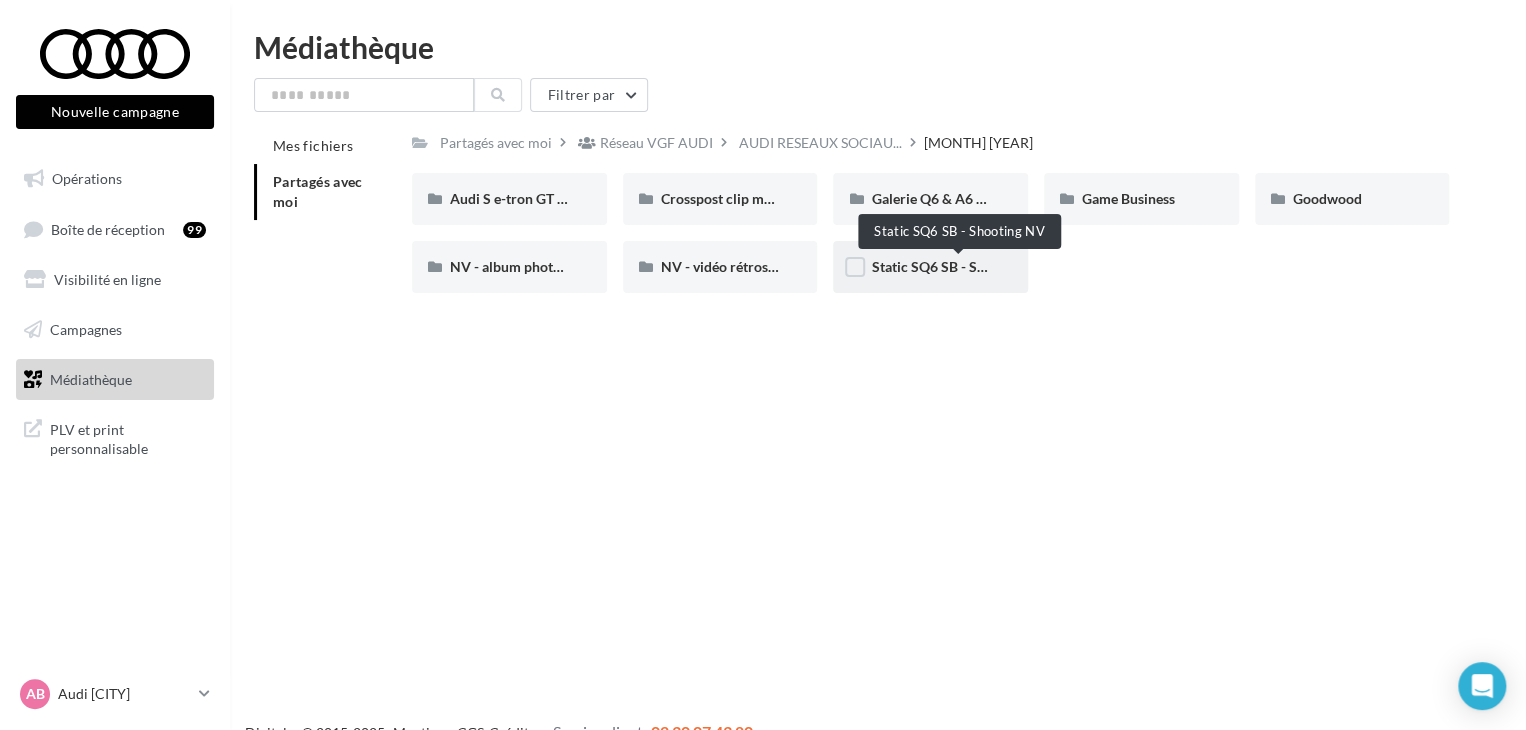 click on "Static SQ6 SB - Shooting NV" at bounding box center (959, 266) 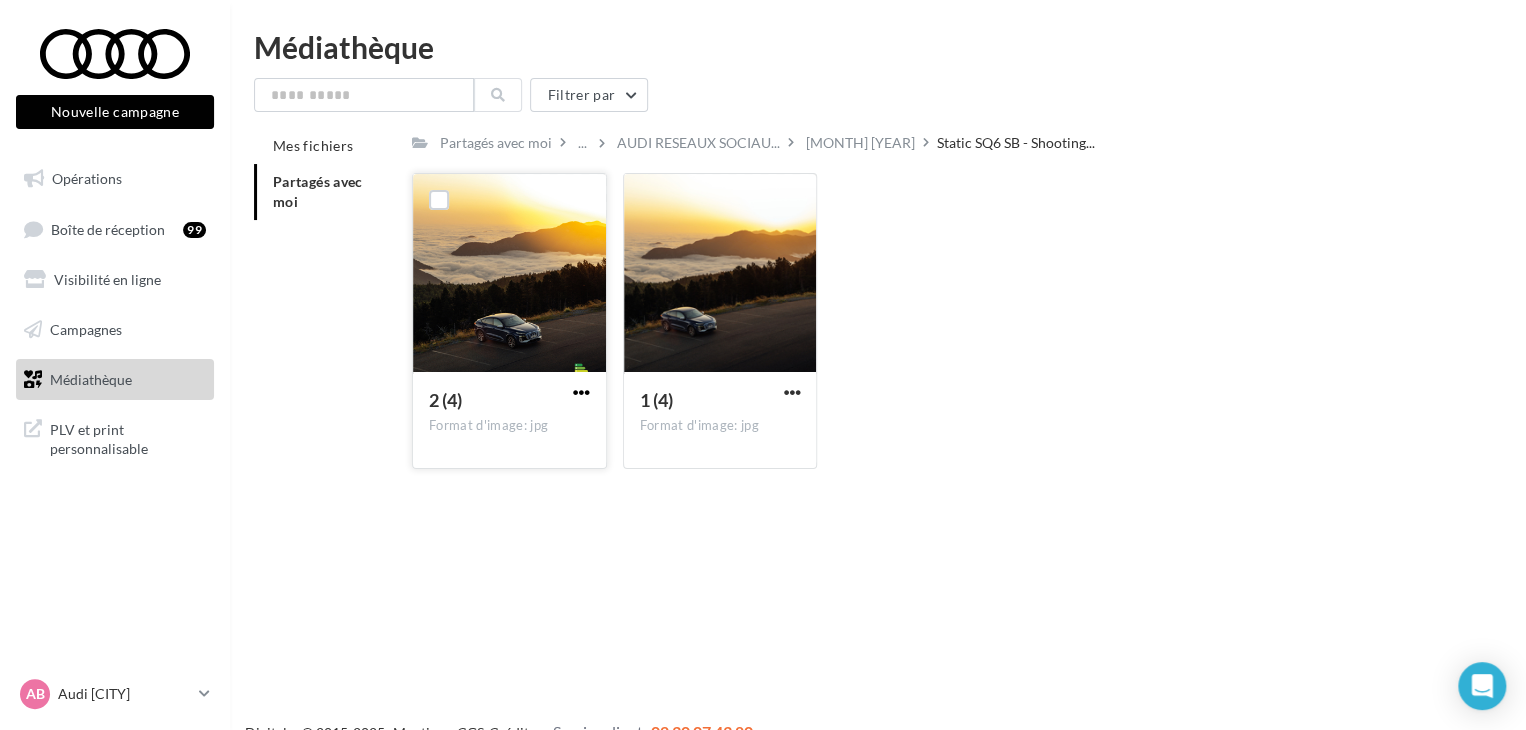 click at bounding box center [581, 392] 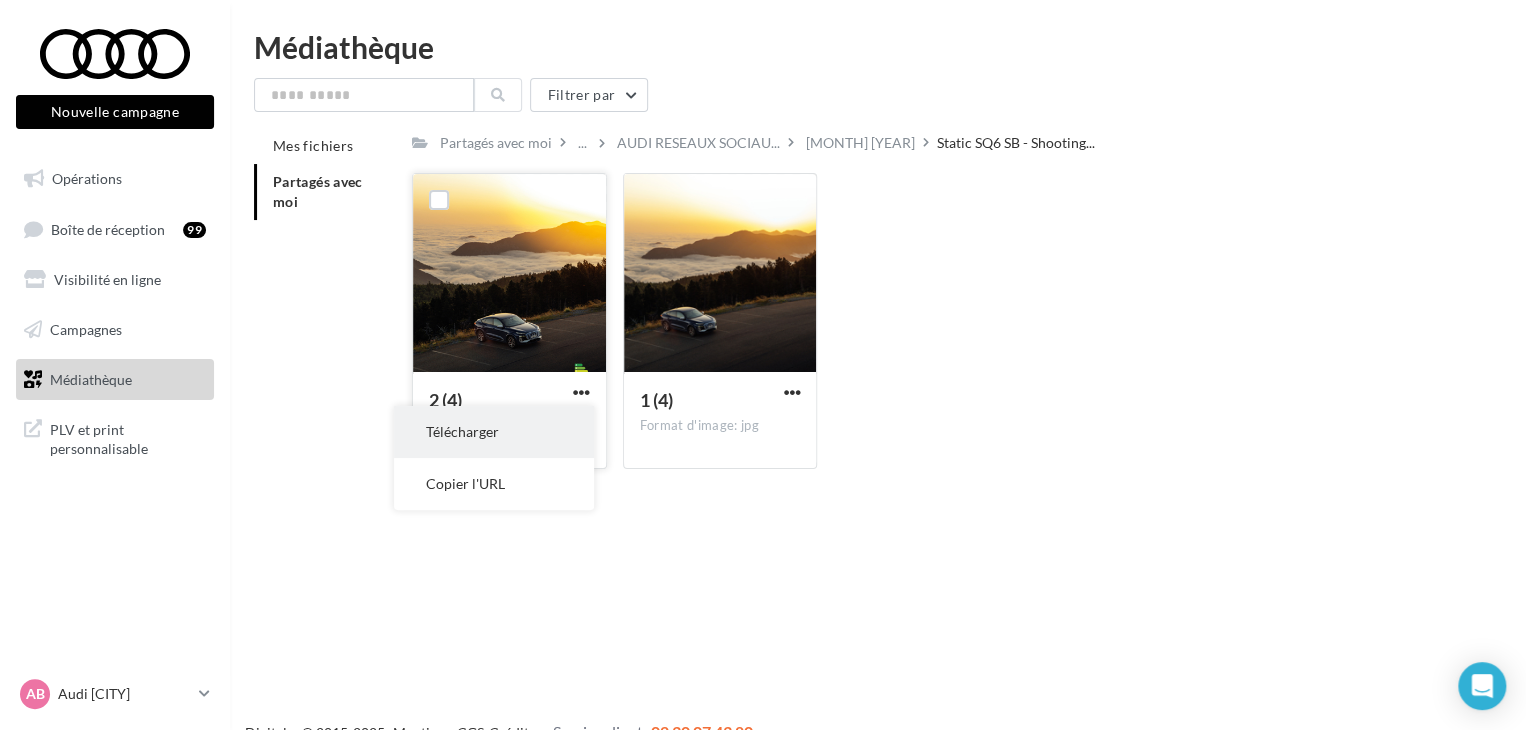 click on "Télécharger" at bounding box center [494, 432] 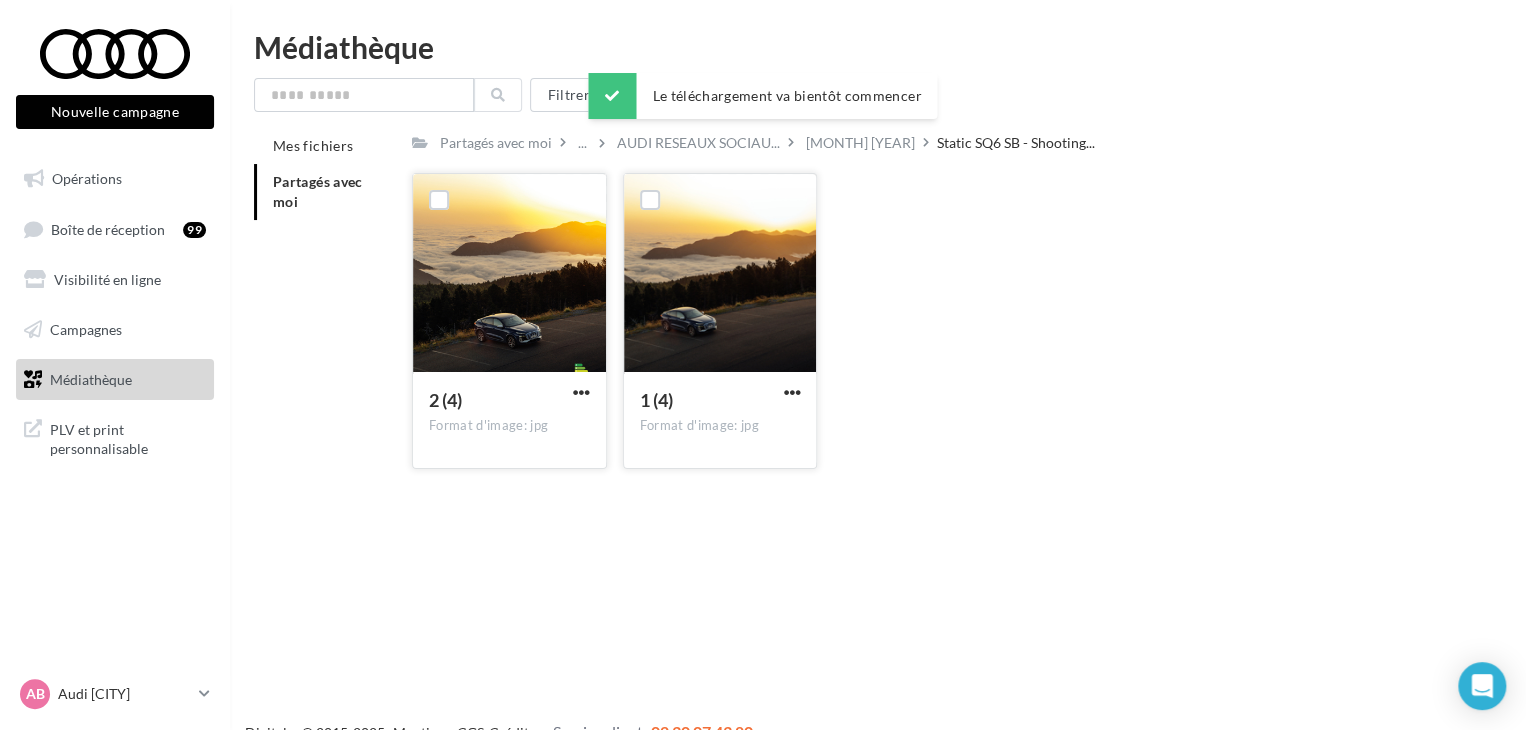 click on "1 (4)  Format d'image: jpg" at bounding box center [720, 419] 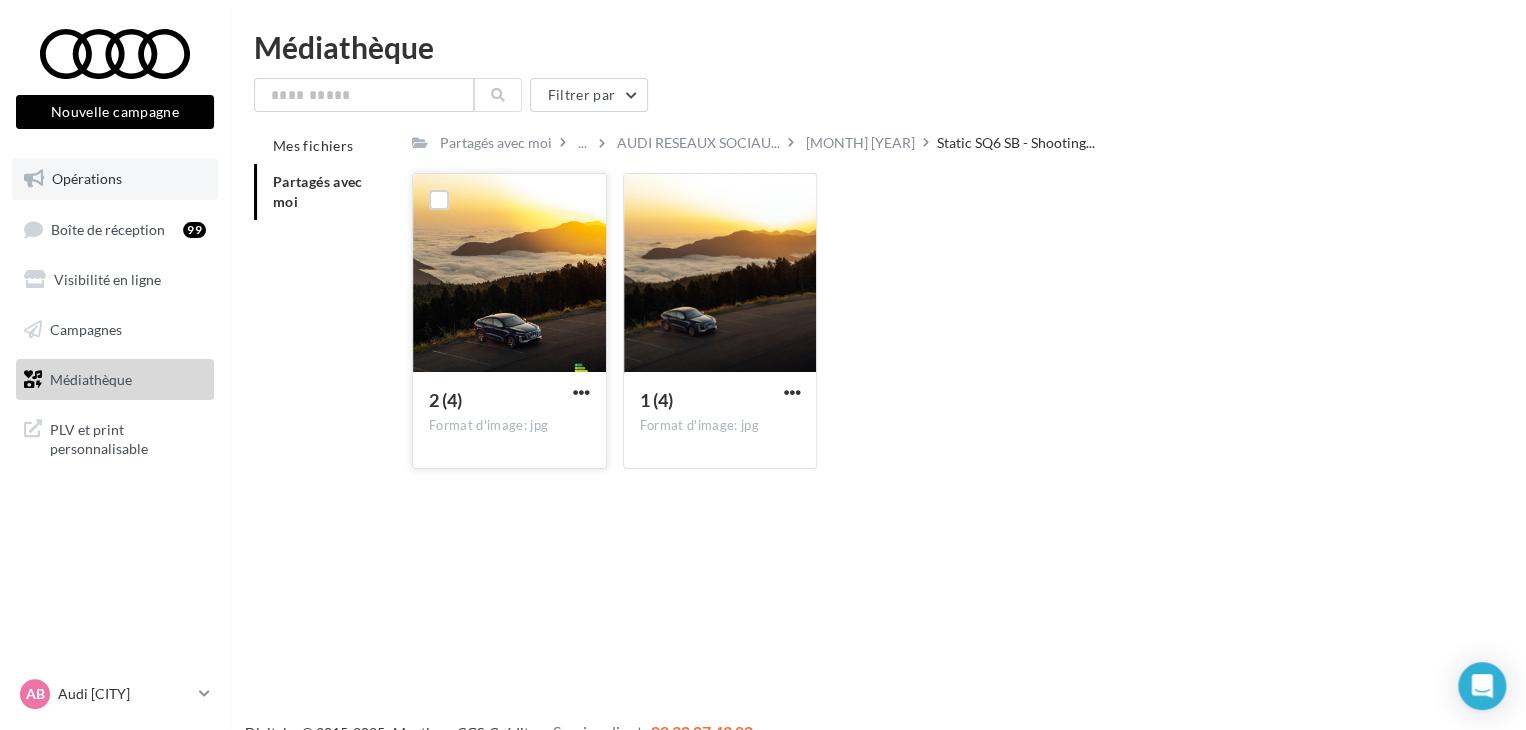 click on "Opérations" at bounding box center [115, 179] 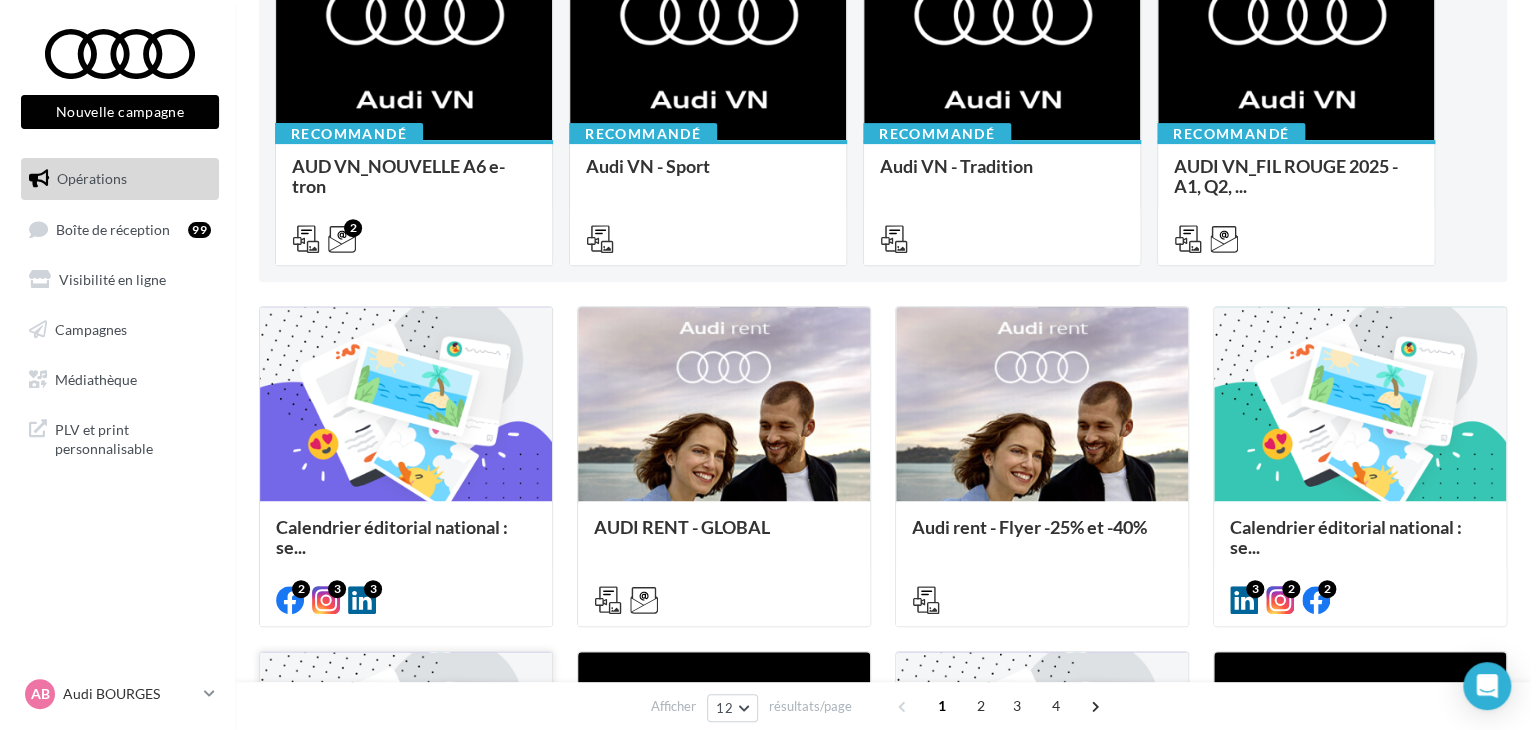 scroll, scrollTop: 400, scrollLeft: 0, axis: vertical 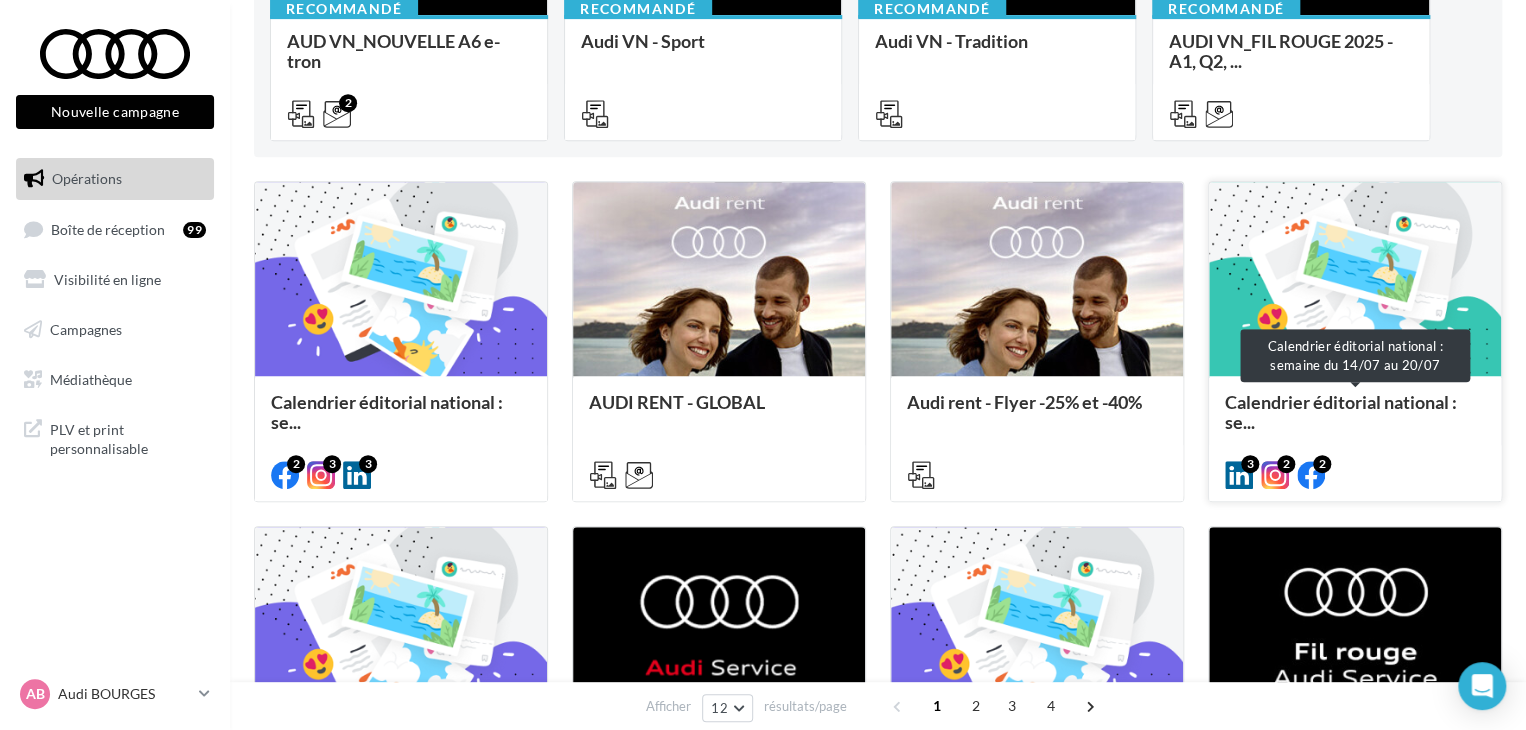 click on "Calendrier éditorial national : se..." at bounding box center (1355, 412) 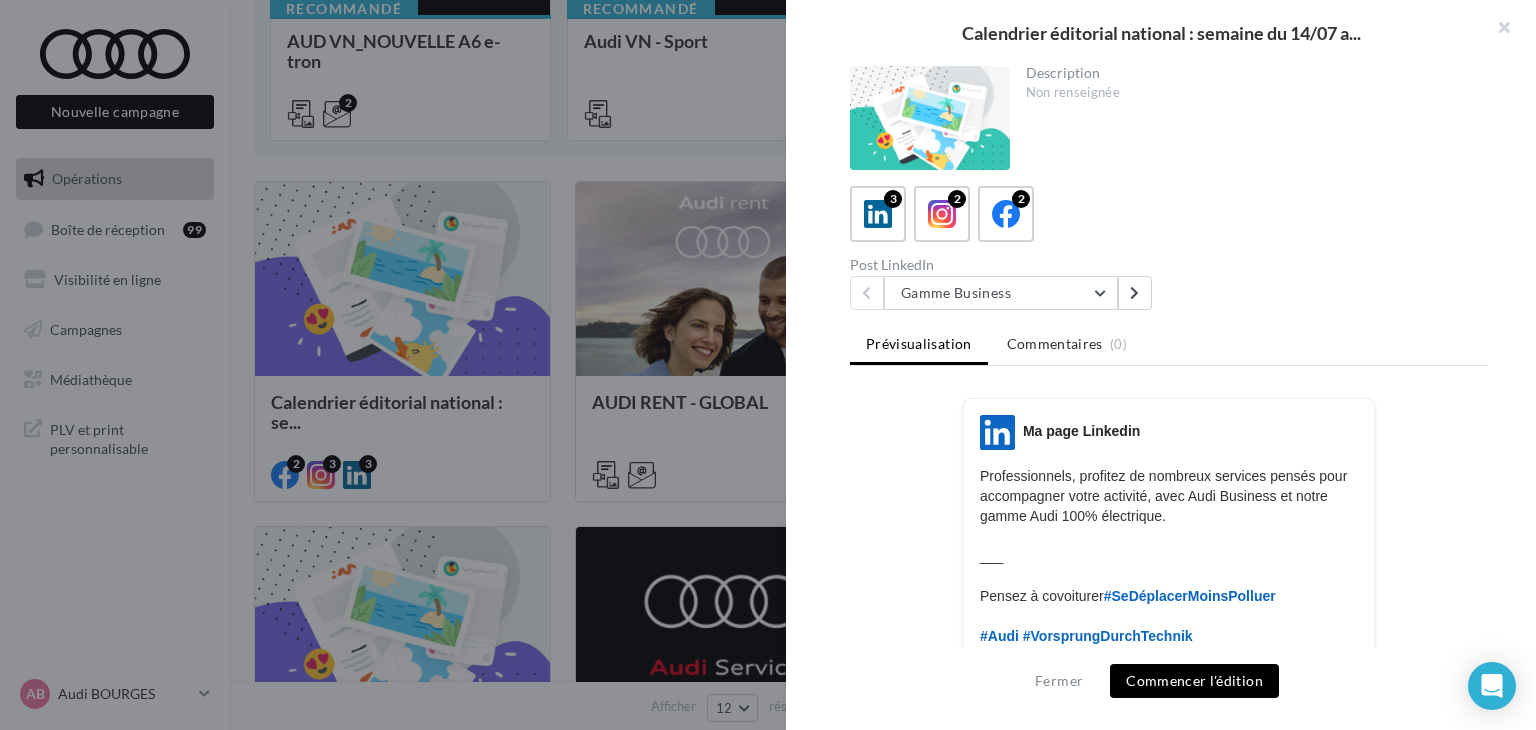click on "Description
Non renseignée
3         2         2
Post LinkedIn
Gamme Business
Gamme Business     Goodwood     Static SQ6 SB - Shooting NV
Prévisualisation
Commentaires
(0)
LinkedIn
Ma page Linkedin
Professionnels, profitez de nombreux services pensés pour accompagner votre activité, avec Audi Business et notre gamme Audi 100% électrique. ___ Pensez à covoiturer  #SeDéplacerMoinsPolluer #Audi    #VorsprungDurchTechnik   #LAvanceParLaTechnologie" at bounding box center [1169, 366] 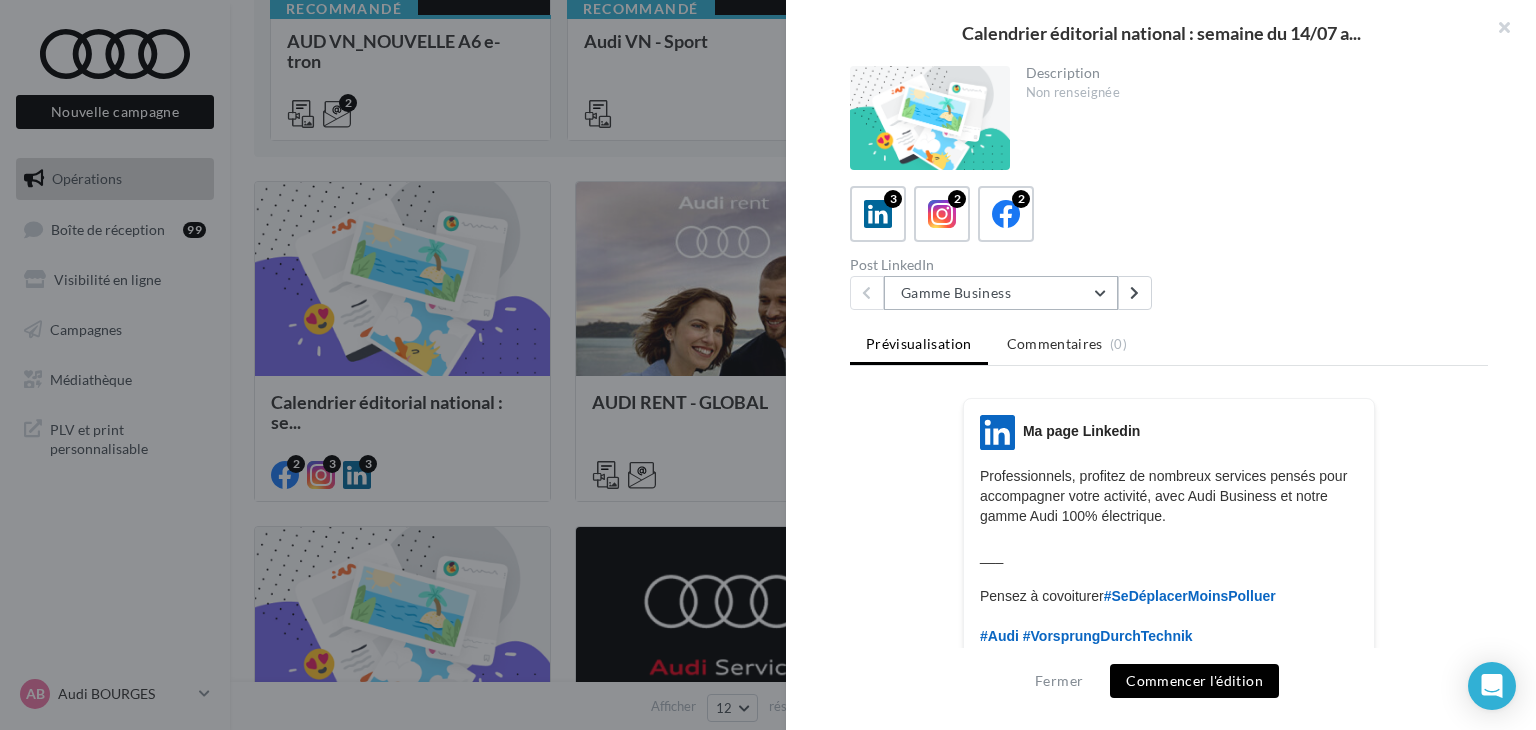 click on "Gamme Business" at bounding box center [1001, 293] 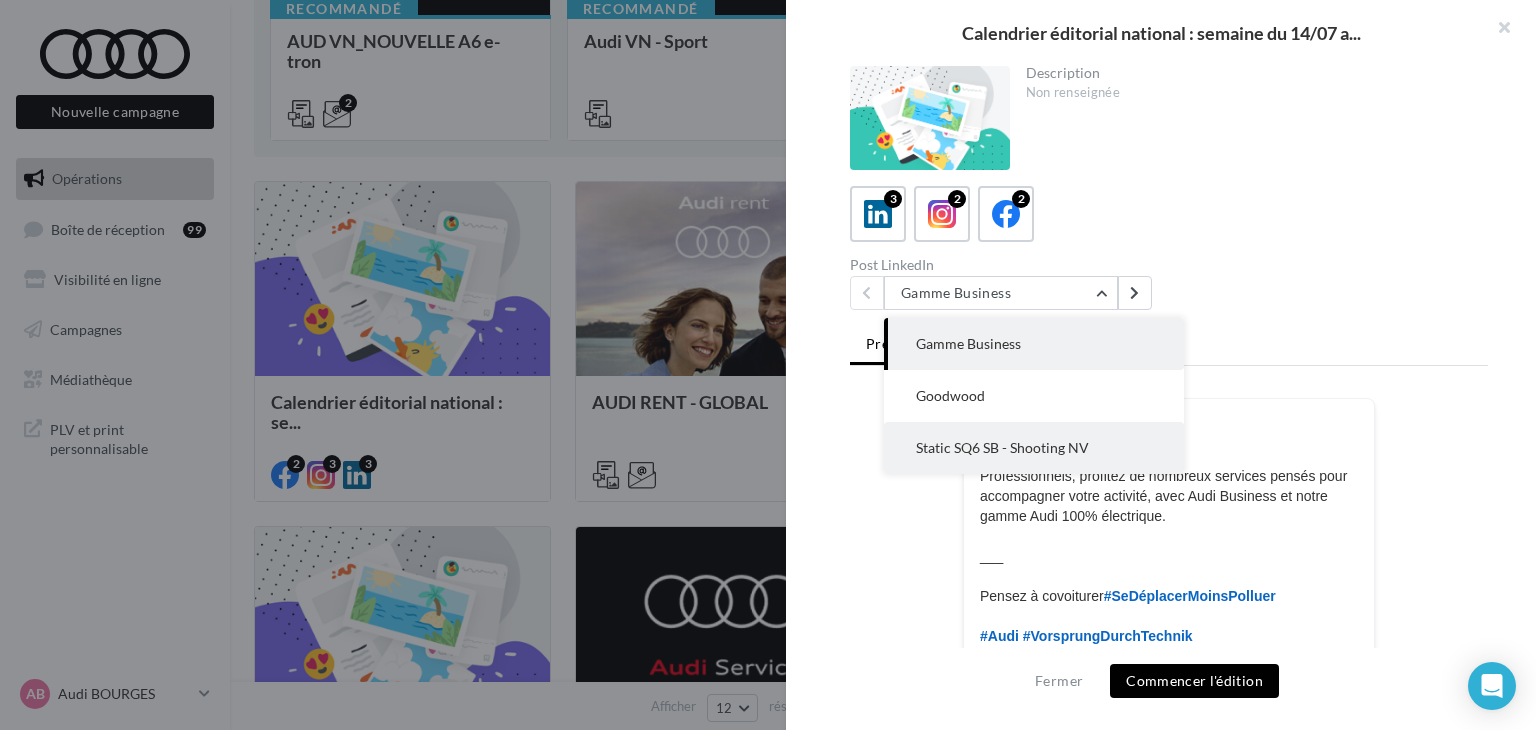 click on "Static SQ6 SB - Shooting NV" at bounding box center (1002, 447) 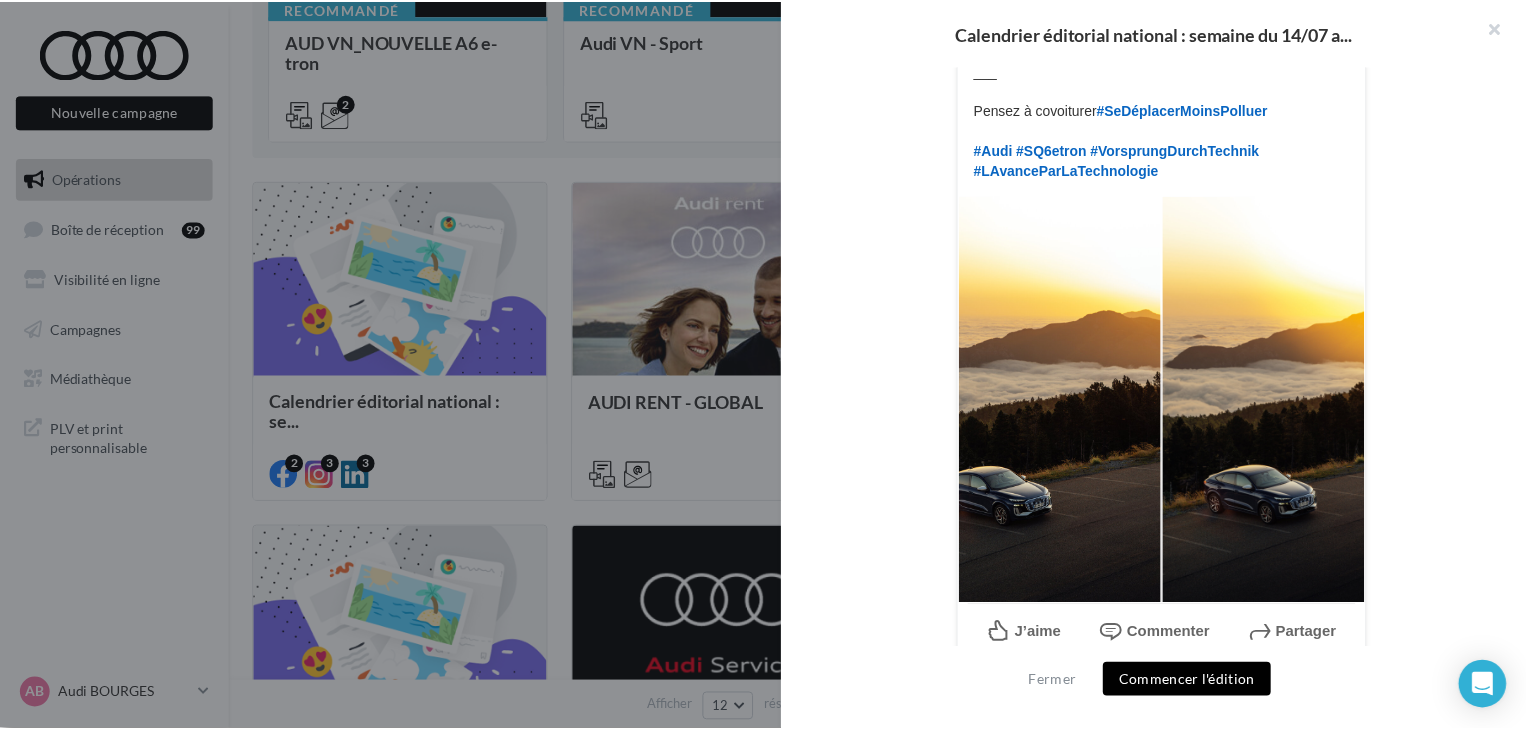 scroll, scrollTop: 565, scrollLeft: 0, axis: vertical 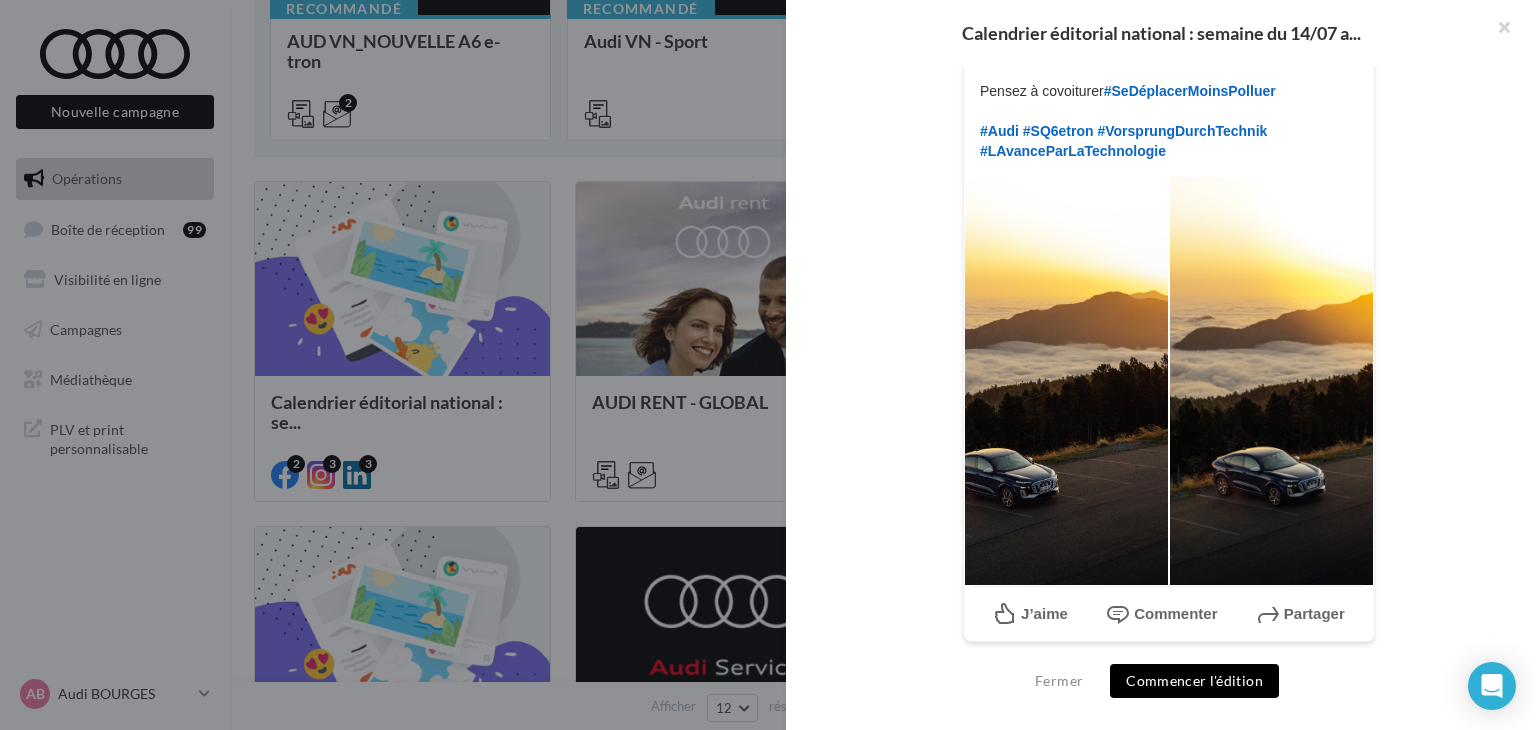 click on "Calendrier éditorial national : semaine du 14/07 a...
Description
Non renseignée
3         2         2
Post LinkedIn
Static SQ6 SB - Shooting NV
Gamme Business     Goodwood     Static SQ6 SB - Shooting NV
Prévisualisation
Commentaires
(0)
LinkedIn
Ma page Linkedin
Nouvelle Audi SQ6 Sportback e-tron : quand l’innovation électrique rencontre l’élégance coupée. ___ Pensez à covoiturer  #SeDéplacerMoinsPolluer #Audi   #SQ6etron   #VorsprungDurchTechnik" at bounding box center (883, 1272) 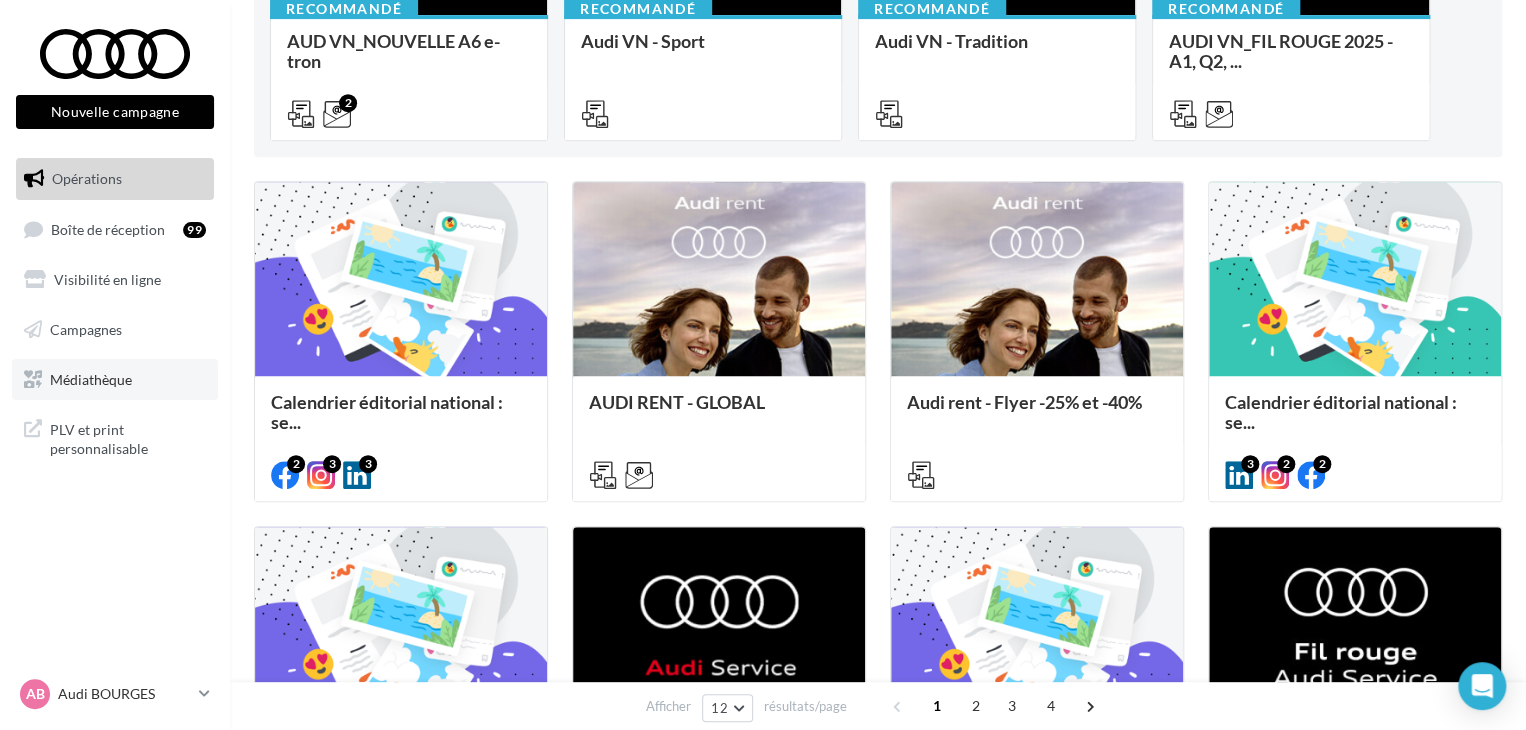 click on "Médiathèque" at bounding box center [91, 378] 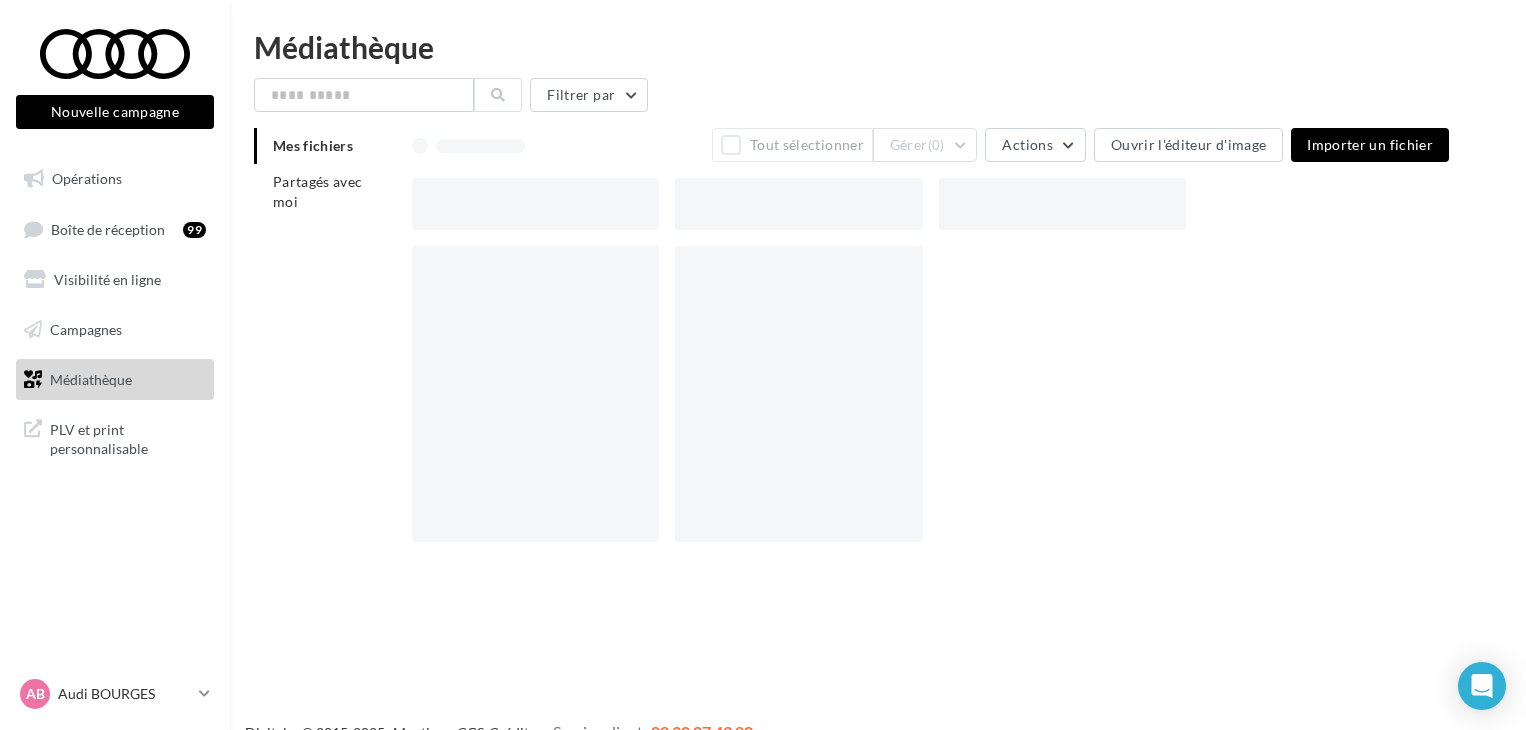 scroll, scrollTop: 0, scrollLeft: 0, axis: both 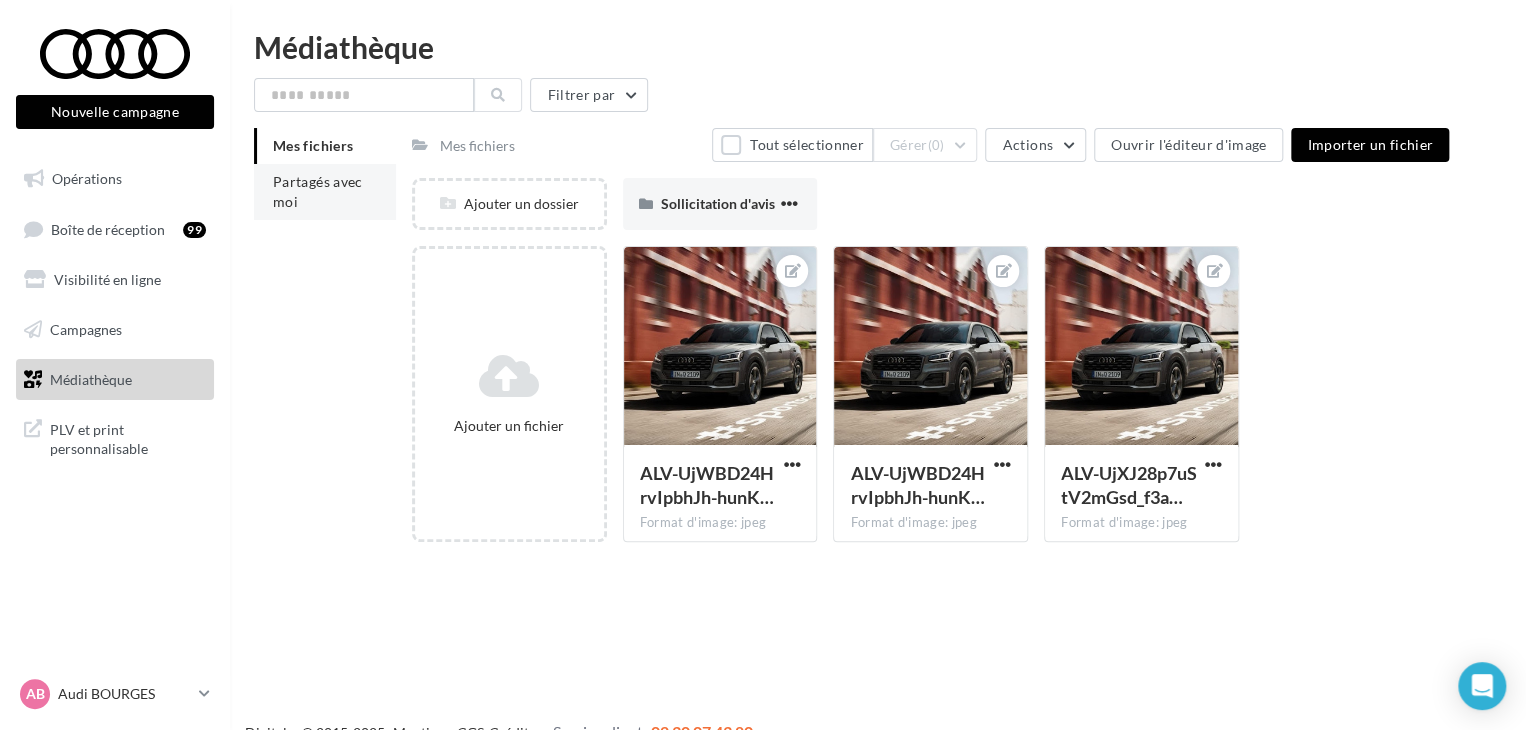click on "Partagés avec moi" at bounding box center (325, 192) 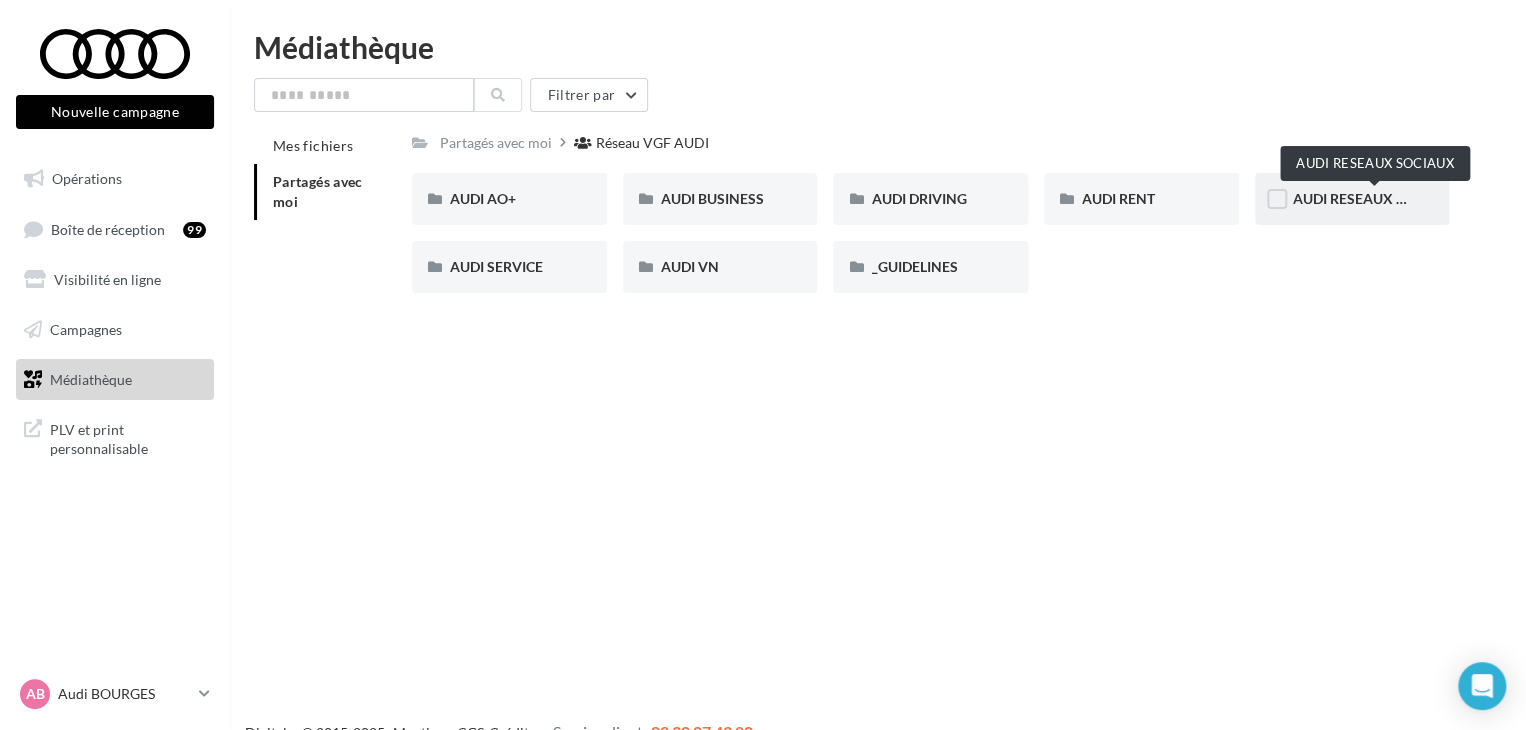 click on "AUDI RESEAUX SOCIAUX" at bounding box center [1375, 198] 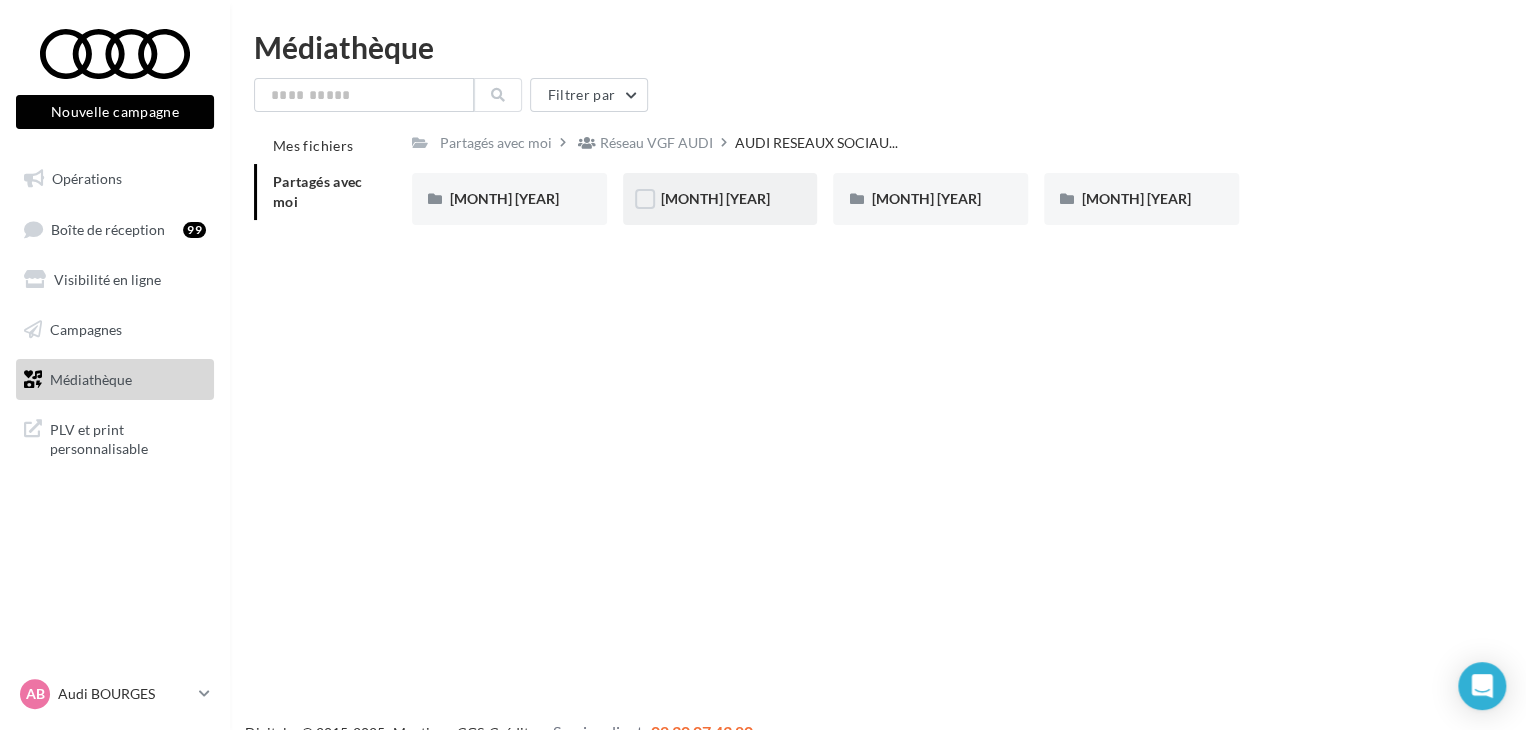 click on "[MONTH] [YEAR]" at bounding box center (720, 199) 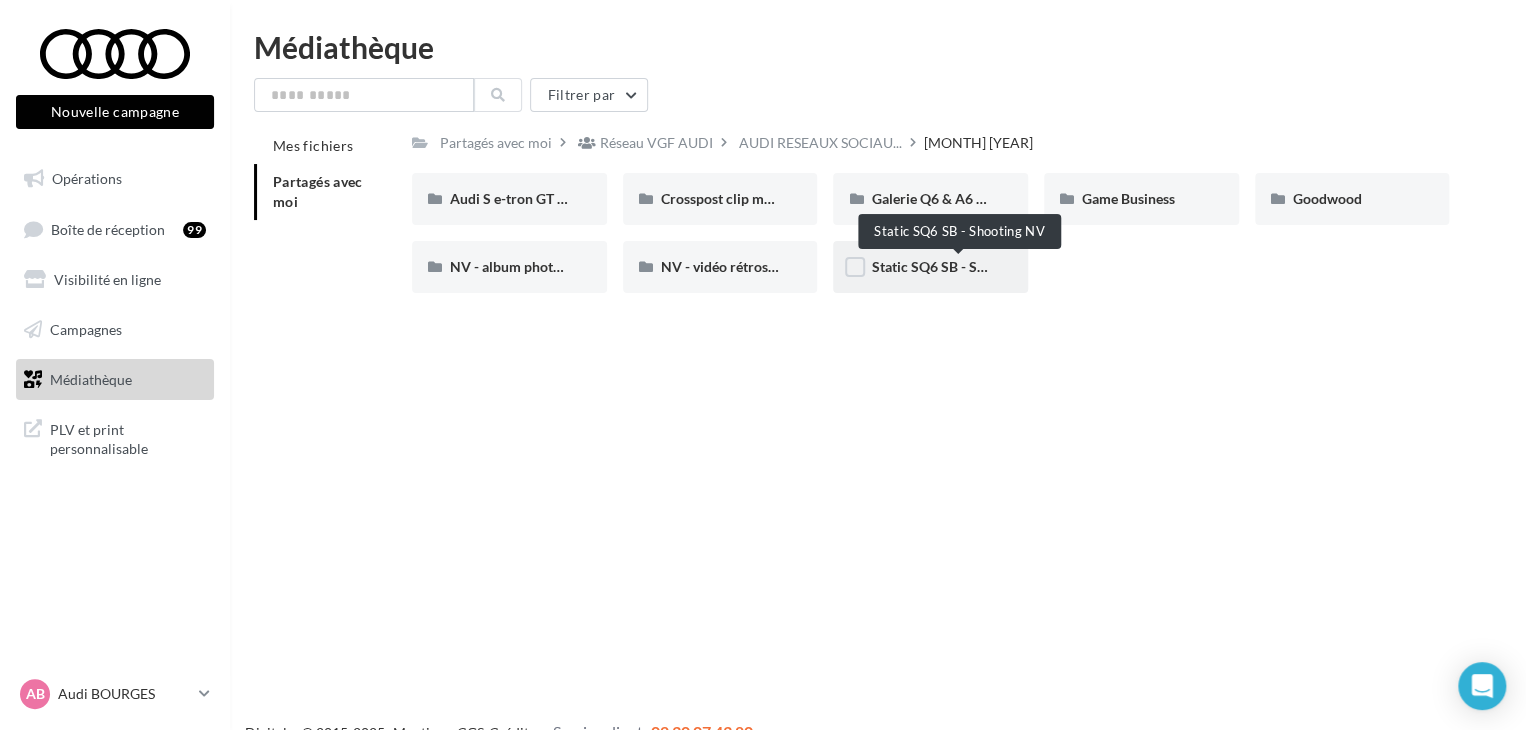 click on "Static SQ6 SB - Shooting NV" at bounding box center [959, 266] 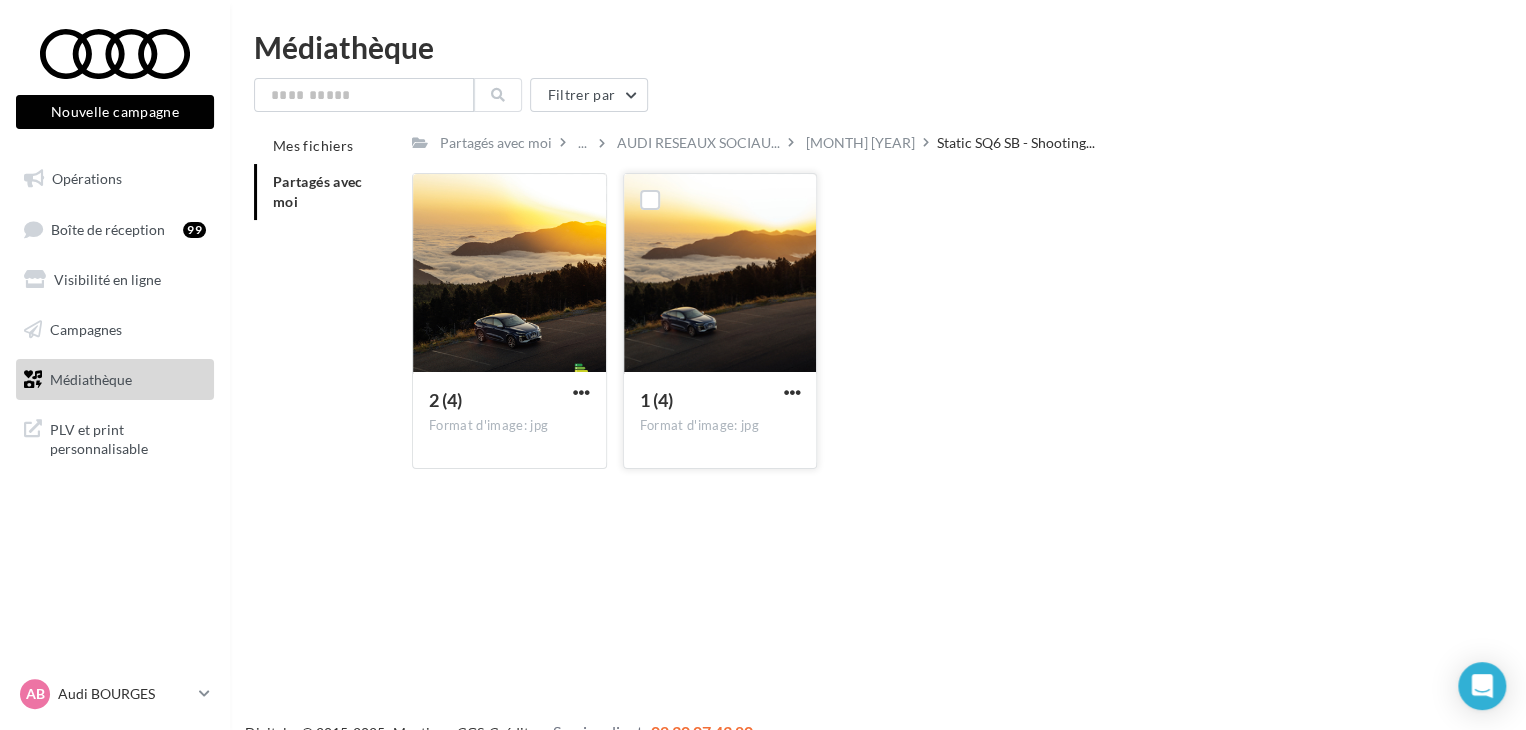 click at bounding box center (791, 394) 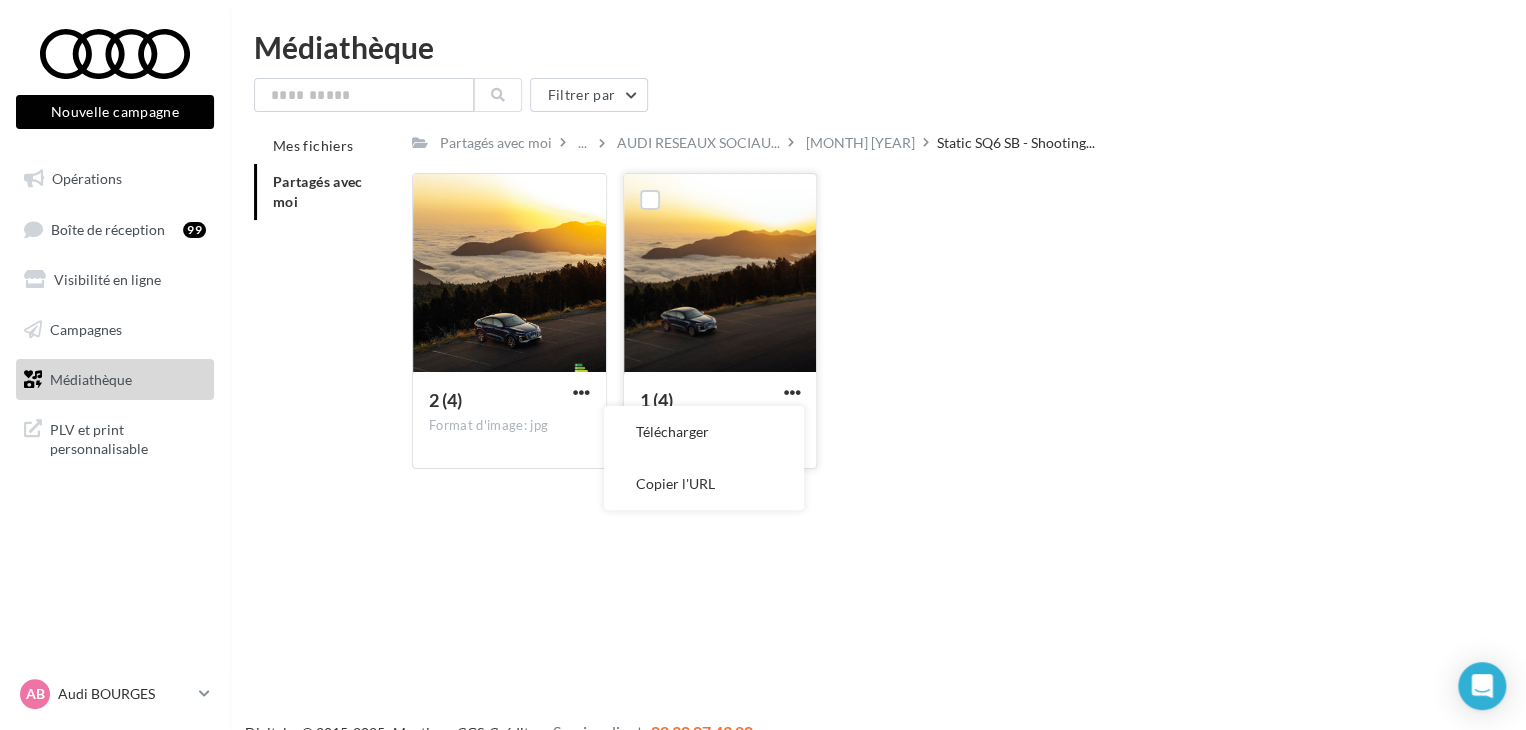 click on "Télécharger" at bounding box center (704, 432) 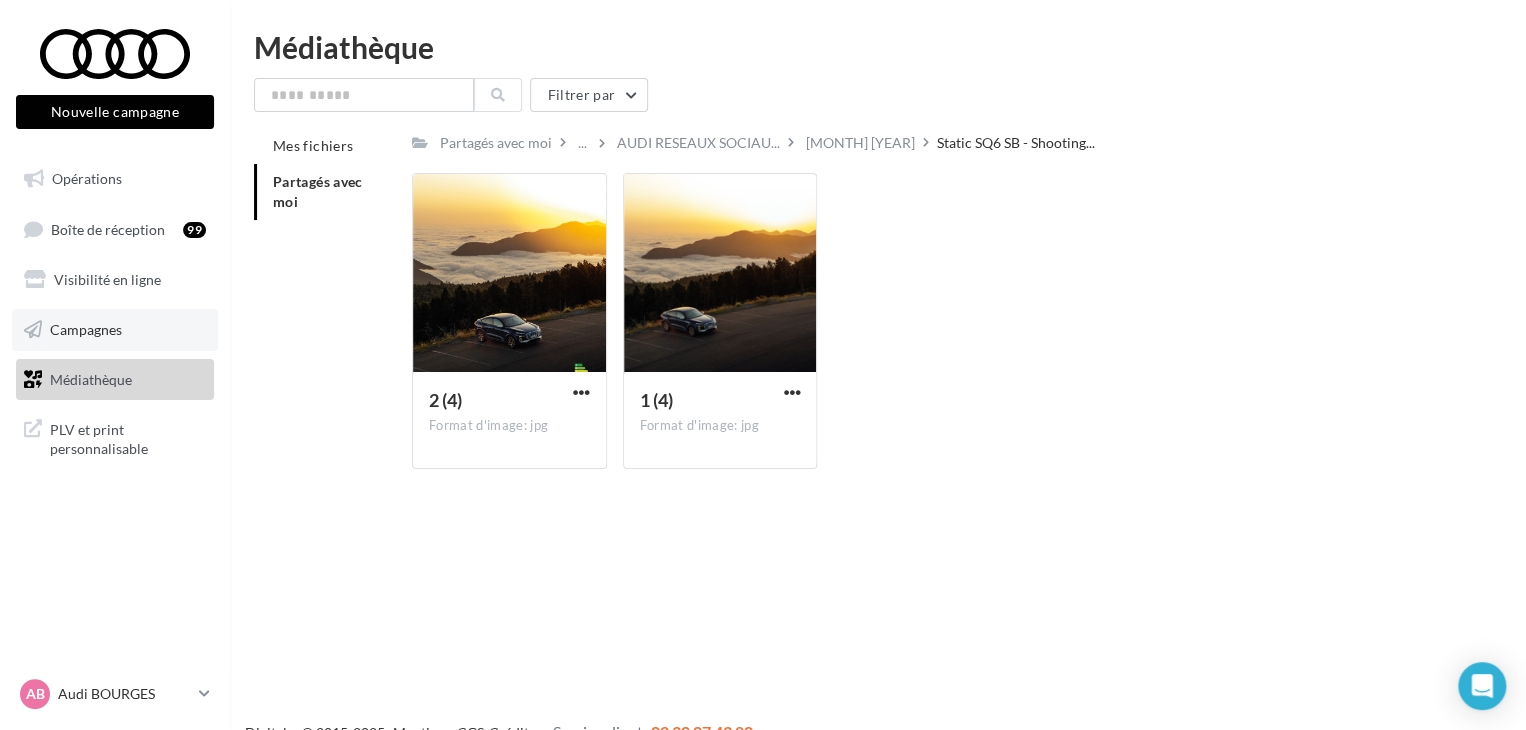 click on "Campagnes" at bounding box center (86, 329) 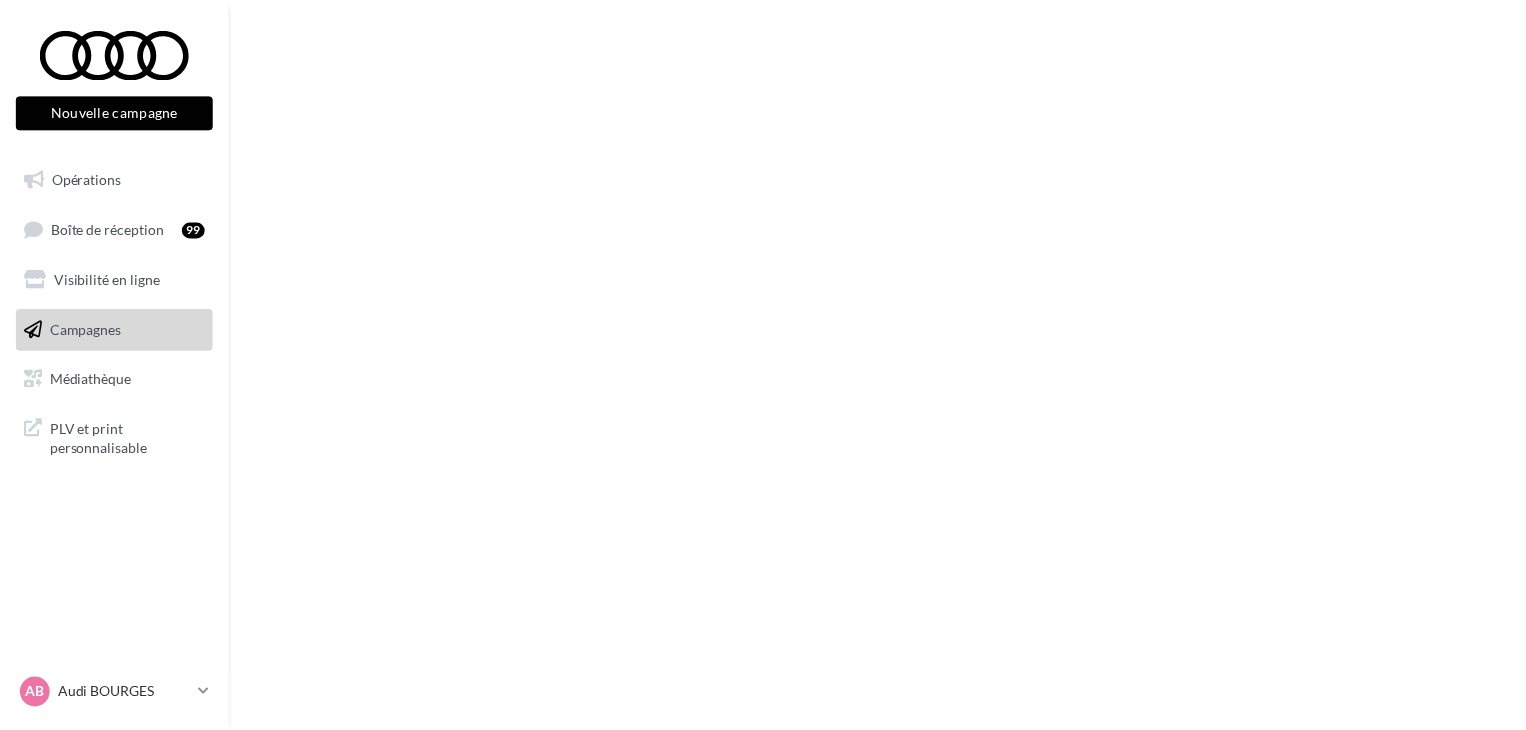 scroll, scrollTop: 0, scrollLeft: 0, axis: both 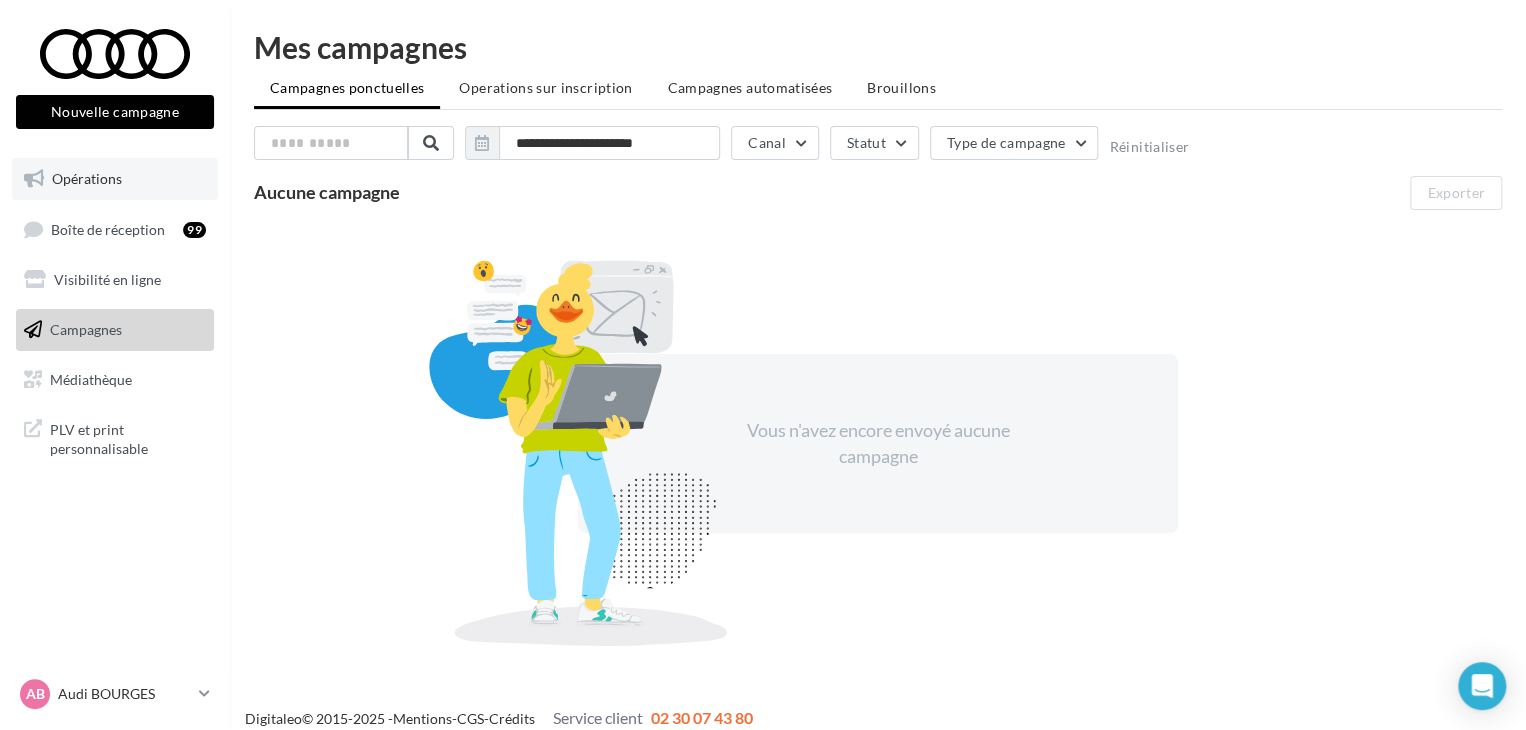 click on "Opérations" at bounding box center [87, 178] 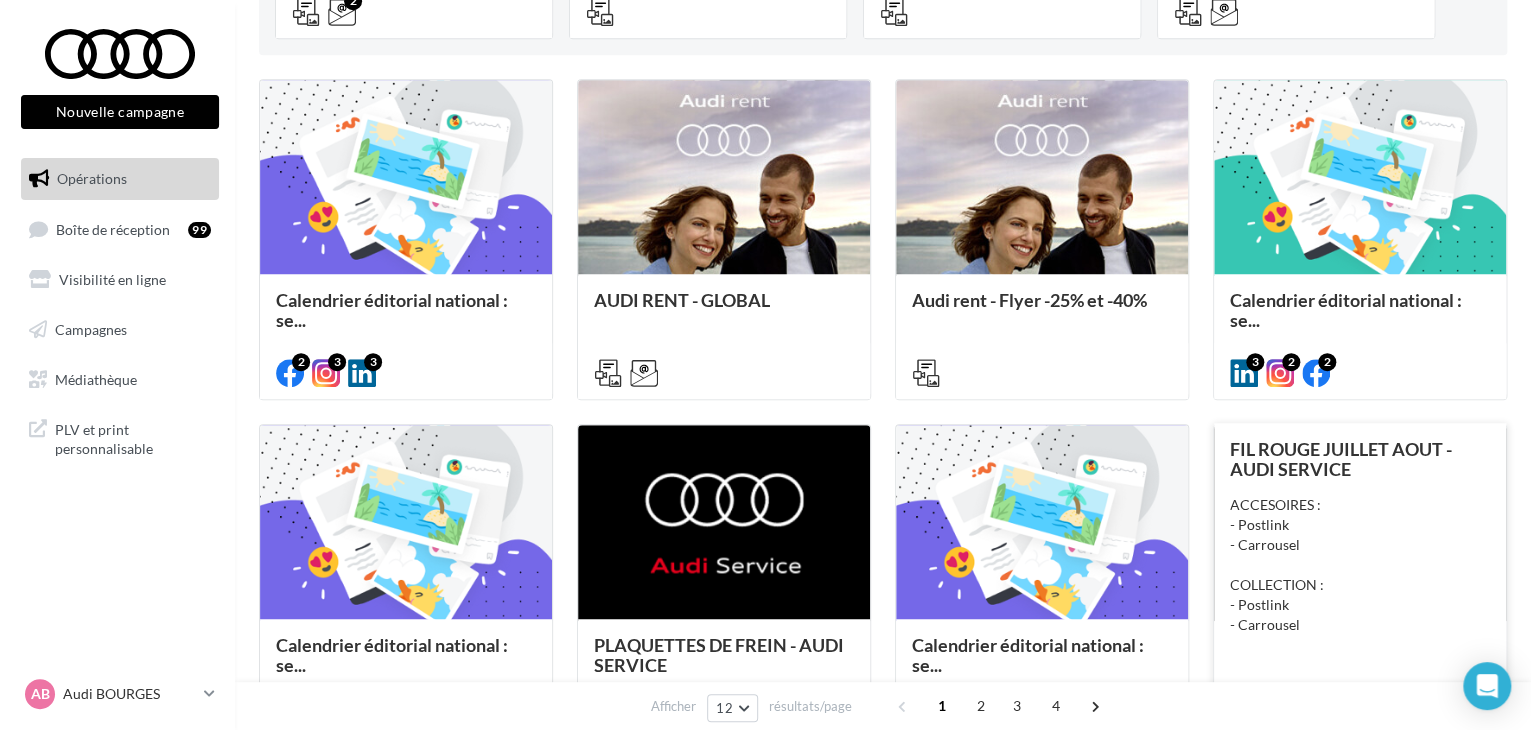 scroll, scrollTop: 600, scrollLeft: 0, axis: vertical 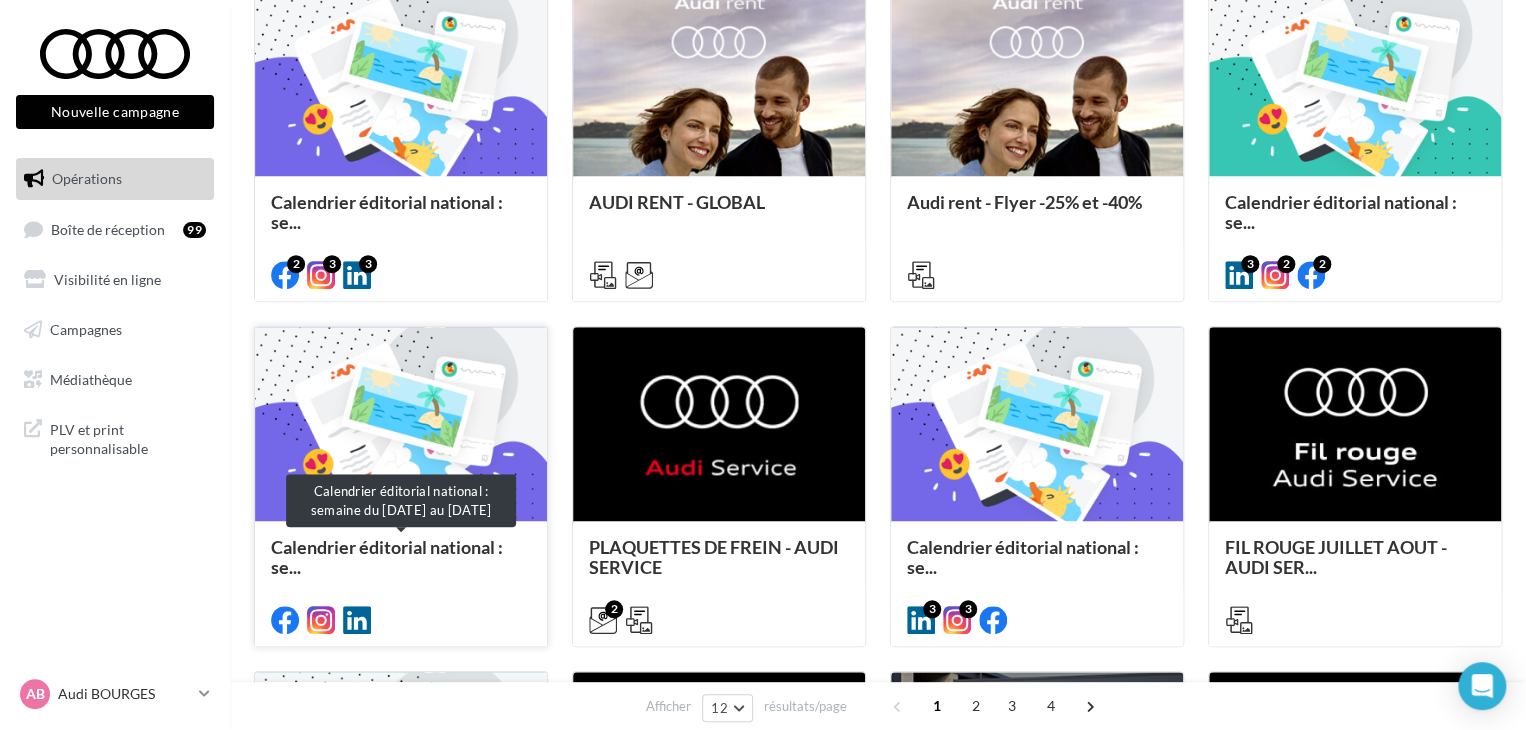 click on "Calendrier éditorial national : se..." at bounding box center [387, 557] 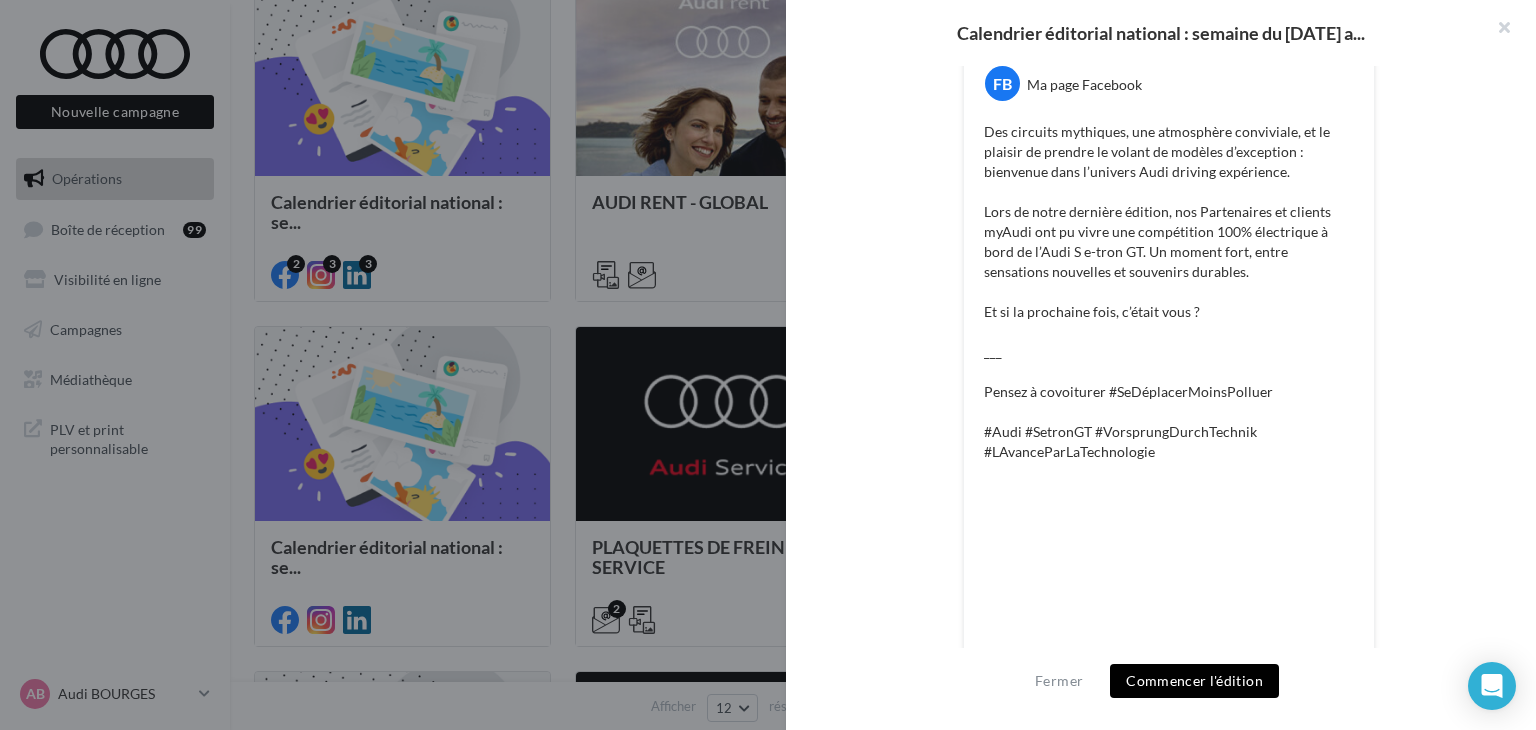 scroll, scrollTop: 329, scrollLeft: 0, axis: vertical 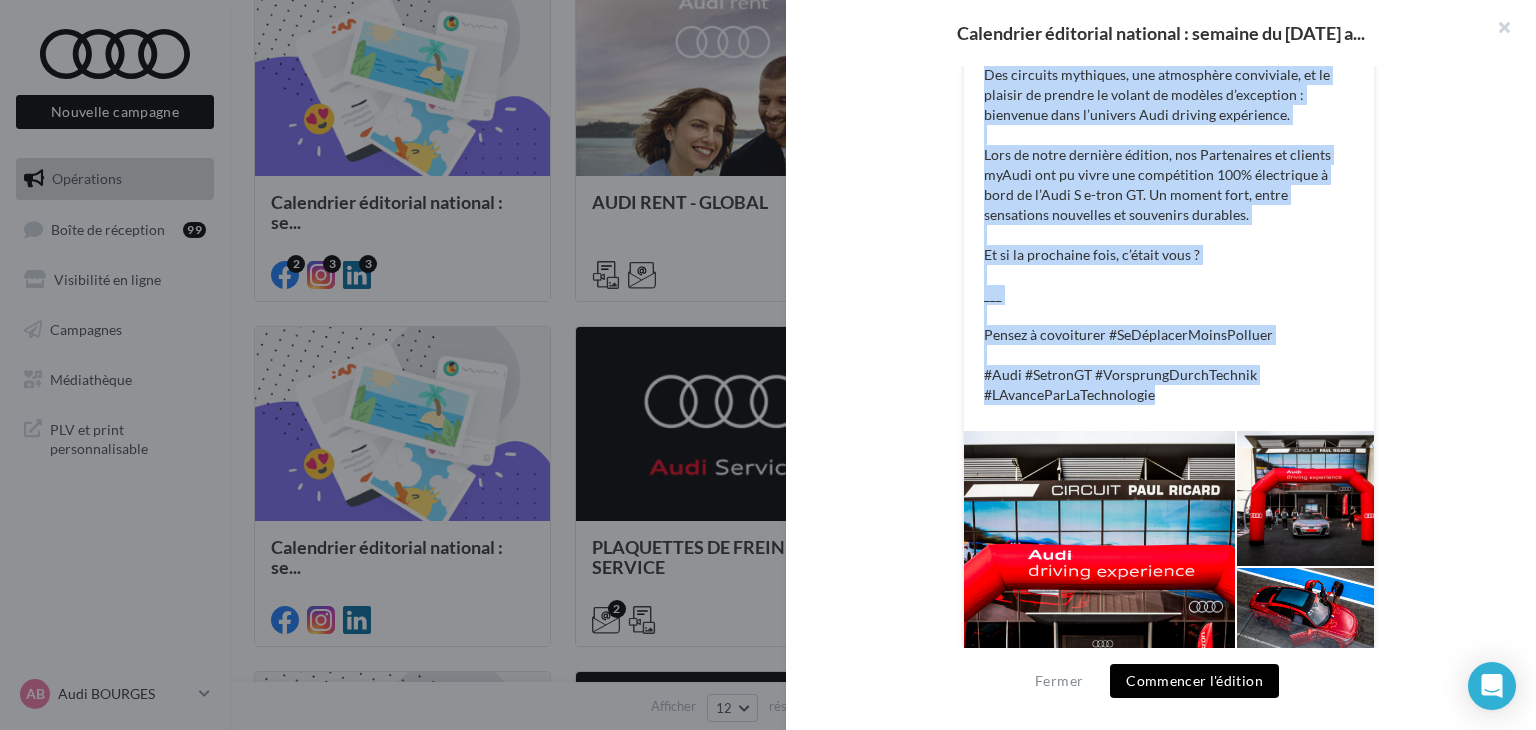 drag, startPoint x: 986, startPoint y: 170, endPoint x: 1172, endPoint y: 393, distance: 290.38766 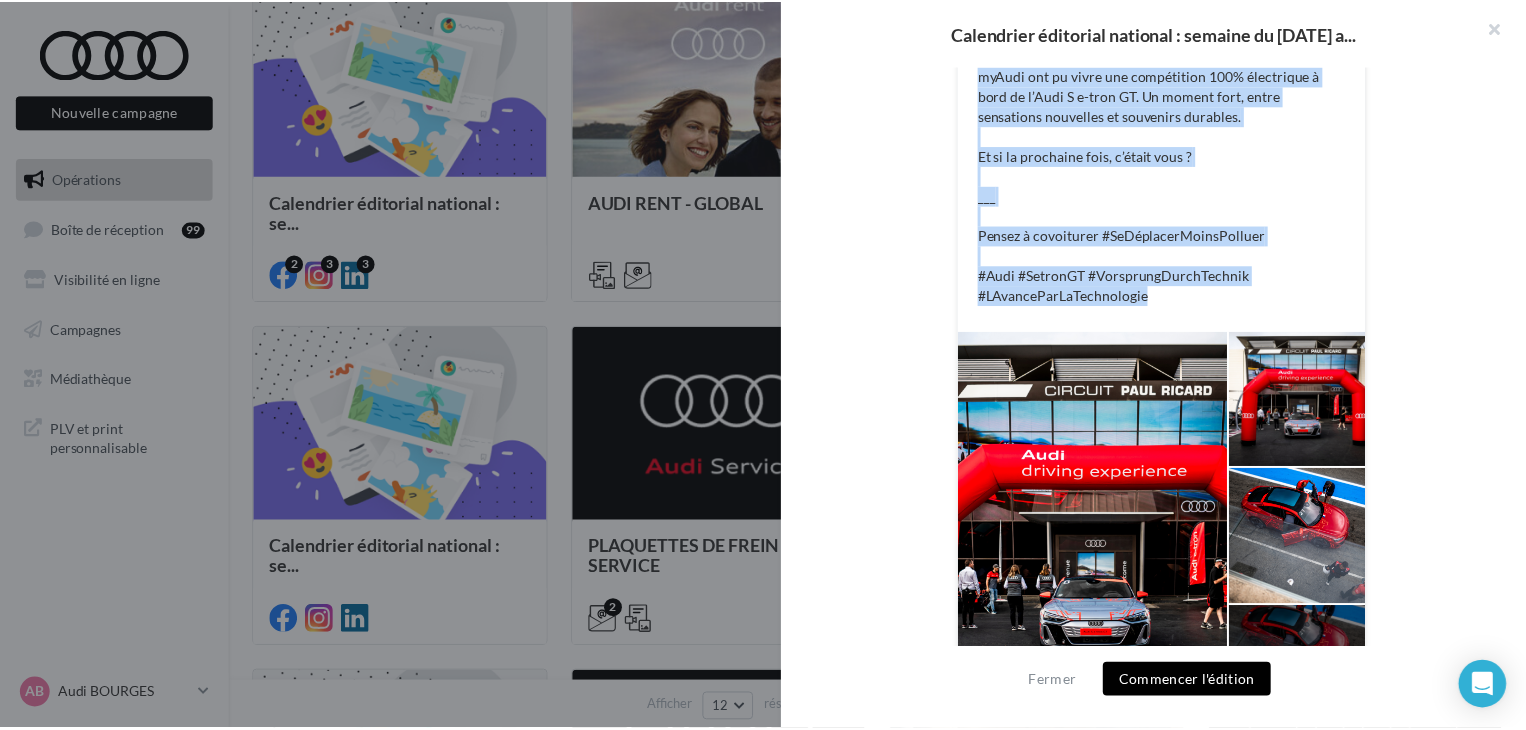 scroll, scrollTop: 629, scrollLeft: 0, axis: vertical 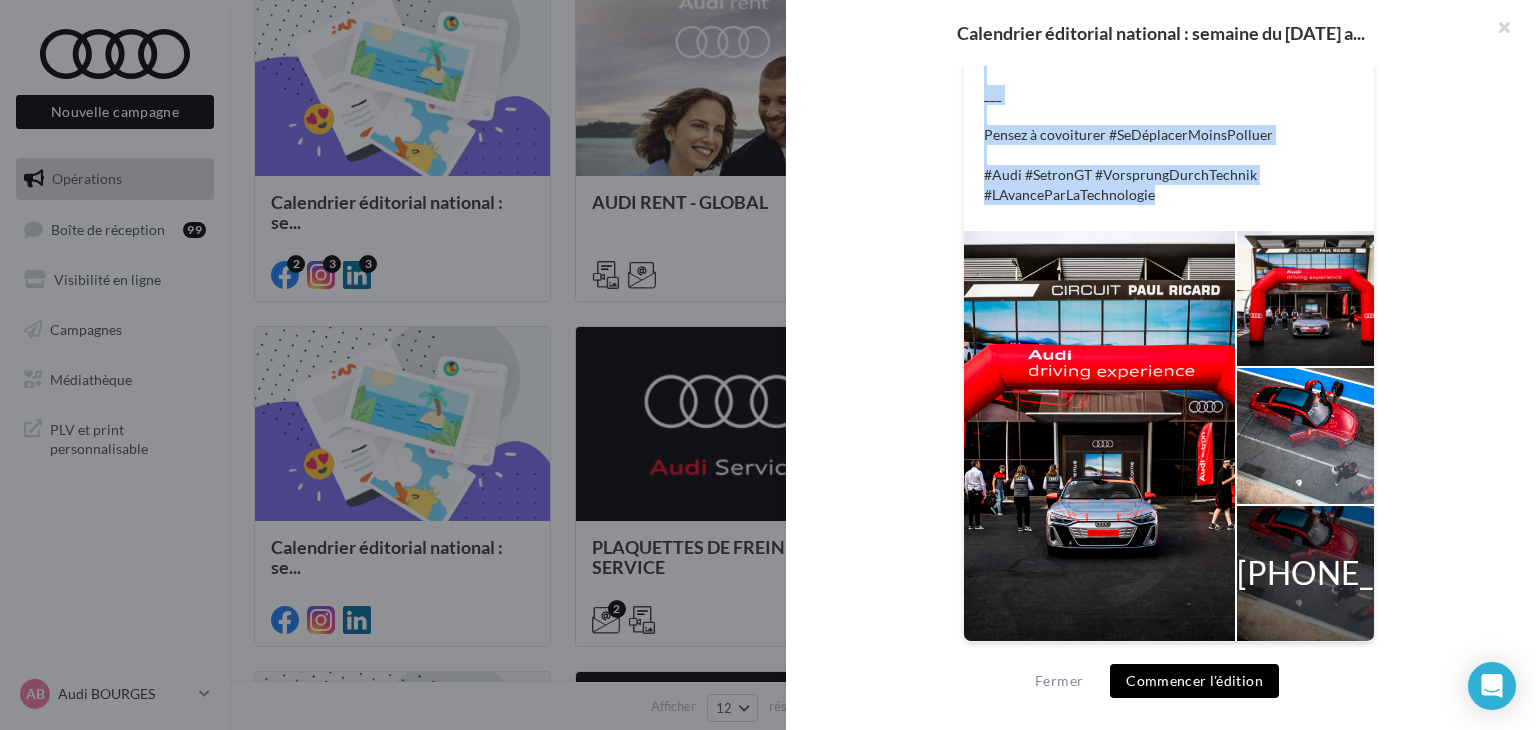 copy on "Des circuits mythiques, une atmosphère conviviale, et le plaisir de prendre le volant de modèles d’exception : bienvenue dans l’univers Audi driving expérience. Lors de notre dernière édition, nos Partenaires et clients myAudi ont pu vivre une compétition 100% électrique à bord de l’Audi S e-tron GT. Un moment fort, entre sensations nouvelles et souvenirs durables. Et si la prochaine fois, c’était vous ? ___ Pensez à covoiturer #SeDéplacerMoinsPolluer #Audi #SetronGT #VorsprungDurchTechnik #LAvanceParLaTechnologie" 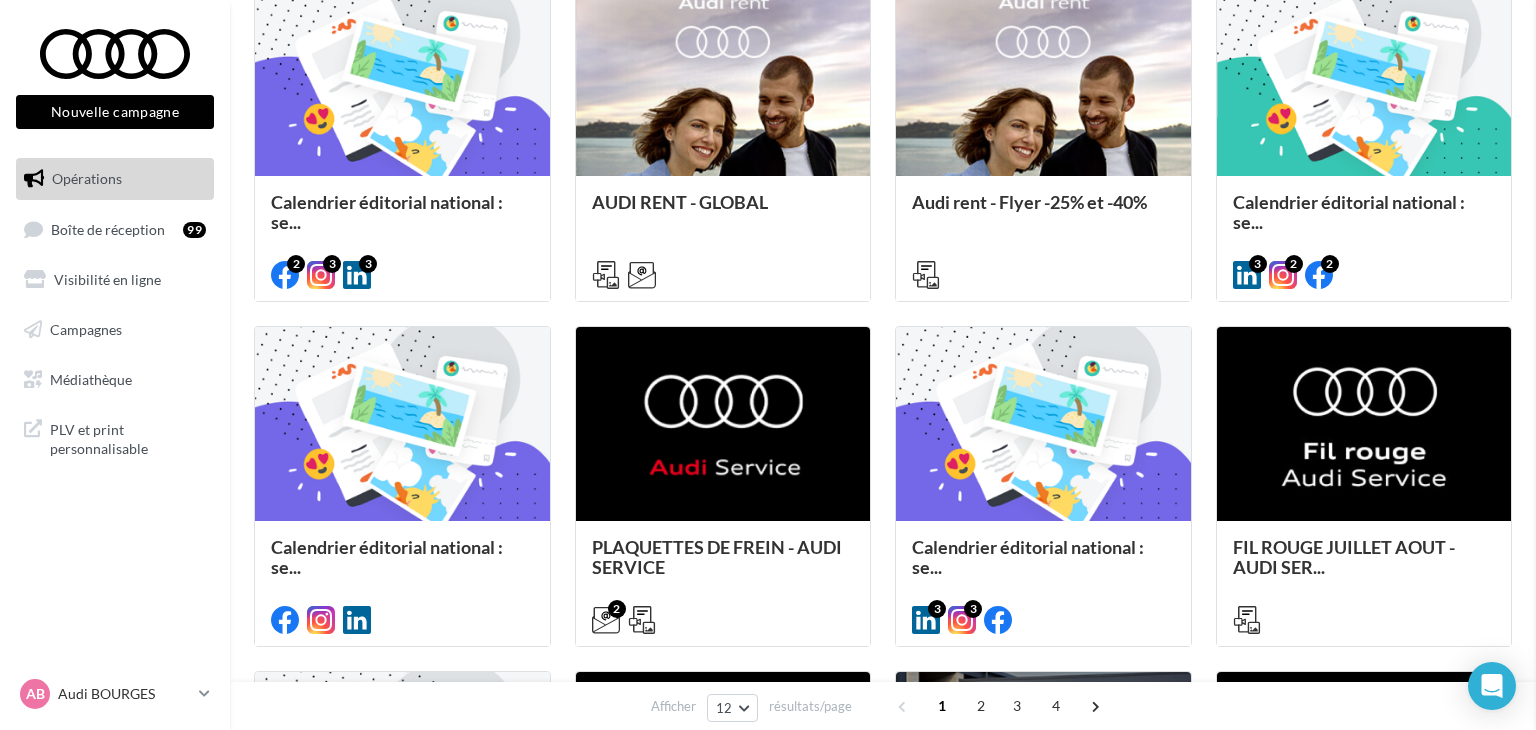 click on "Calendrier éditorial national : semaine du 07.07 a...
Description
Non renseignée
Facebook
Audi S e-tron GT - GPA
Type
Post
Prévisualisation
Commentaires
(0)
FB
Ma page Facebook
Des circuits mythiques, une atmosphère conviviale, et le plaisir de prendre le volant de modèles d’exception : bienvenue dans l’univers Audi driving expérience. Et si la prochaine fois, c’était vous ? ___ Pensez à covoiturer #SeDéplacerMoinsPolluer
+7" at bounding box center [883, 1072] 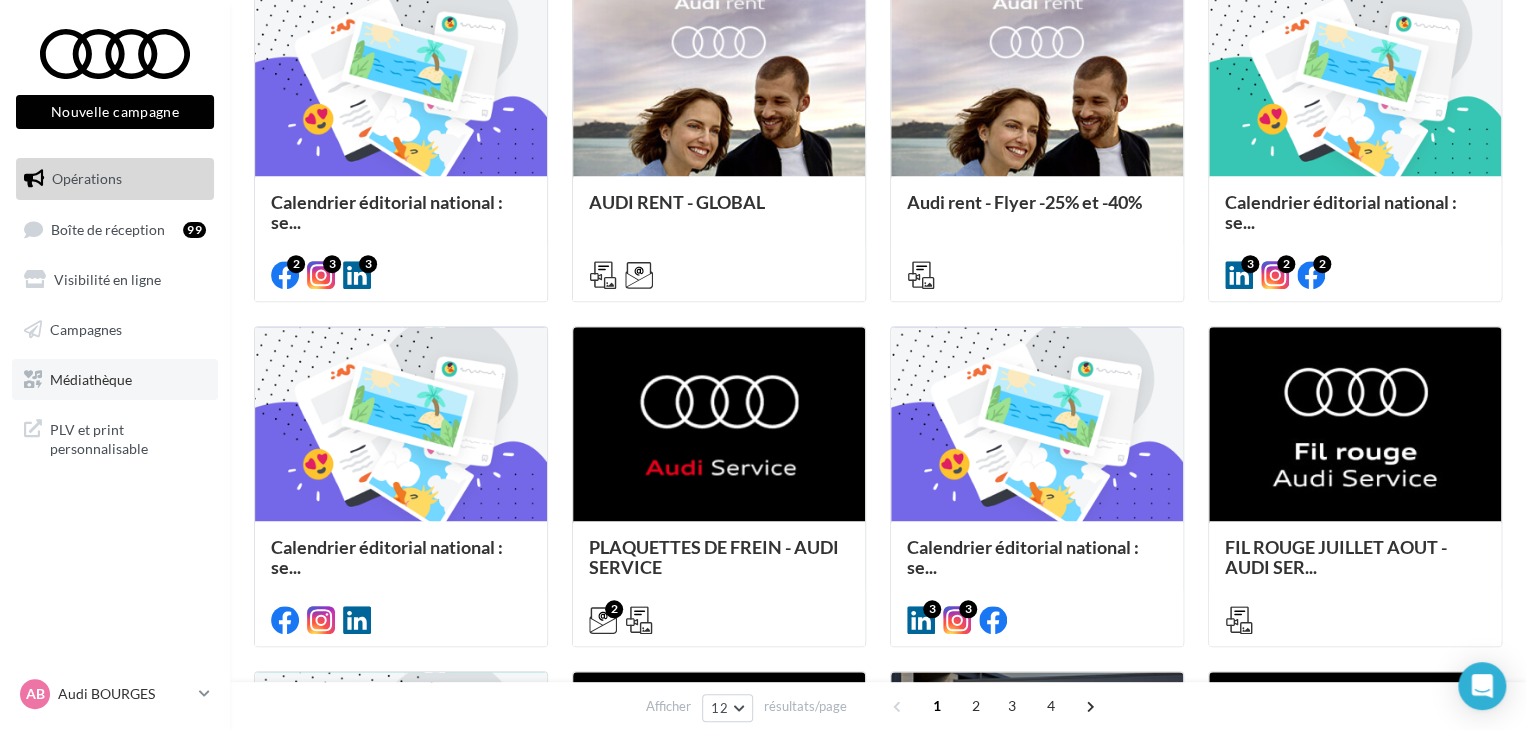 click on "Médiathèque" at bounding box center [91, 378] 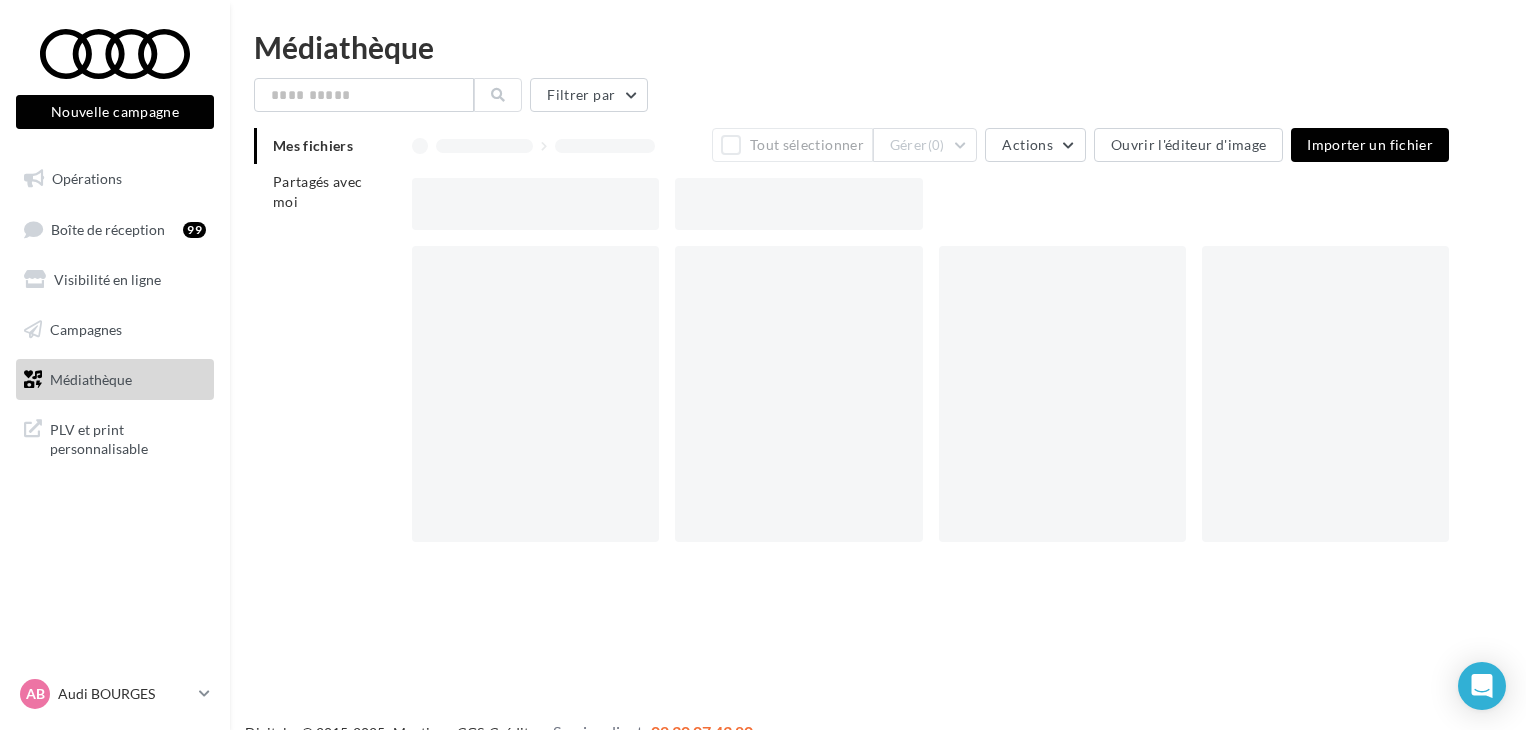 scroll, scrollTop: 0, scrollLeft: 0, axis: both 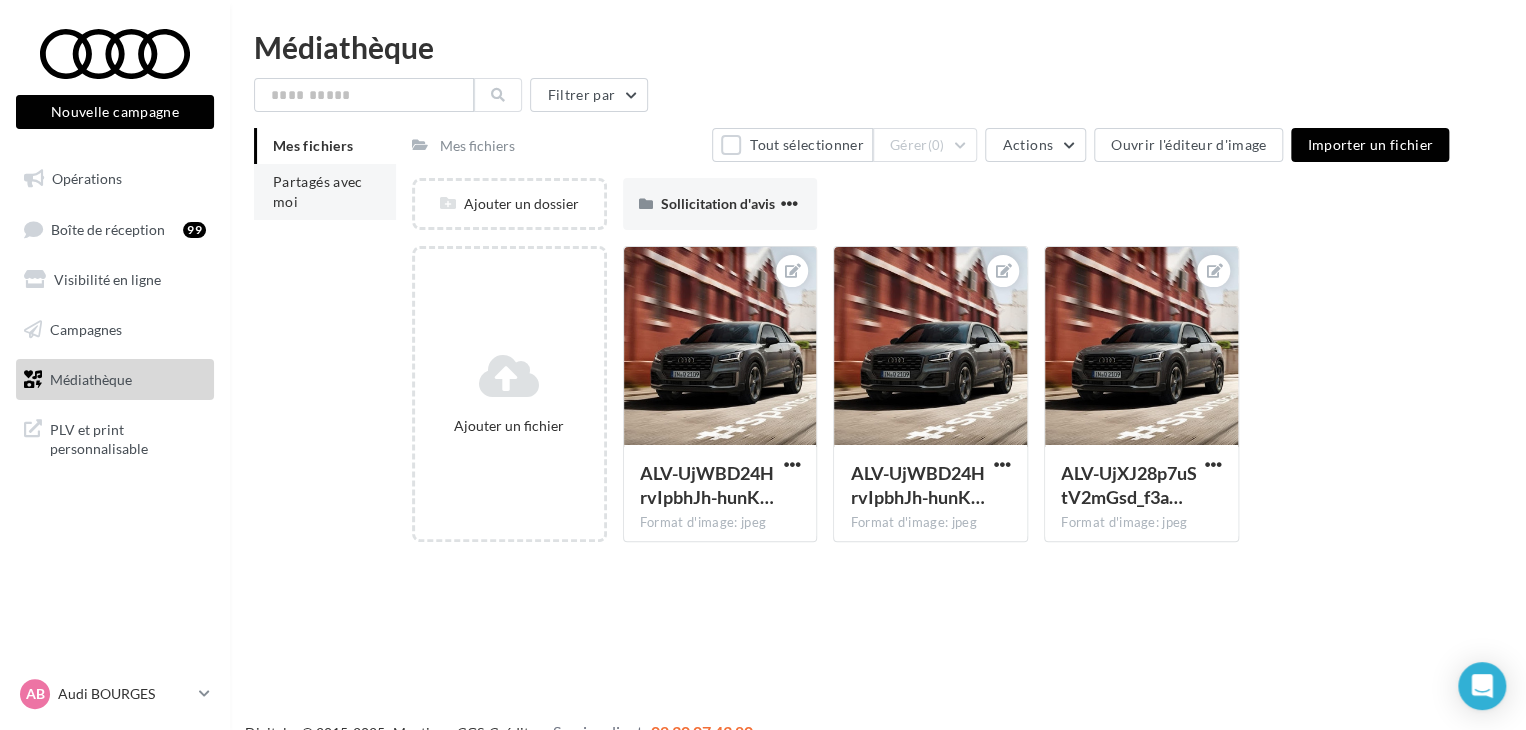click on "Partagés avec moi" at bounding box center (325, 192) 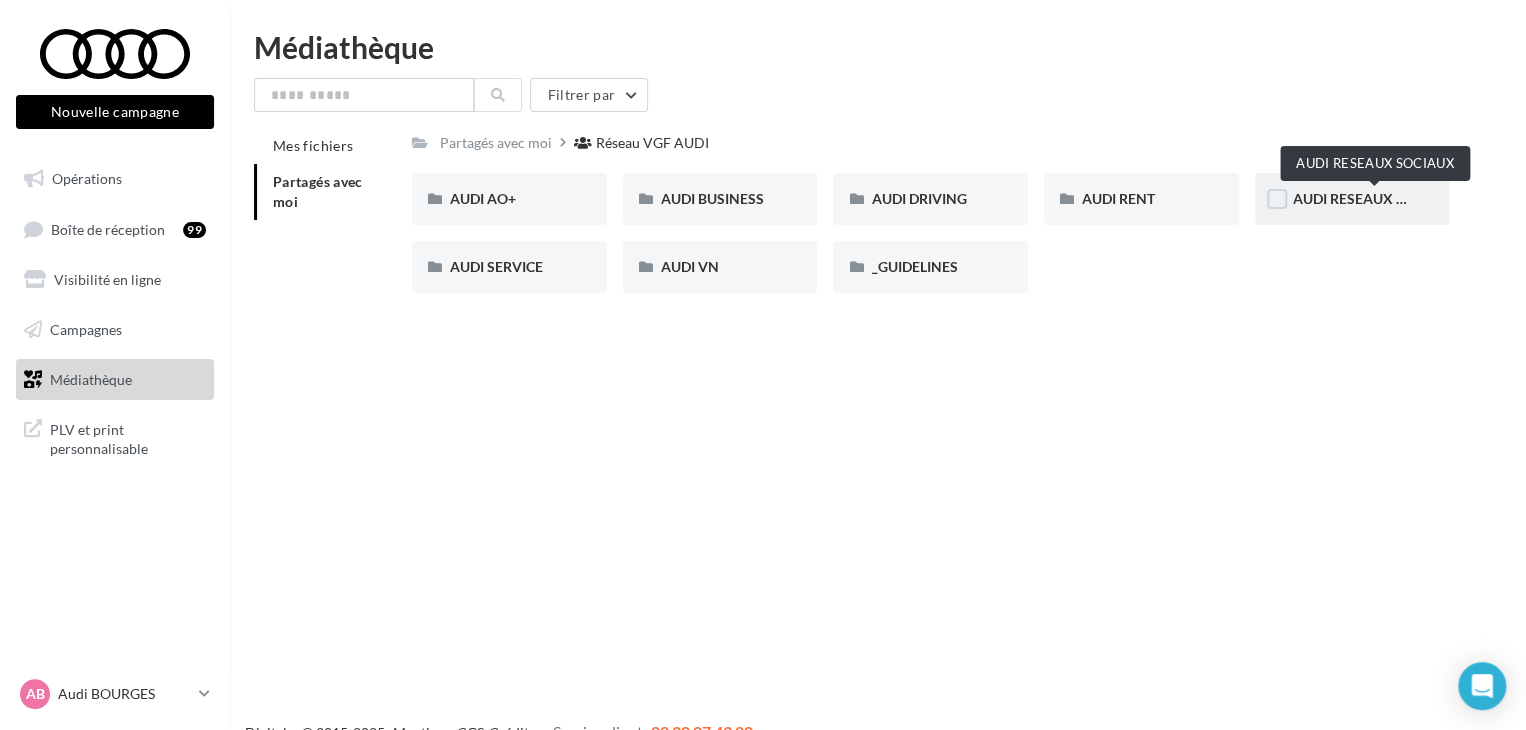 click on "AUDI RESEAUX SOCIAUX" at bounding box center [1375, 198] 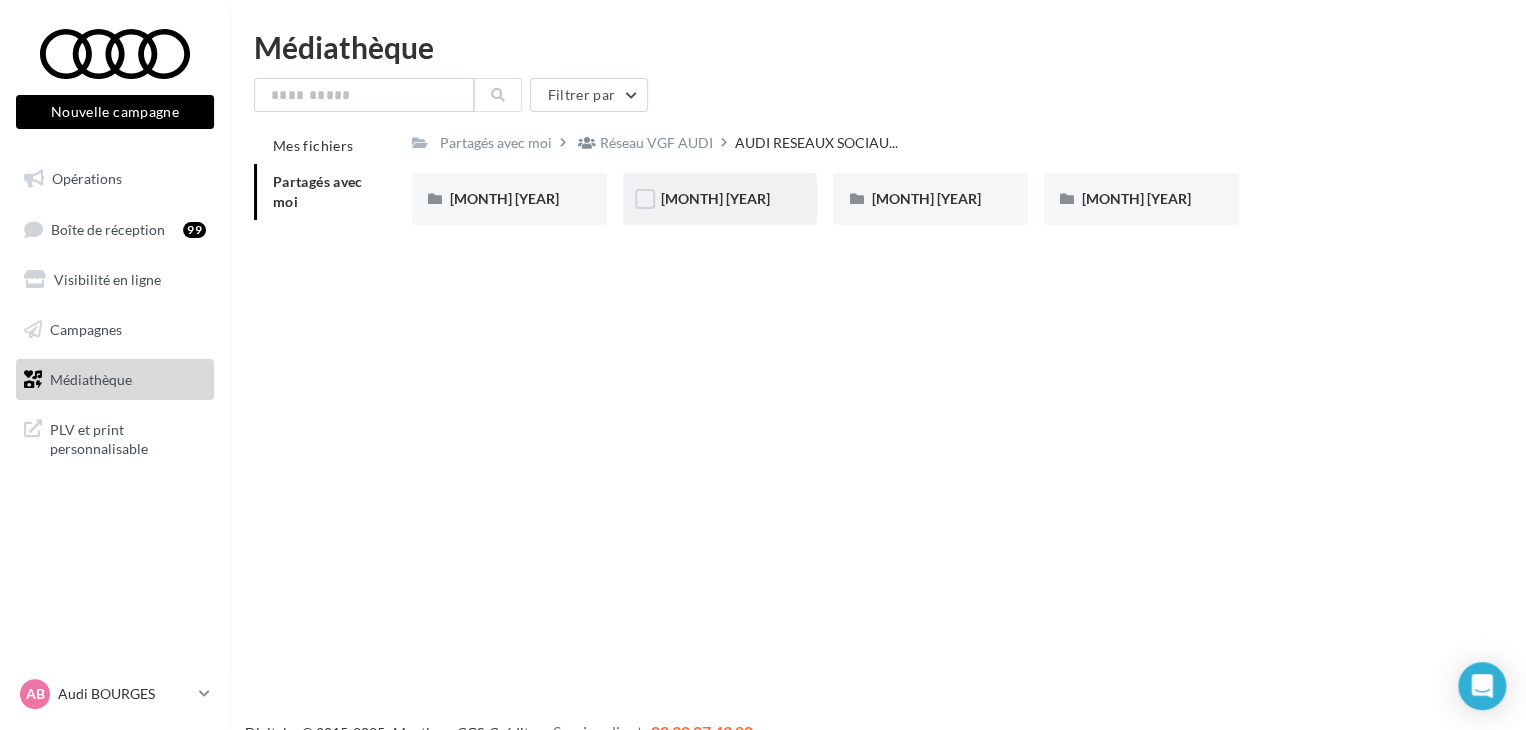 click on "JUILLET 2025" at bounding box center (720, 199) 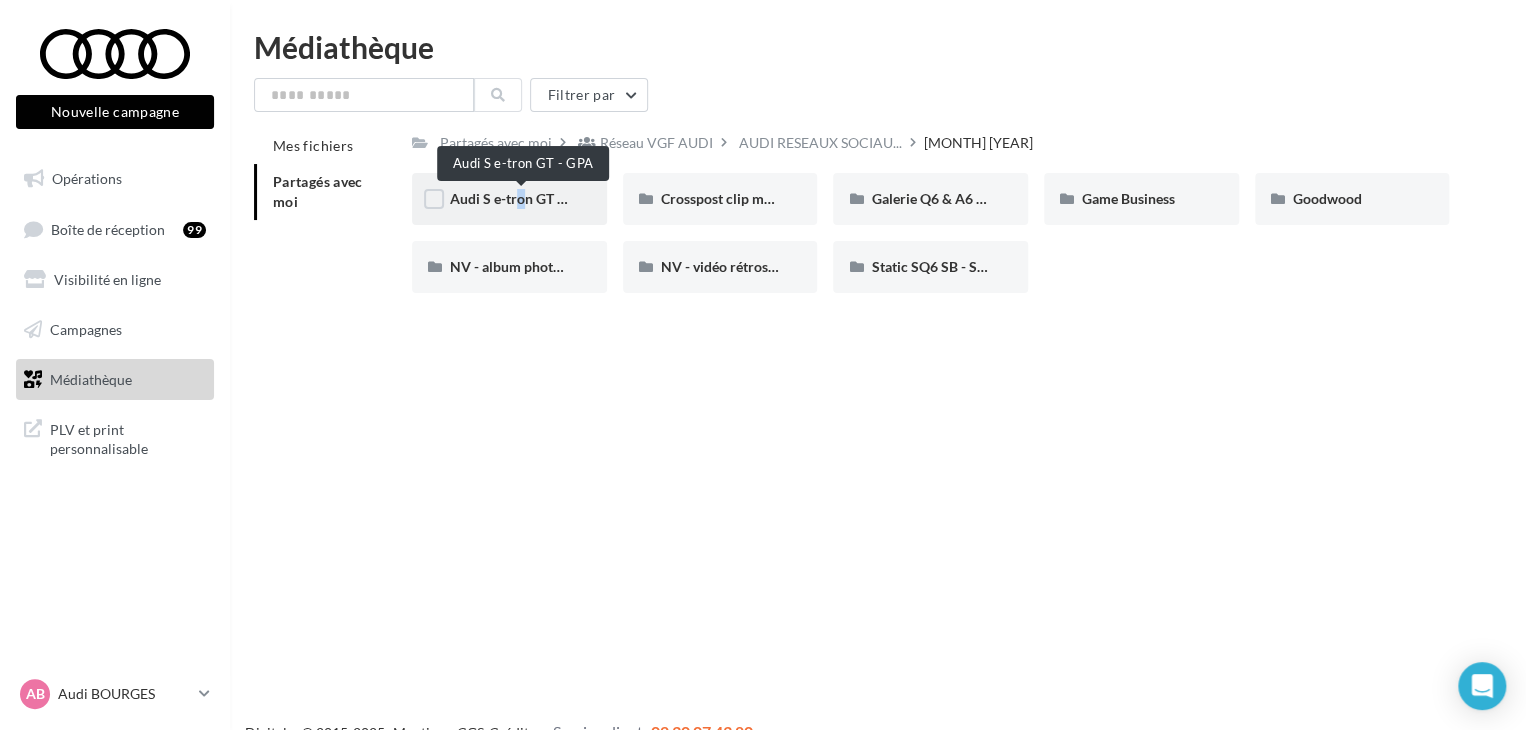 click on "Audi S e-tron GT - GPA" at bounding box center [521, 198] 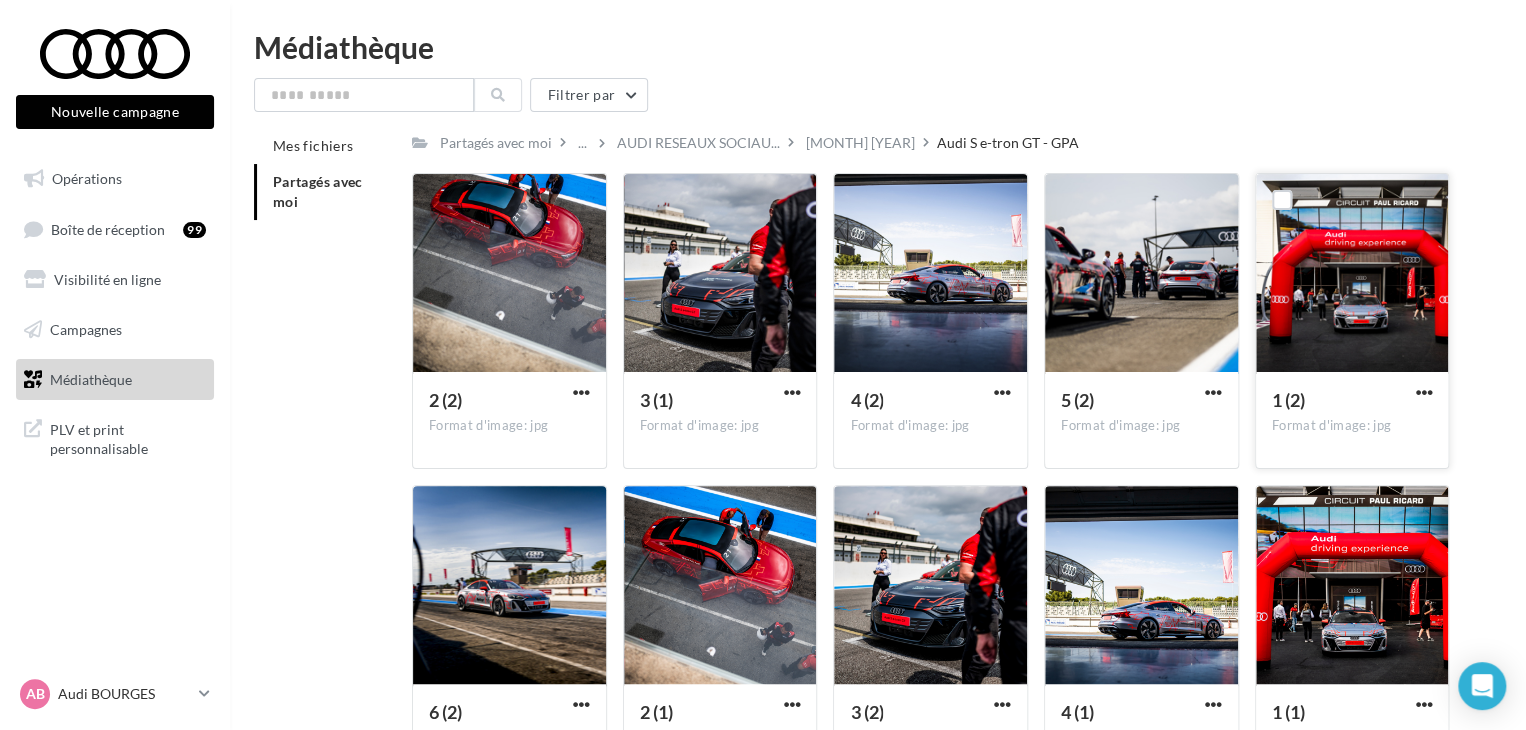 click at bounding box center [1423, 392] 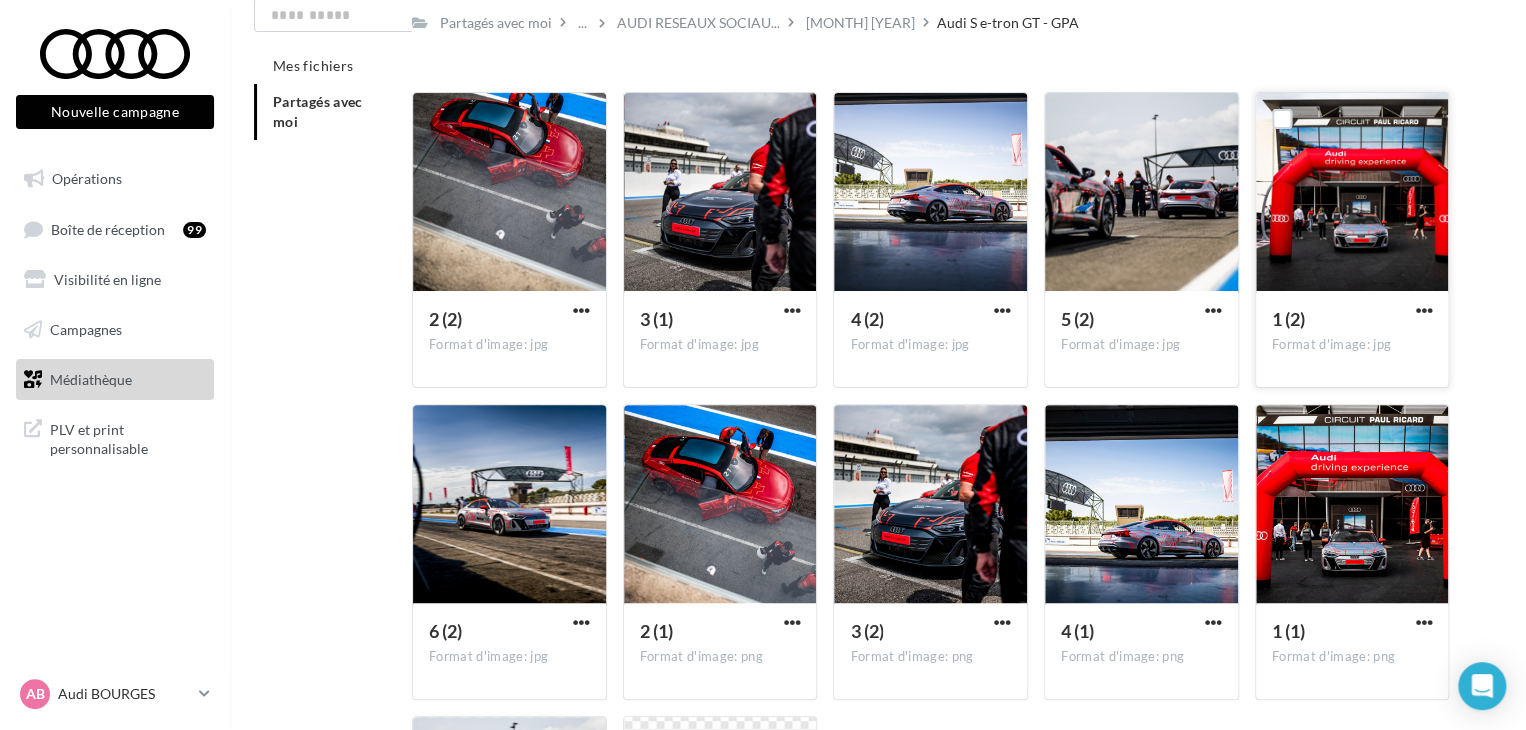 scroll, scrollTop: 200, scrollLeft: 0, axis: vertical 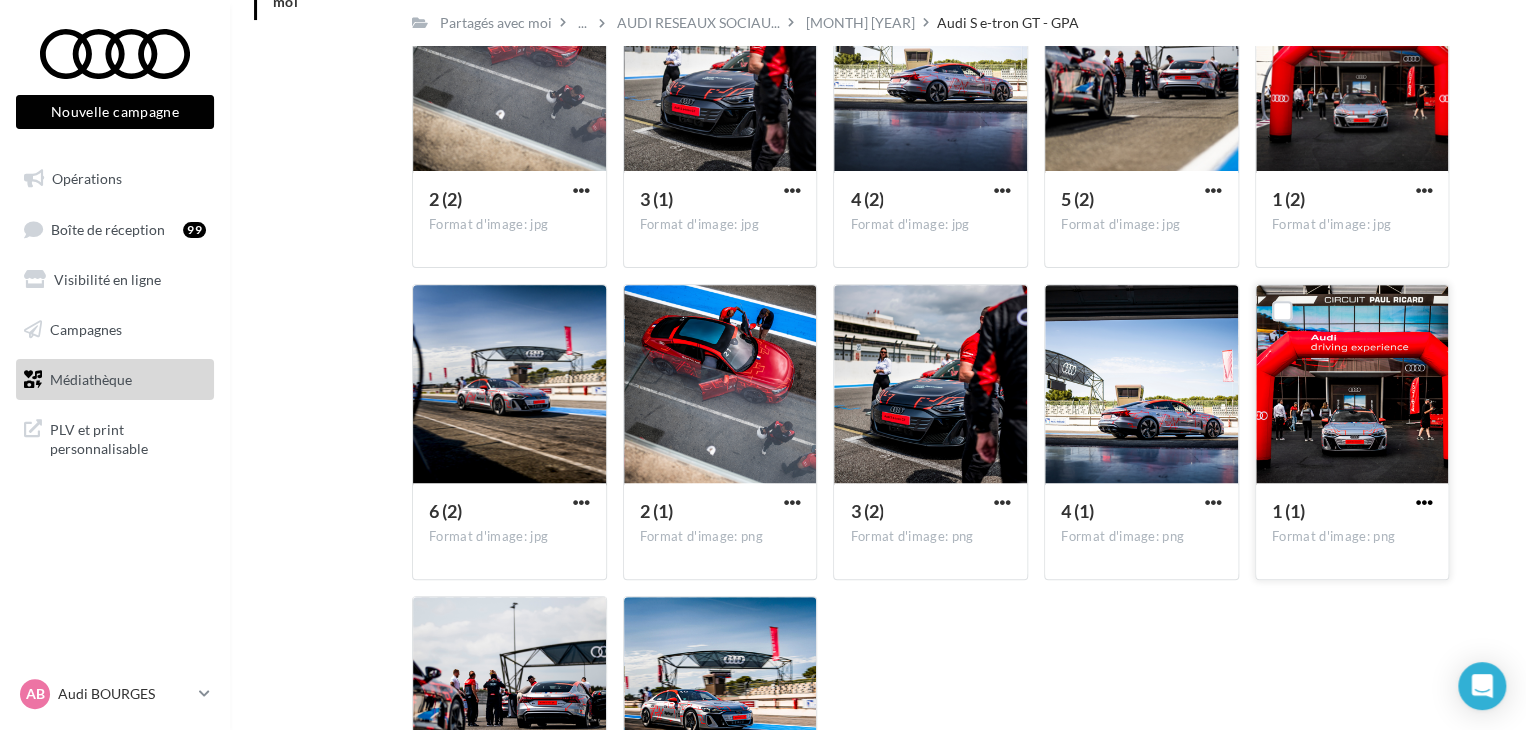 click at bounding box center [1423, 502] 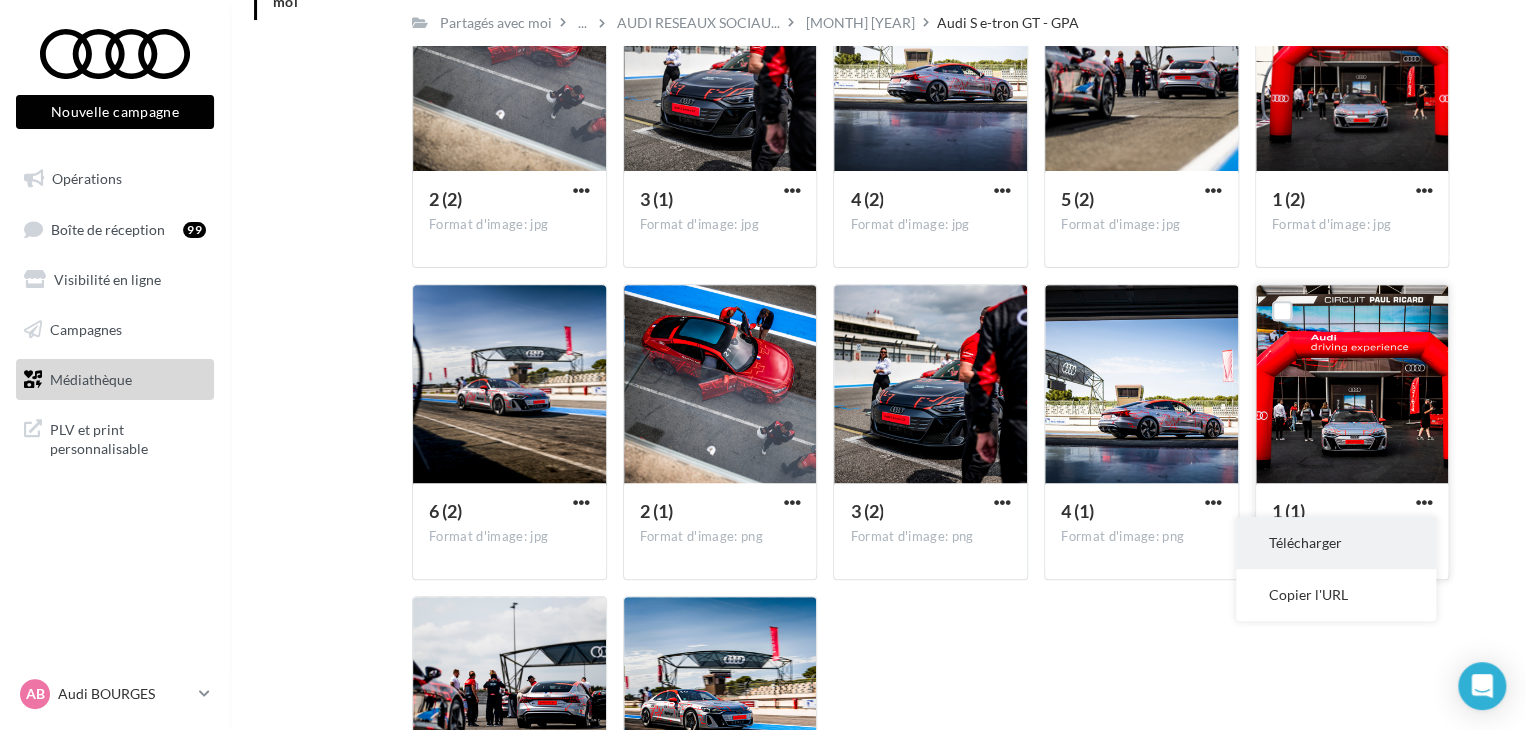 click on "Télécharger" at bounding box center (1336, 543) 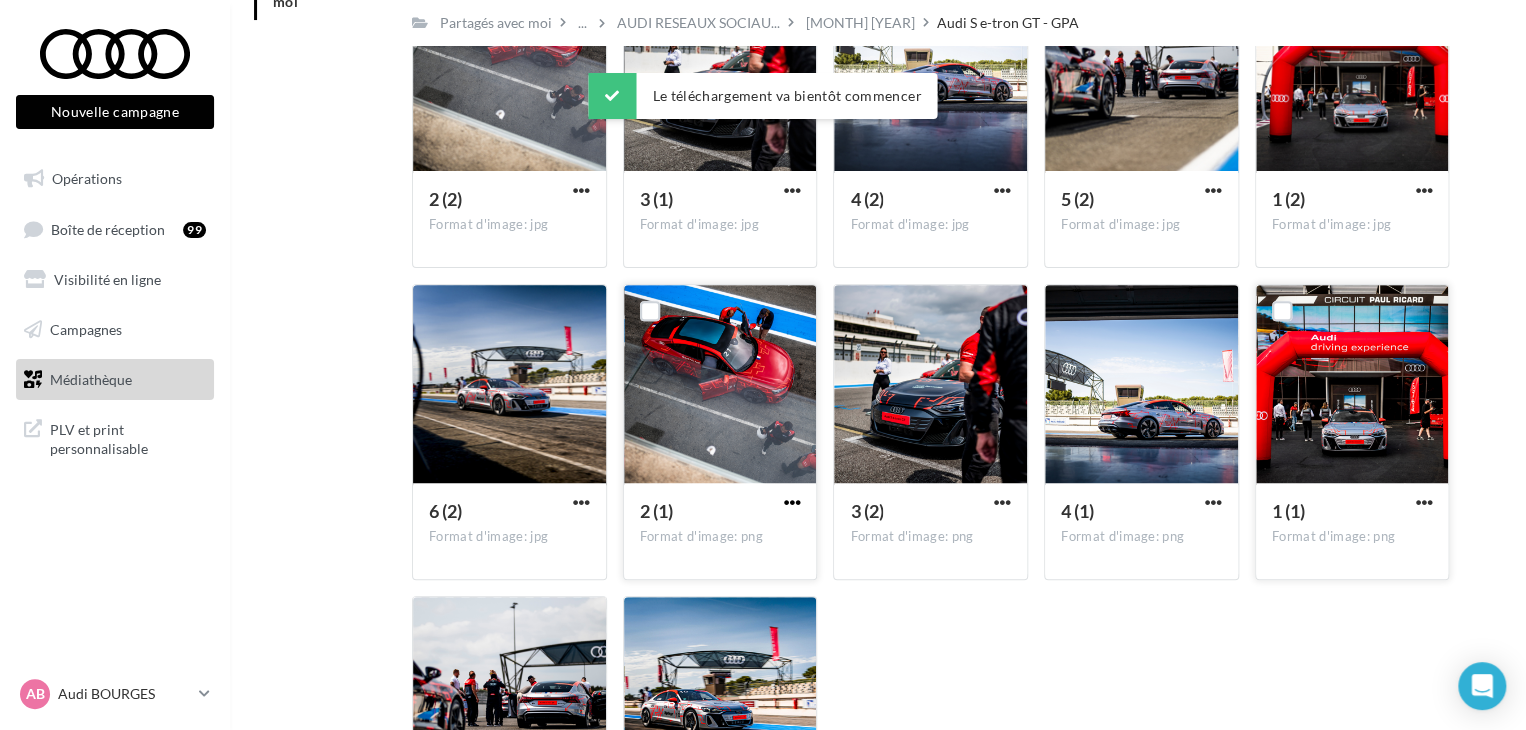 click at bounding box center (791, 502) 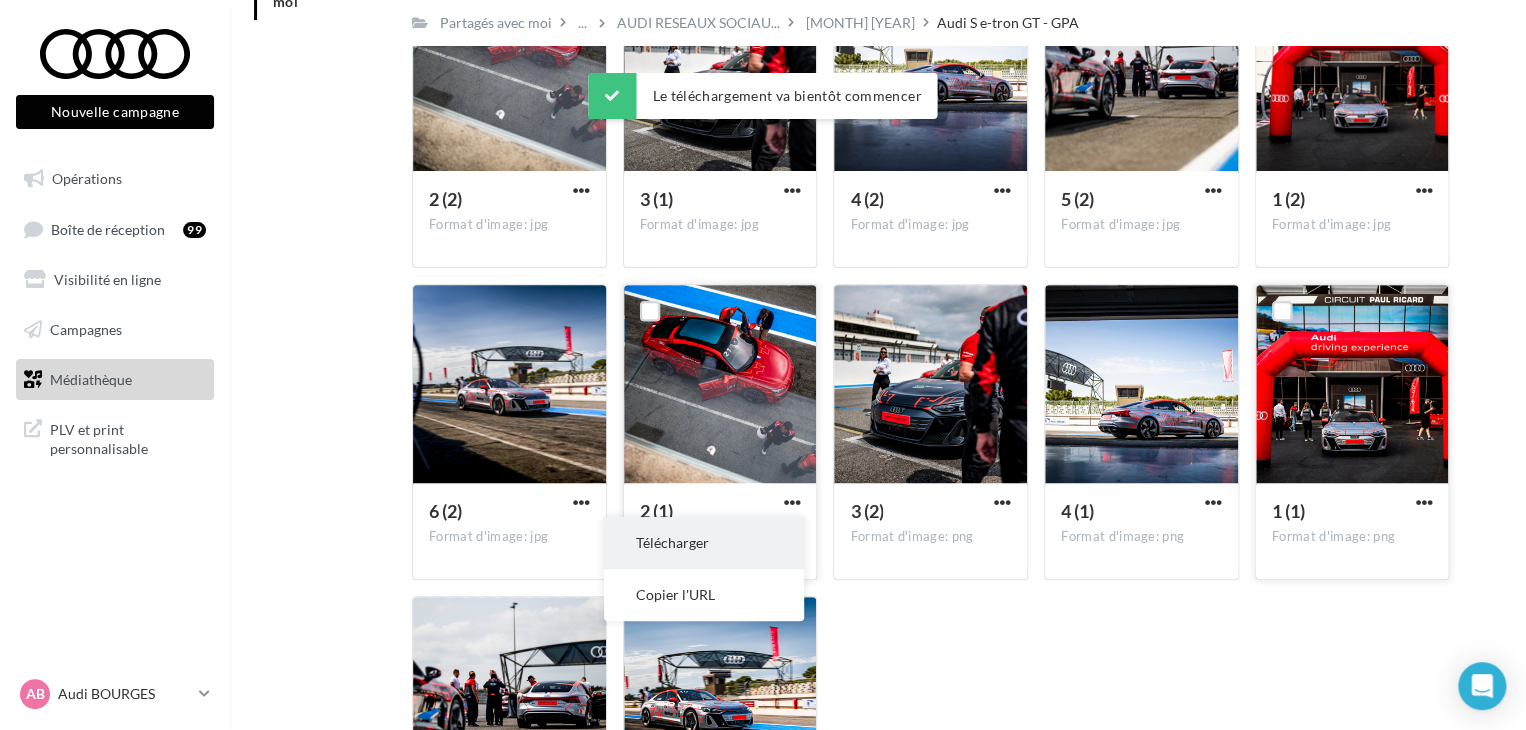 click on "Télécharger" at bounding box center (704, 543) 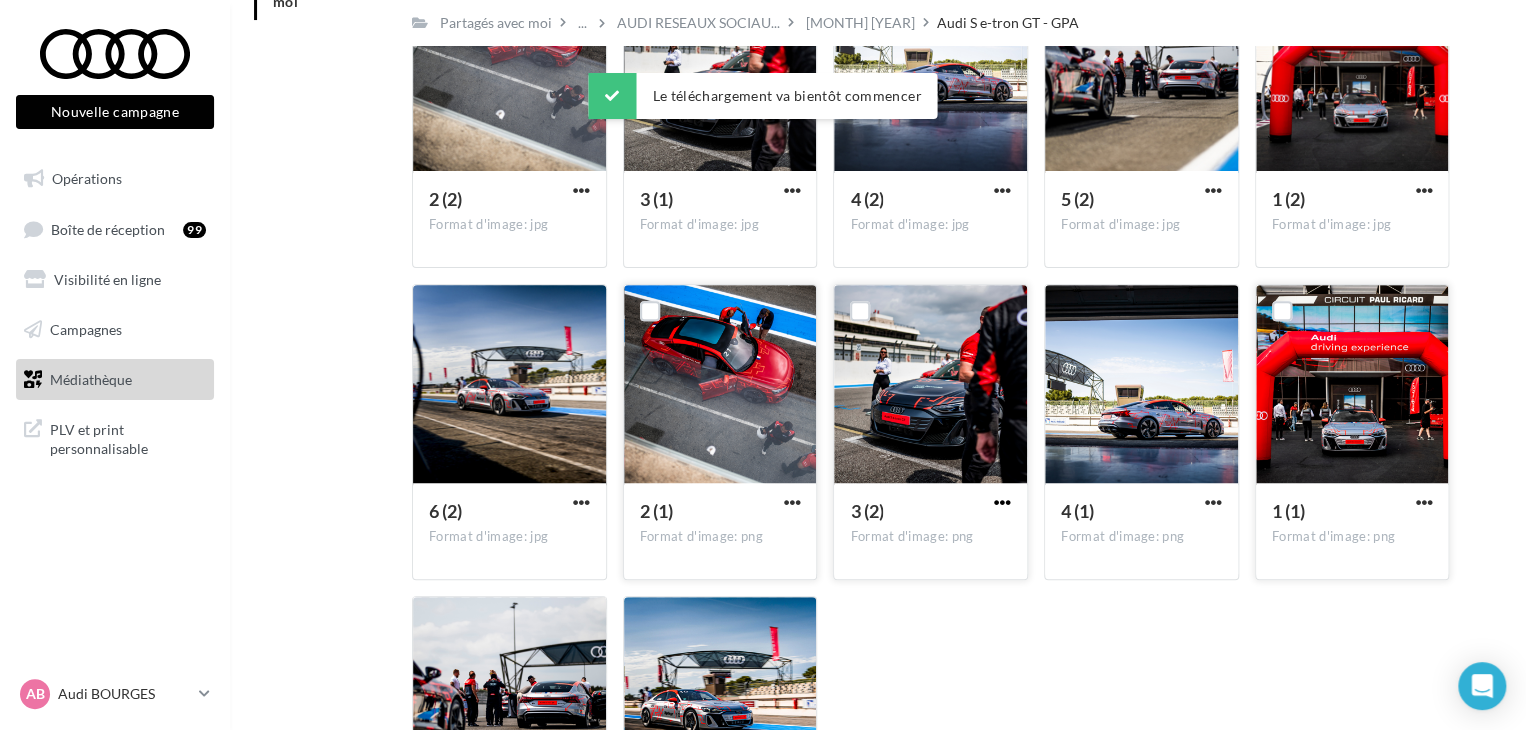 click at bounding box center [1002, 502] 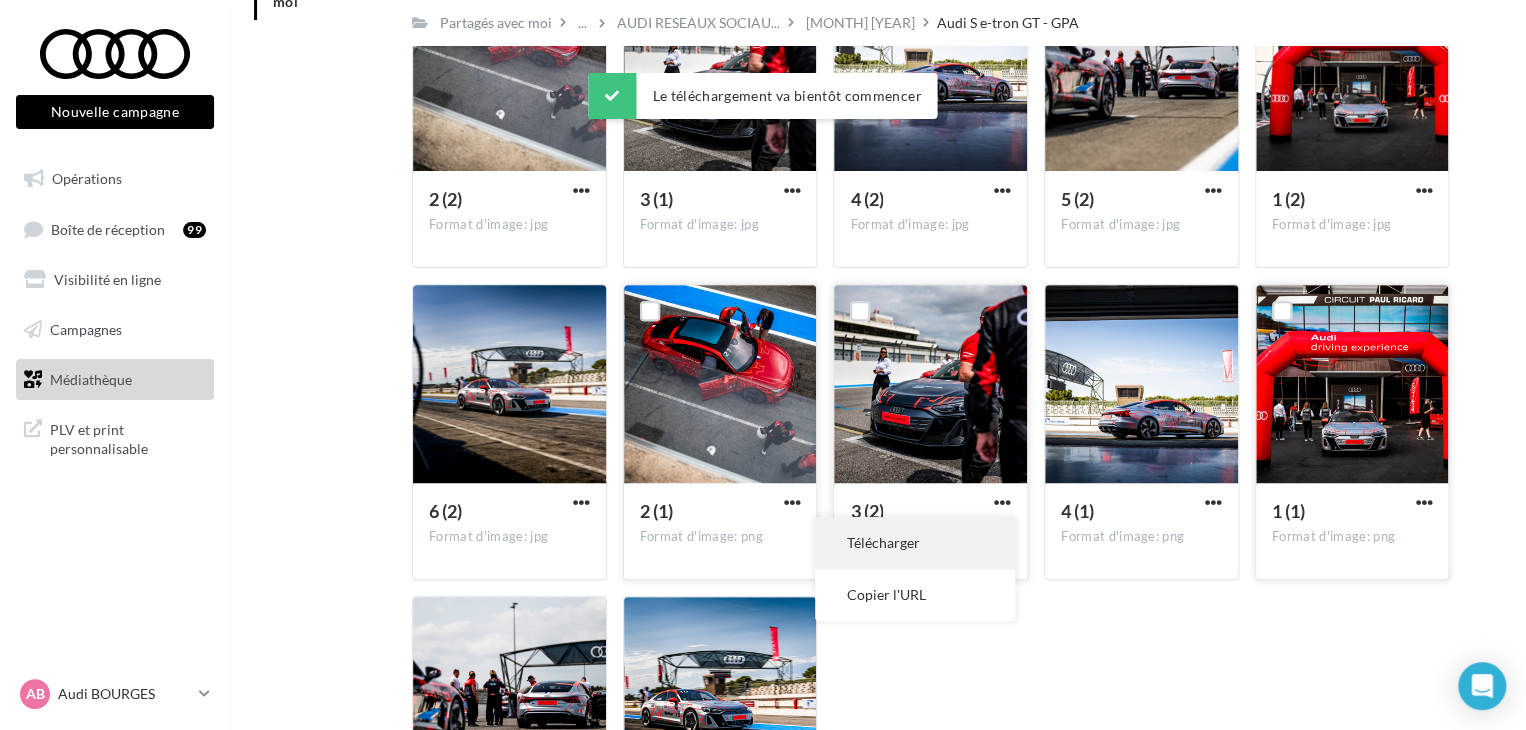 click on "Télécharger" at bounding box center [915, 543] 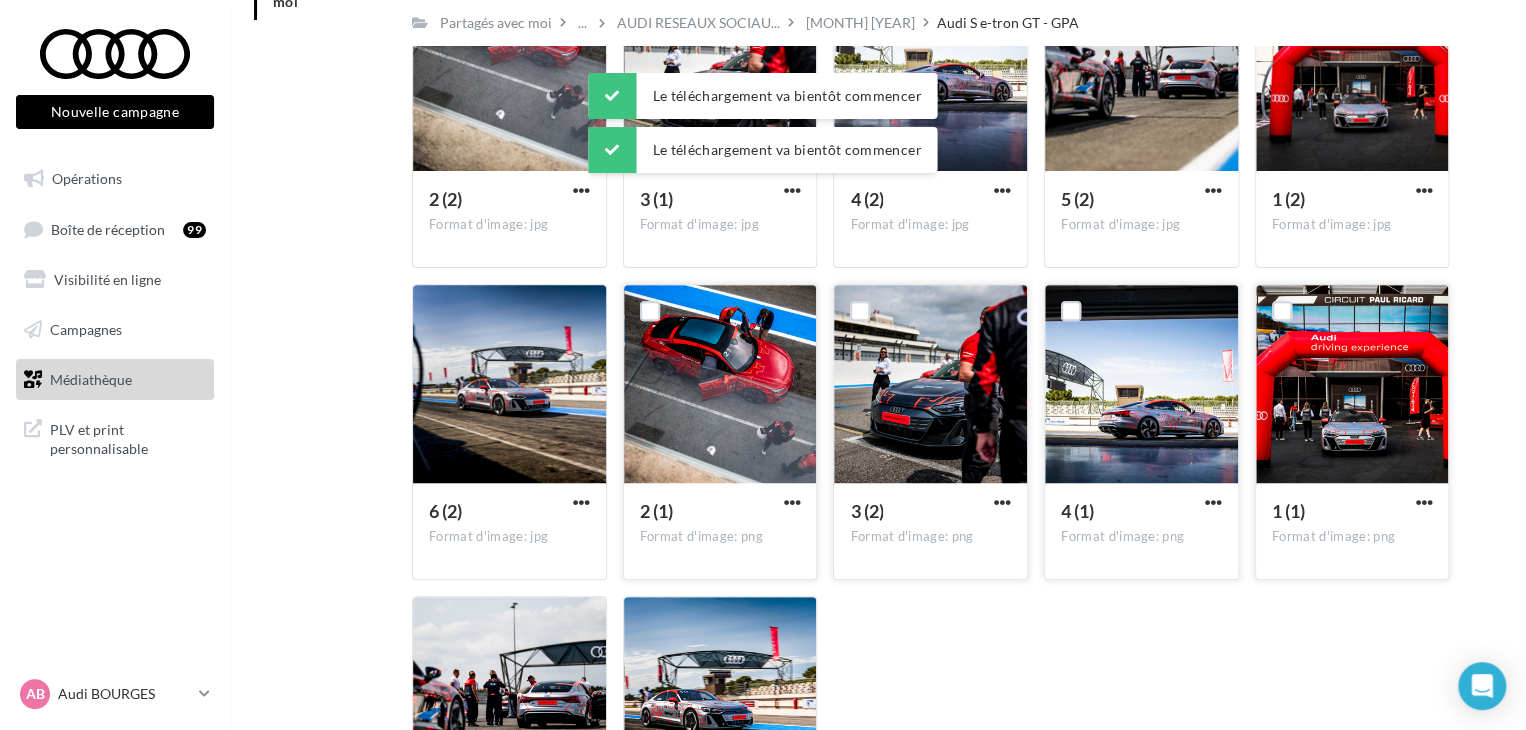 drag, startPoint x: 1212, startPoint y: 493, endPoint x: 1176, endPoint y: 508, distance: 39 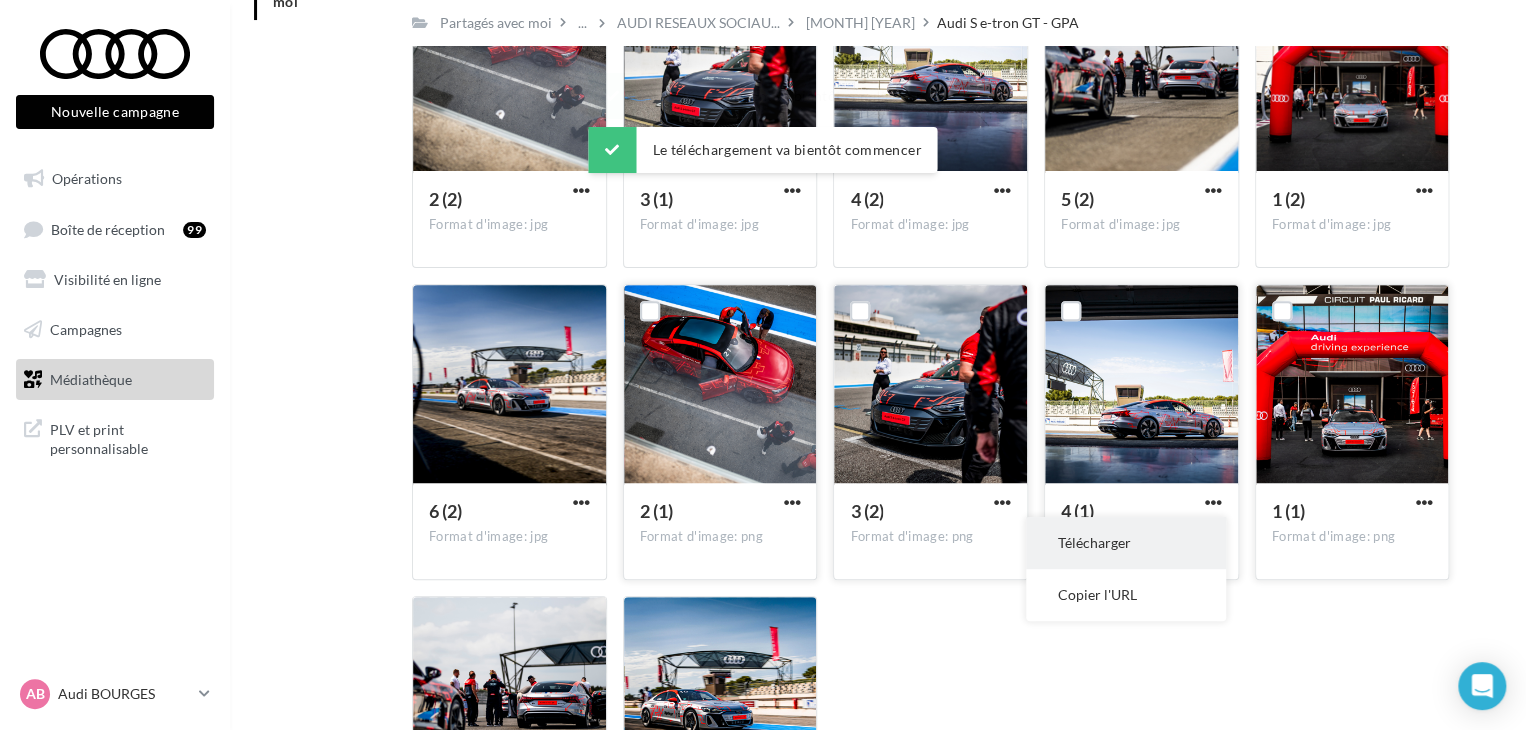 click on "Télécharger" at bounding box center [1126, 543] 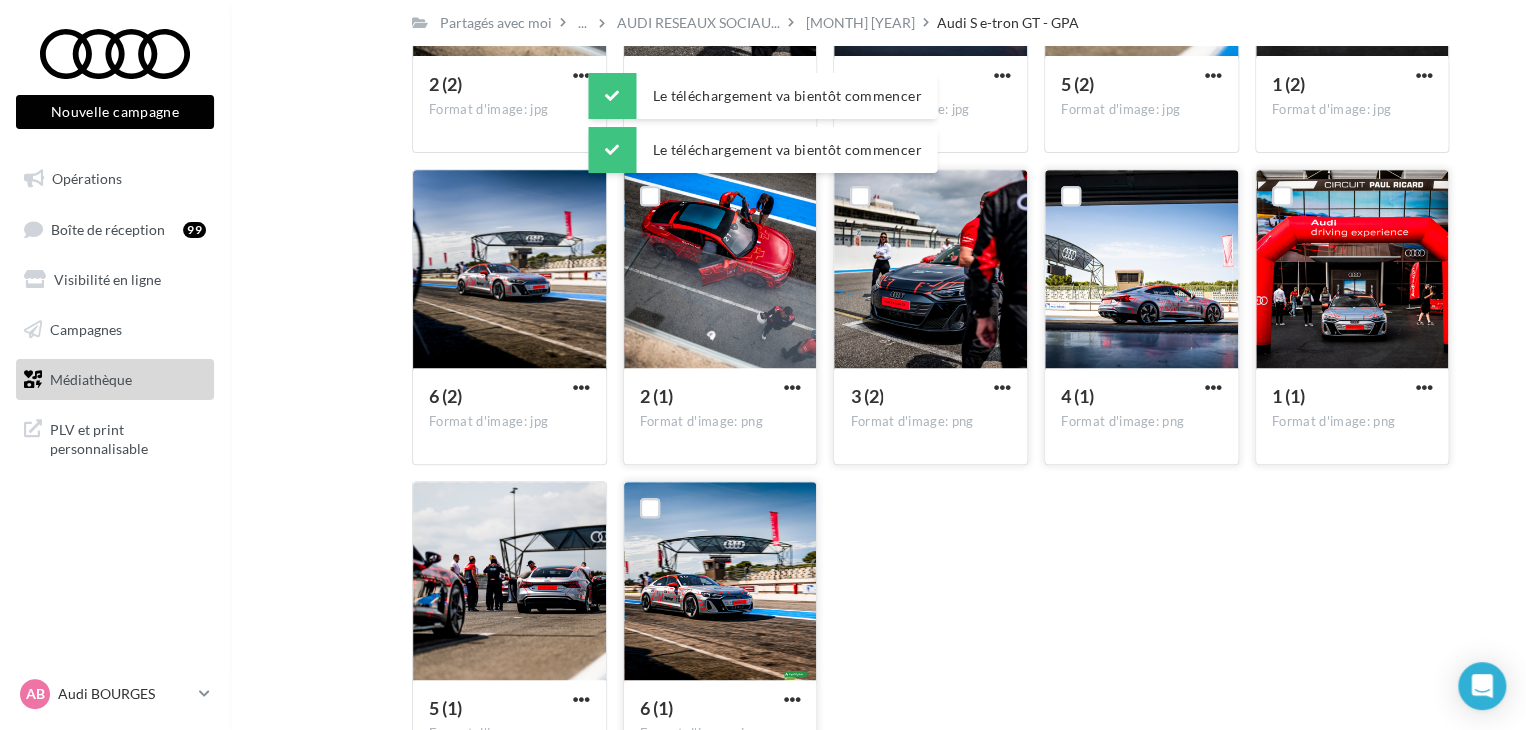 scroll, scrollTop: 400, scrollLeft: 0, axis: vertical 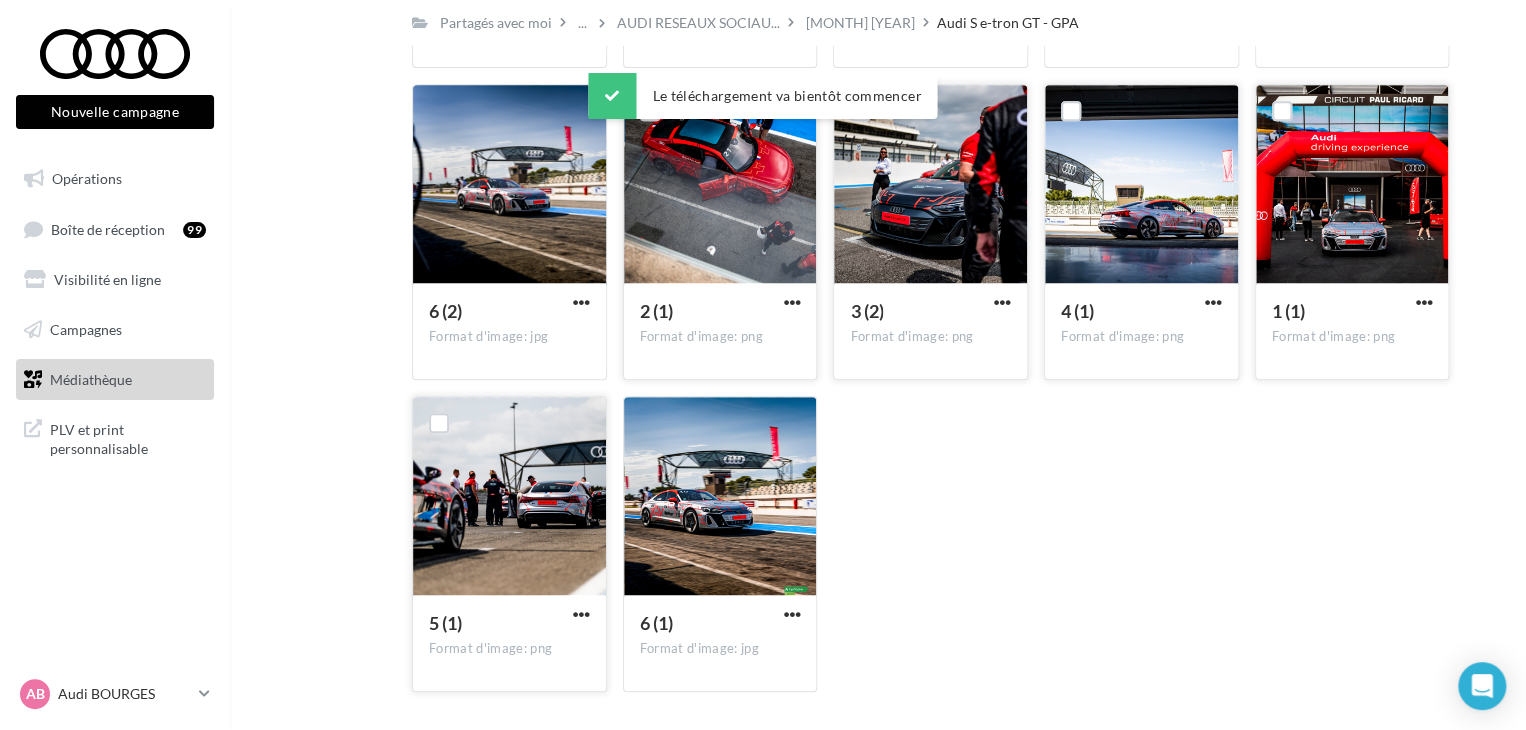 click at bounding box center [581, 616] 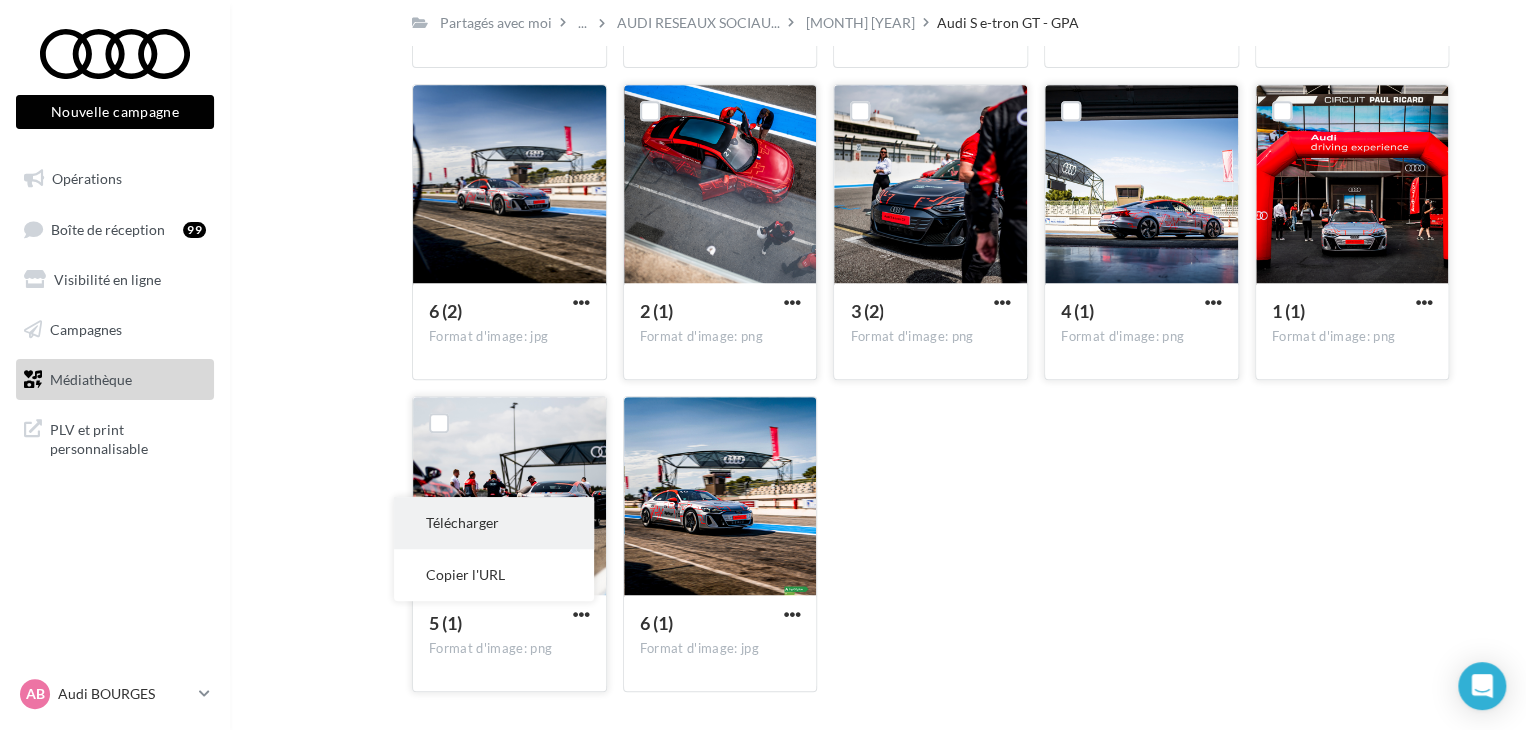 click on "Télécharger" at bounding box center (494, 523) 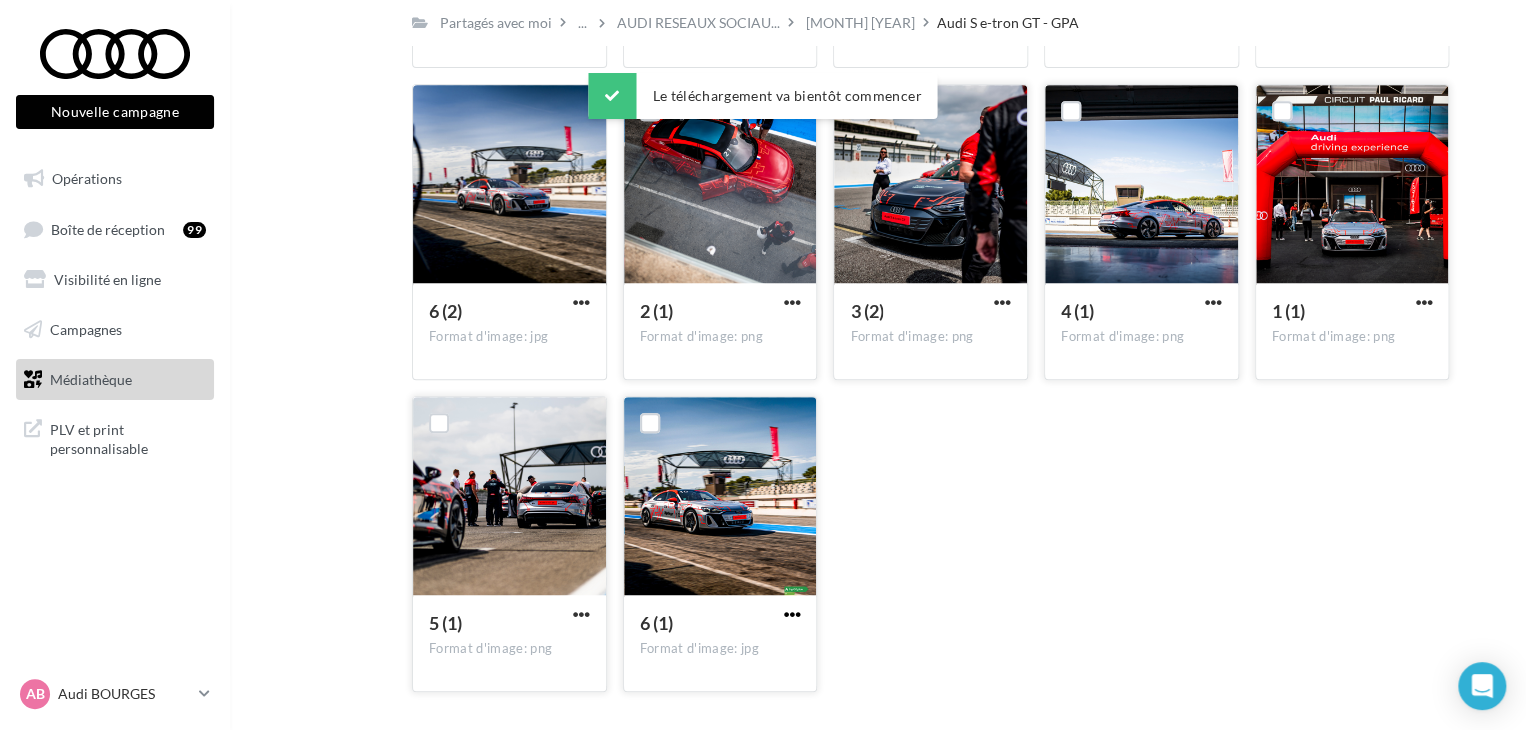click at bounding box center (791, 614) 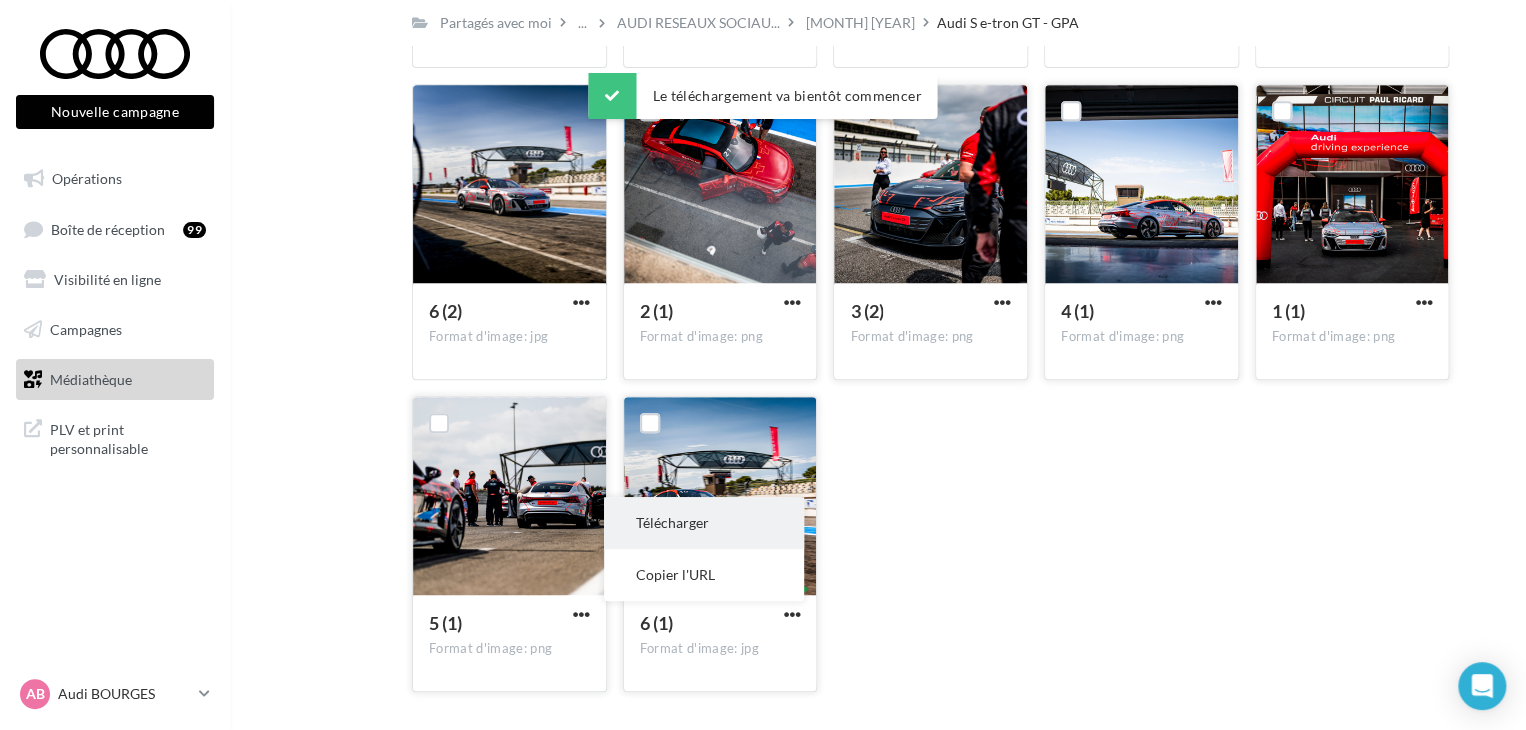 click on "Télécharger" at bounding box center [704, 523] 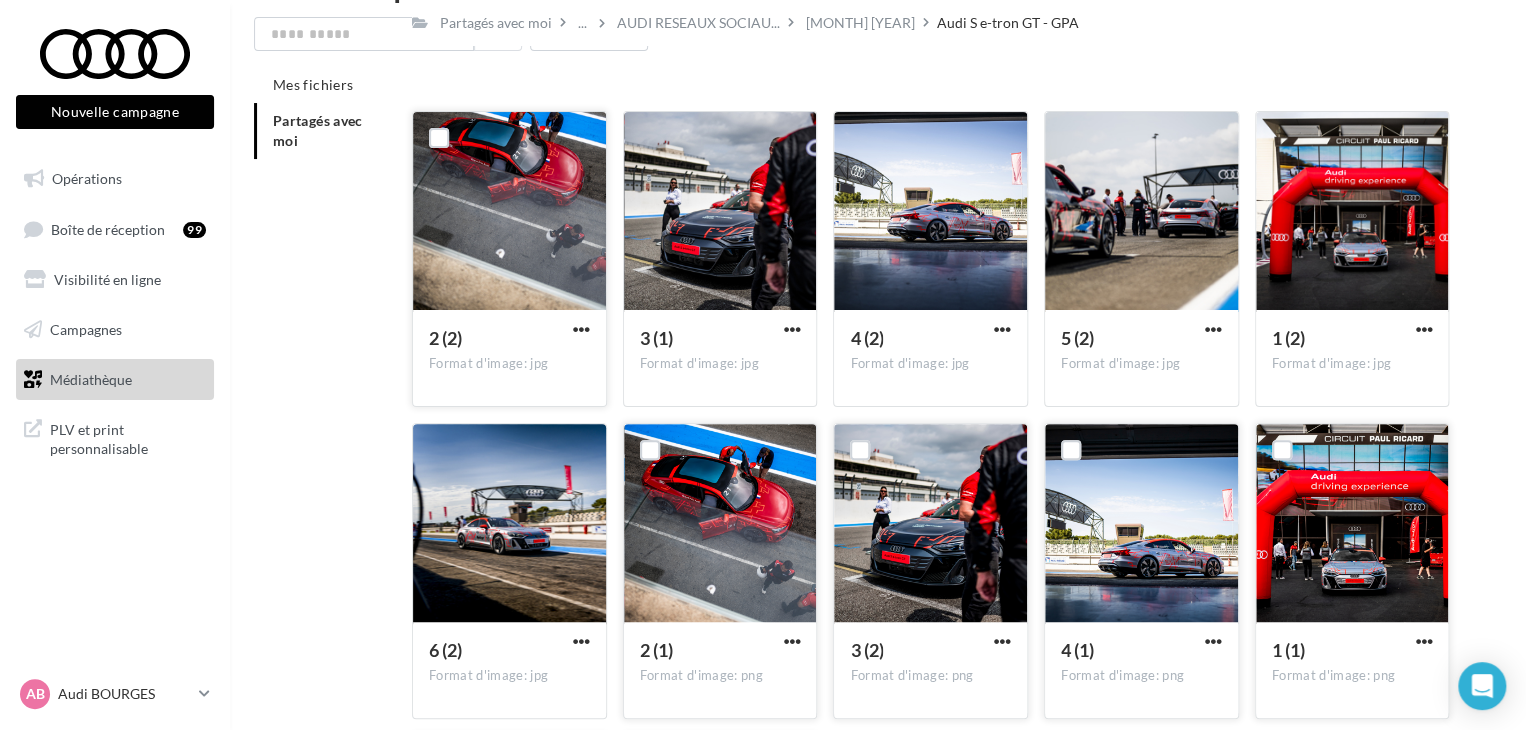scroll, scrollTop: 0, scrollLeft: 0, axis: both 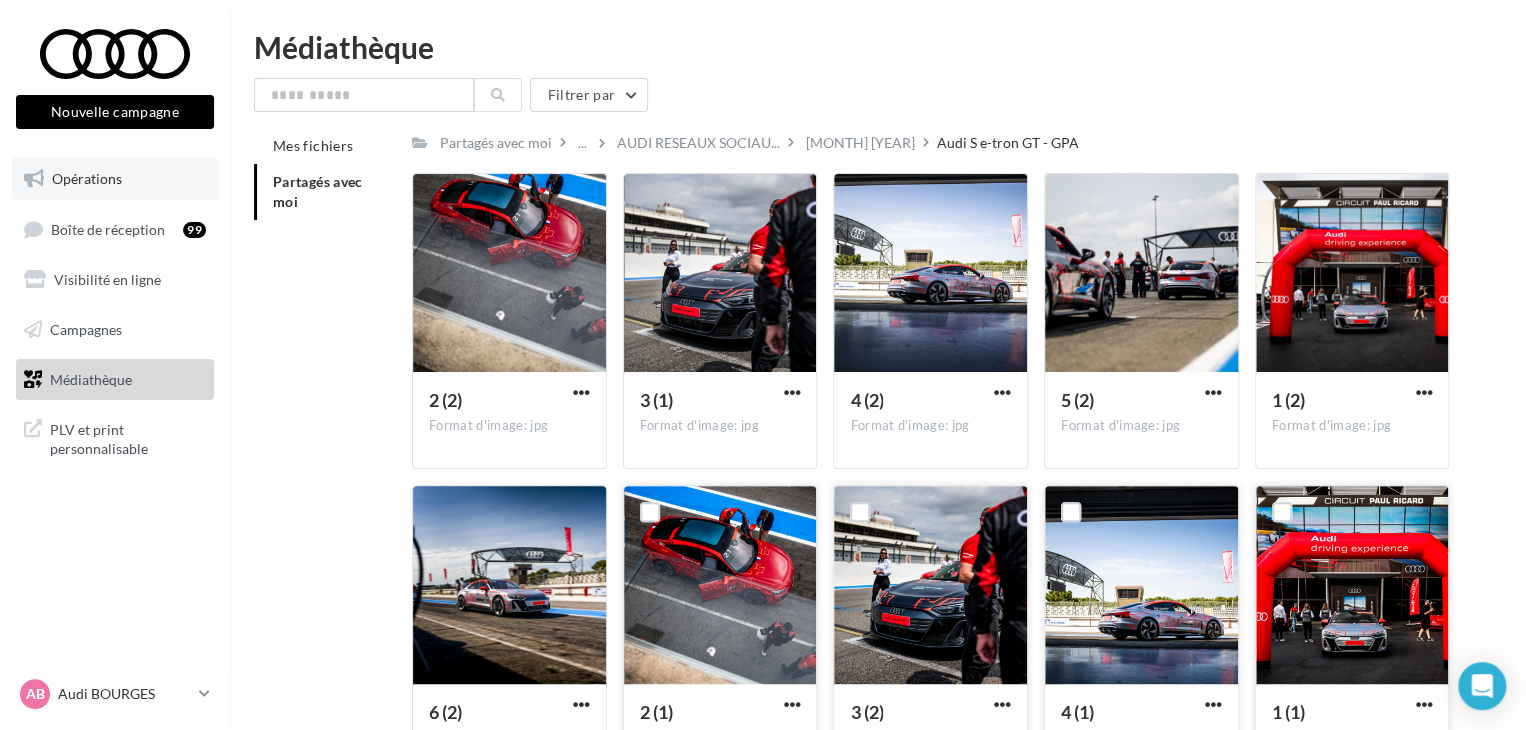 click on "Opérations" at bounding box center [115, 179] 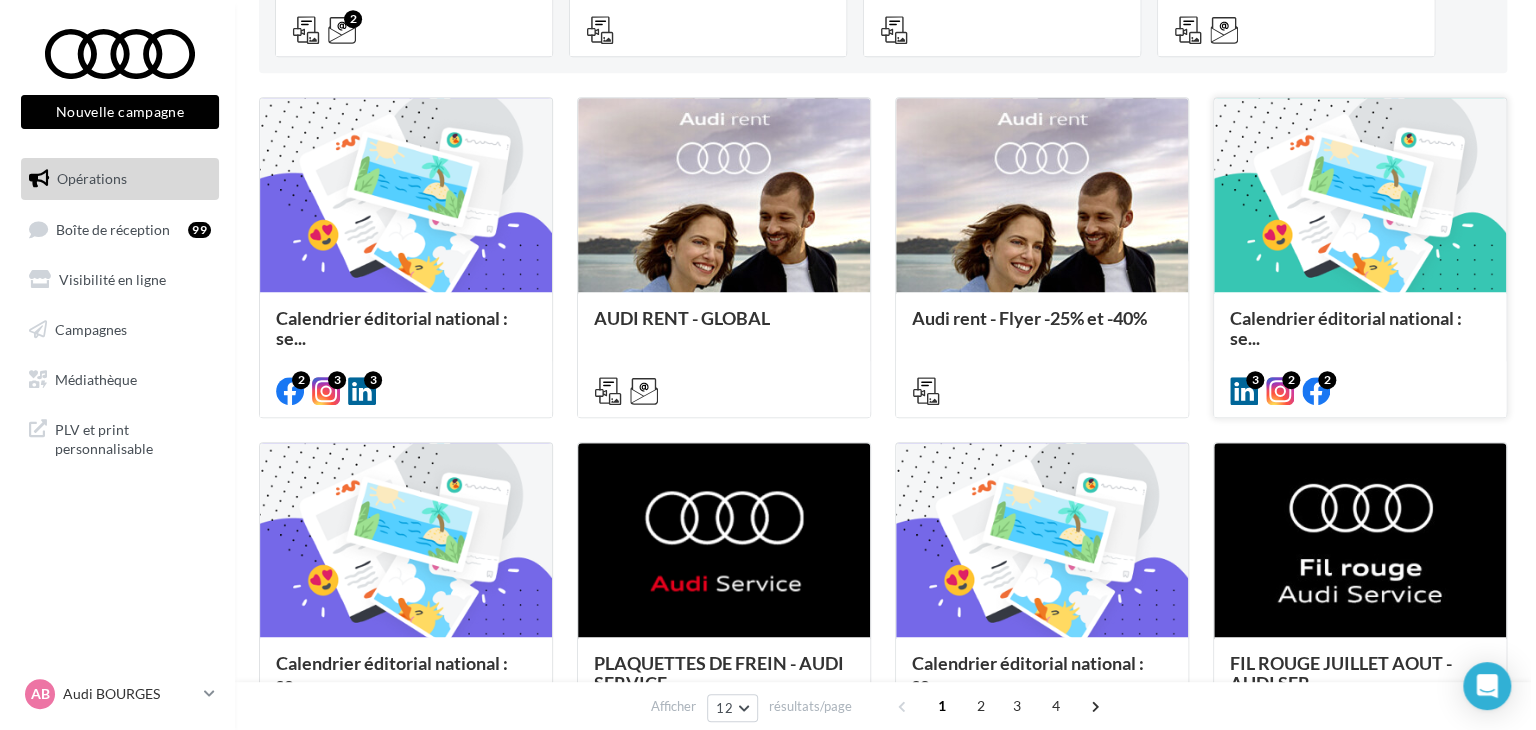 scroll, scrollTop: 600, scrollLeft: 0, axis: vertical 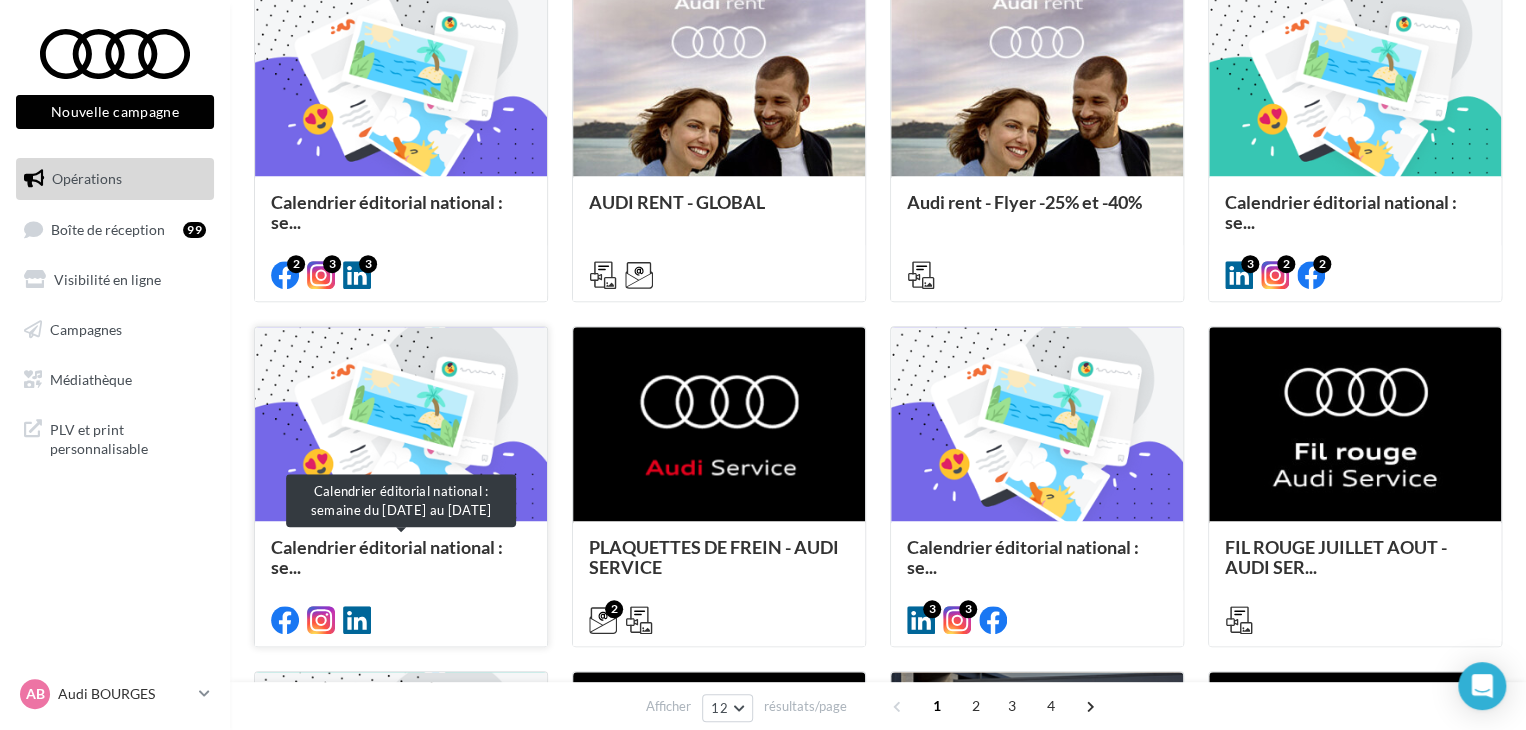 click on "Calendrier éditorial national : se..." at bounding box center (387, 557) 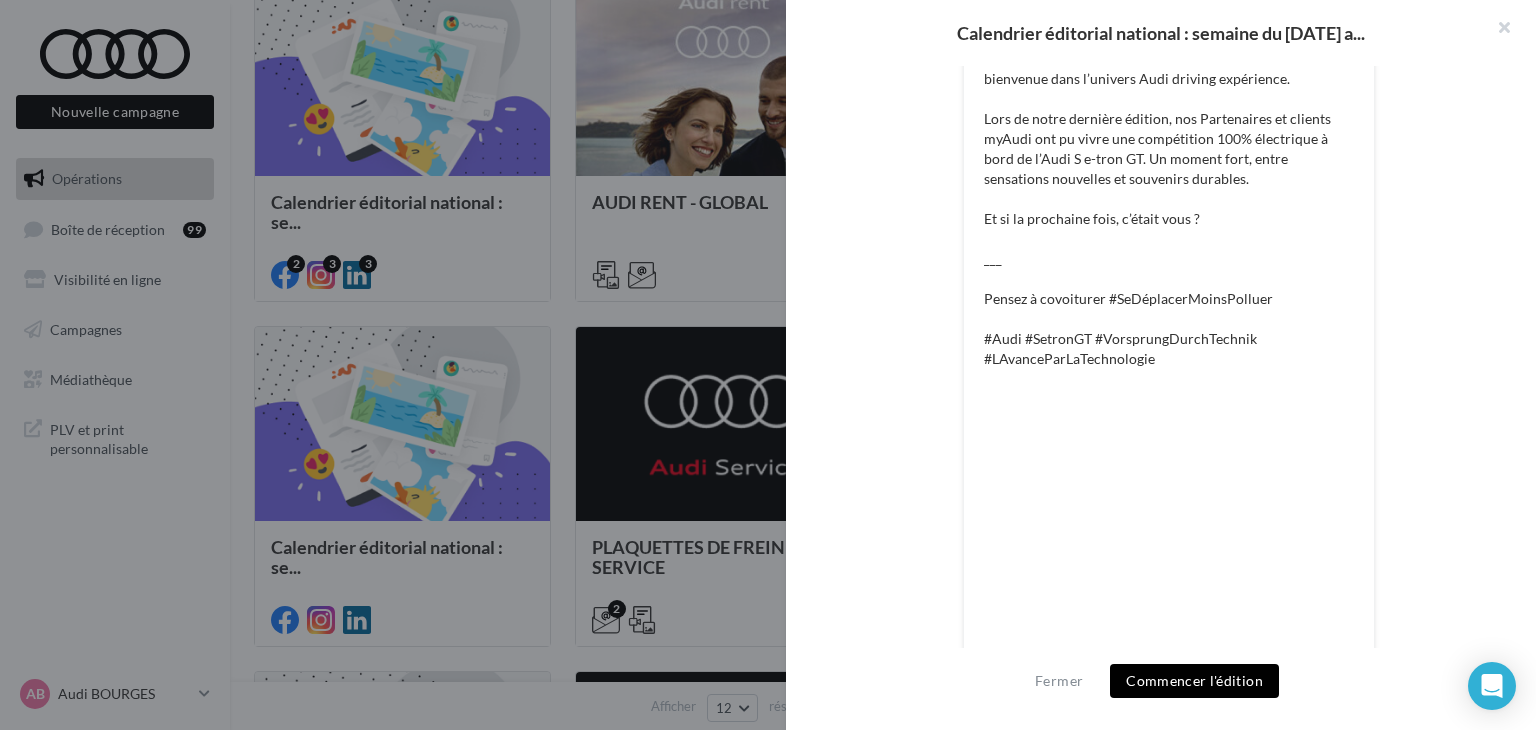 scroll, scrollTop: 129, scrollLeft: 0, axis: vertical 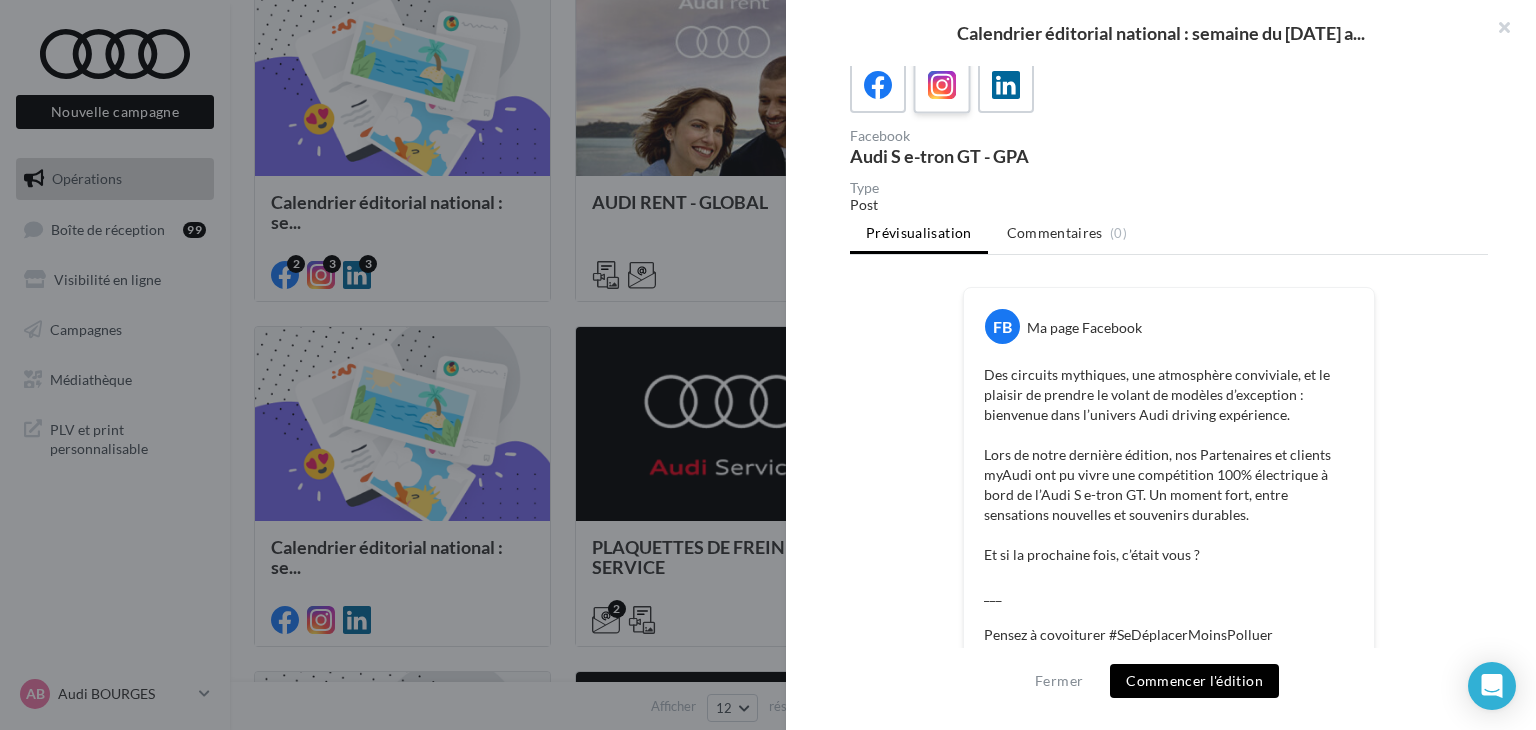 click at bounding box center [942, 85] 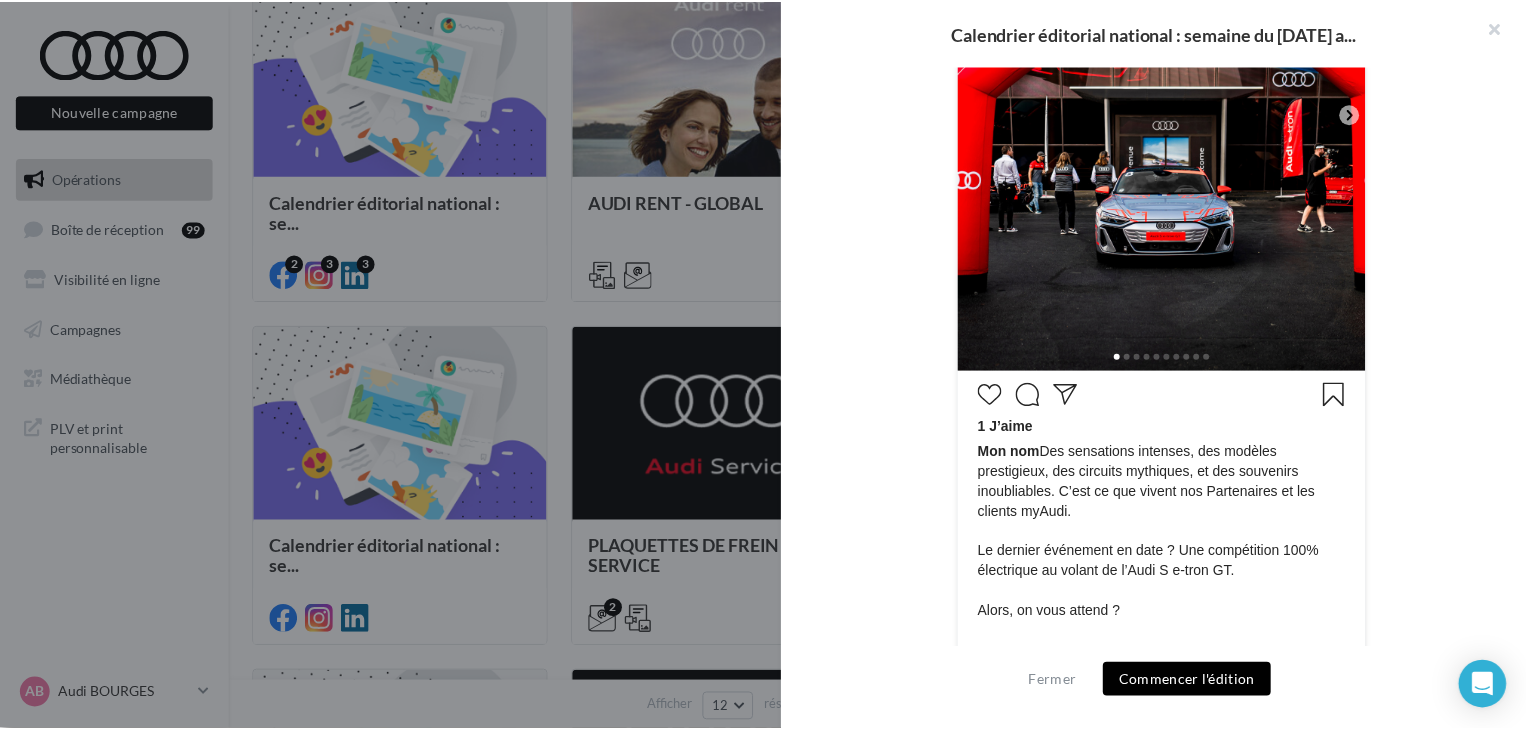 scroll, scrollTop: 855, scrollLeft: 0, axis: vertical 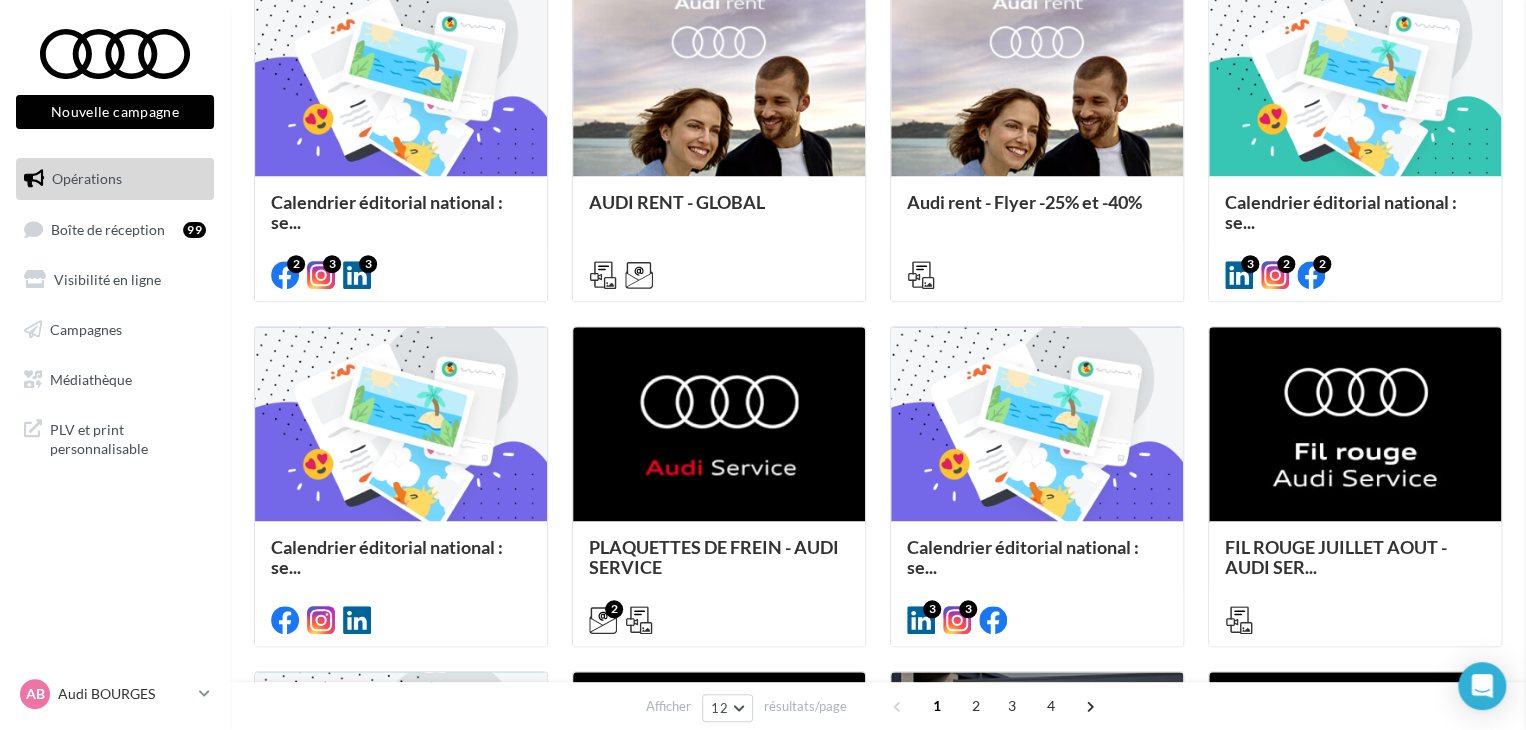 click on "Calendrier éditorial national : semaine du [DATE] a...
Description
Non renseignée
Instagram
Audi S e-tron GT - GPA
Type
Post
Prévisualisation
Commentaires
(0)
Mon nom
___" at bounding box center [878, 1072] 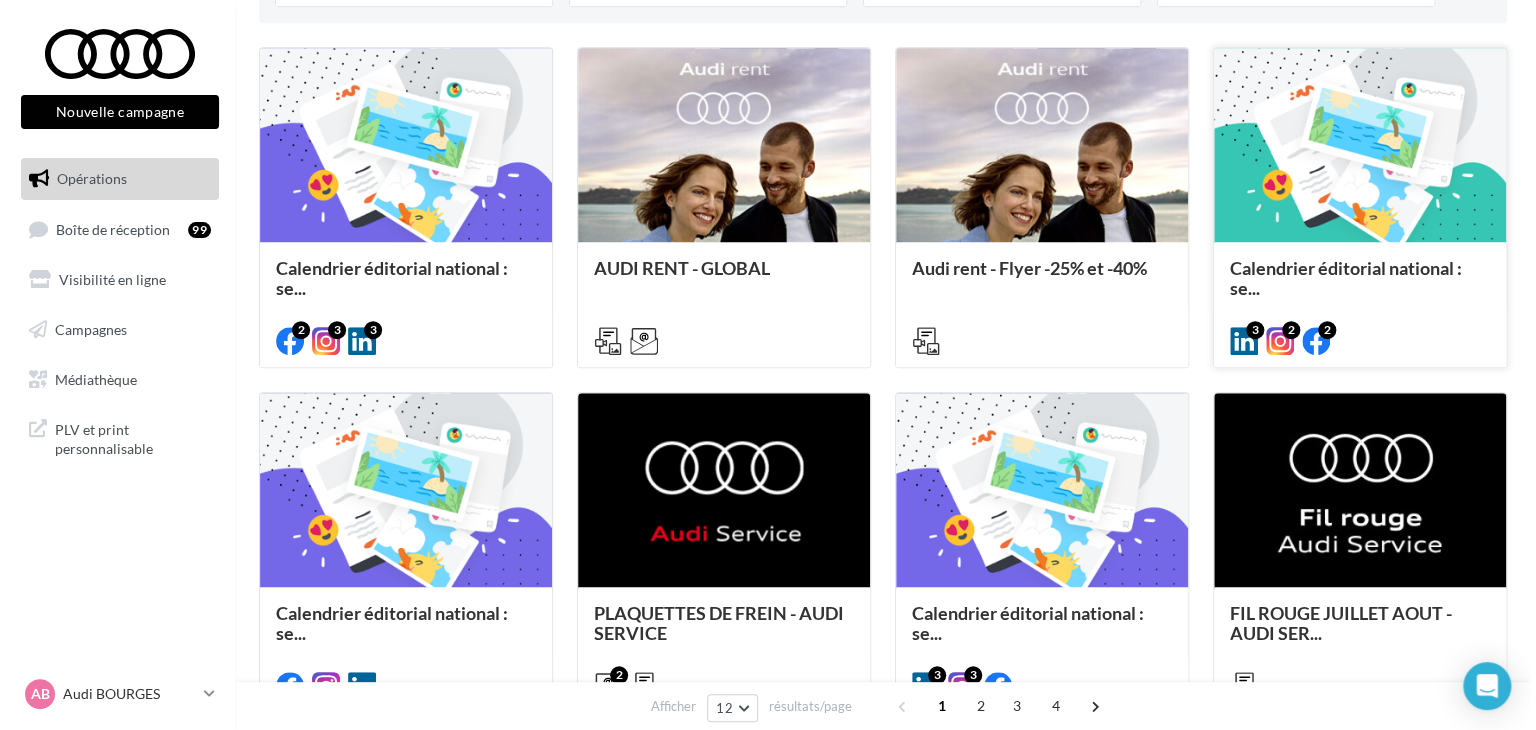 scroll, scrollTop: 500, scrollLeft: 0, axis: vertical 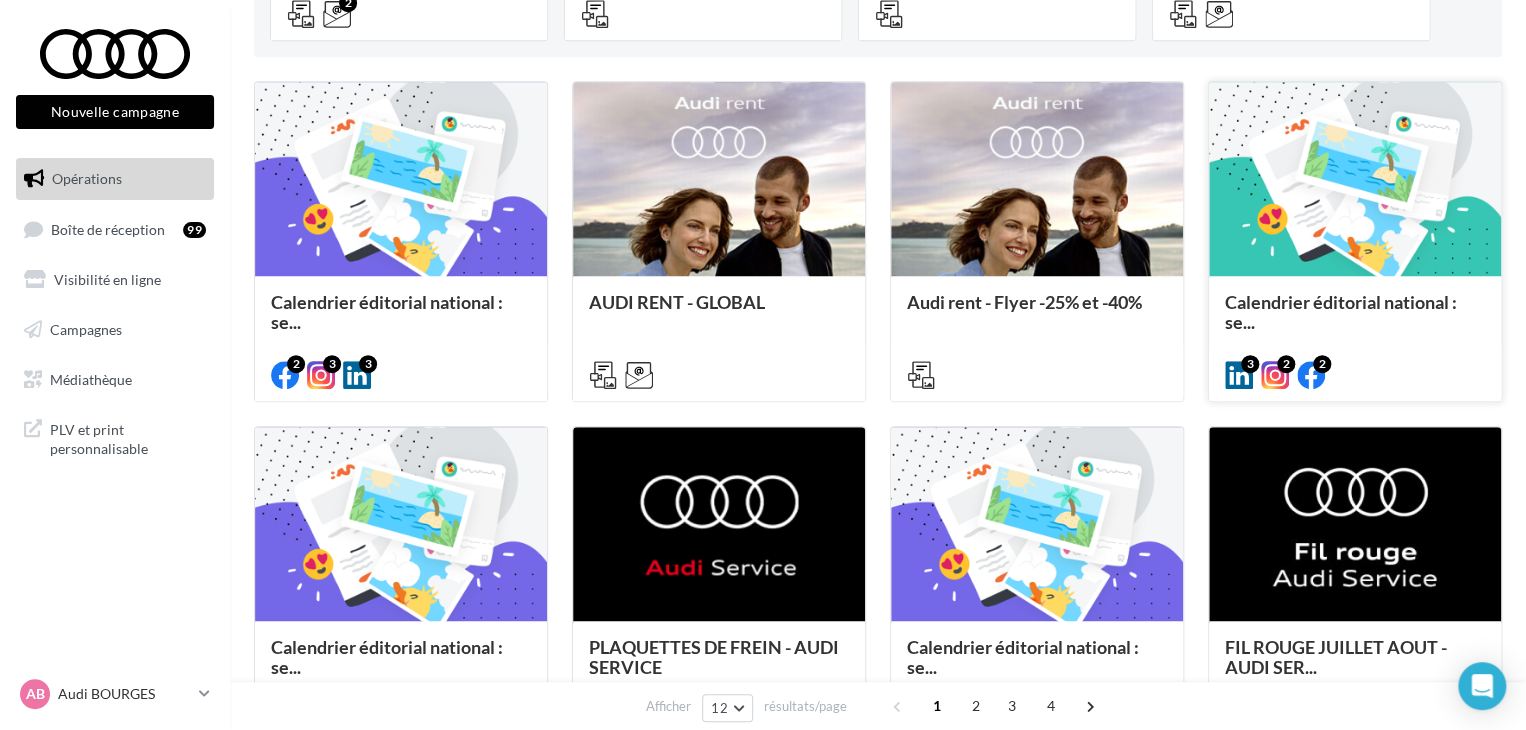click on "3         2         2" at bounding box center [1355, 373] 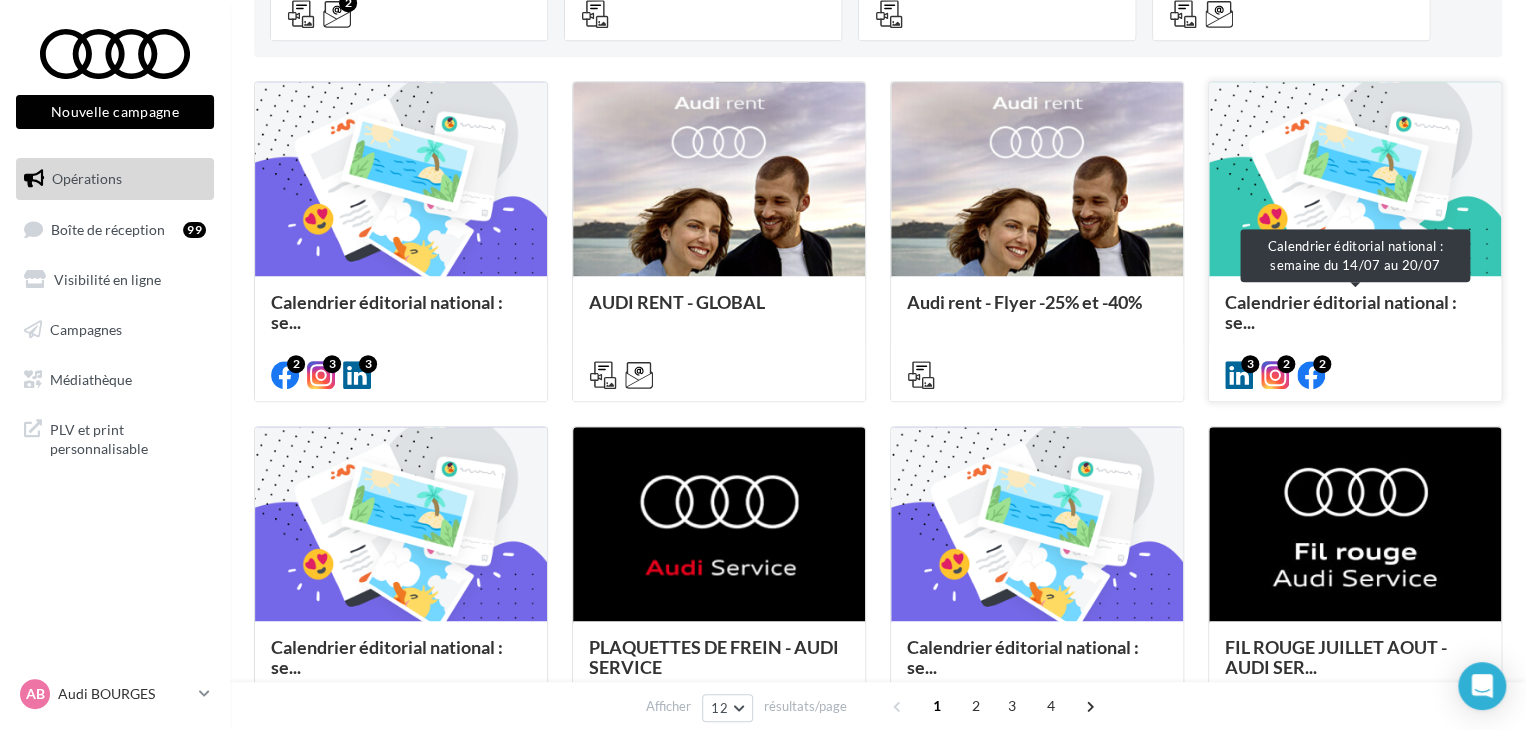 click on "Calendrier éditorial national : se..." at bounding box center (1341, 312) 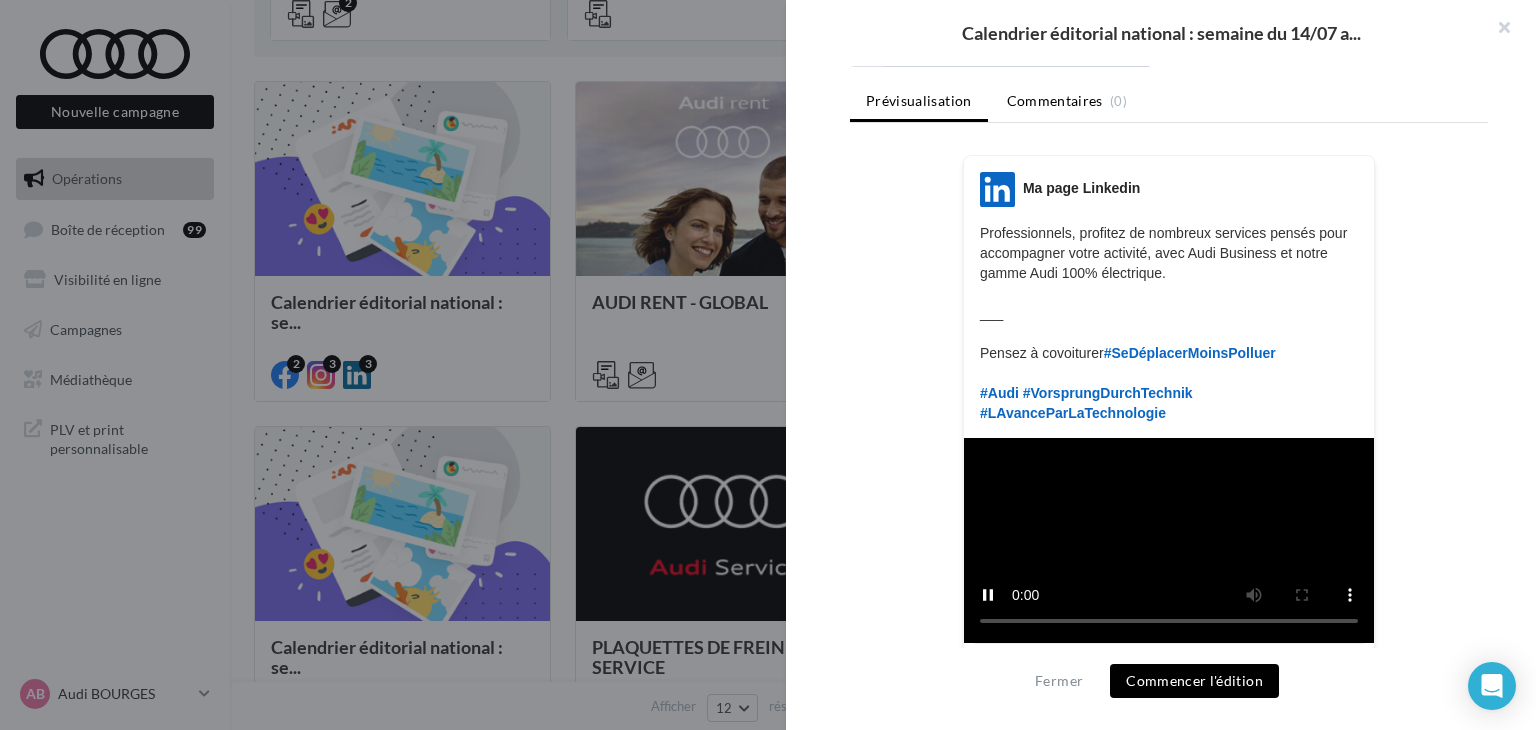 scroll, scrollTop: 100, scrollLeft: 0, axis: vertical 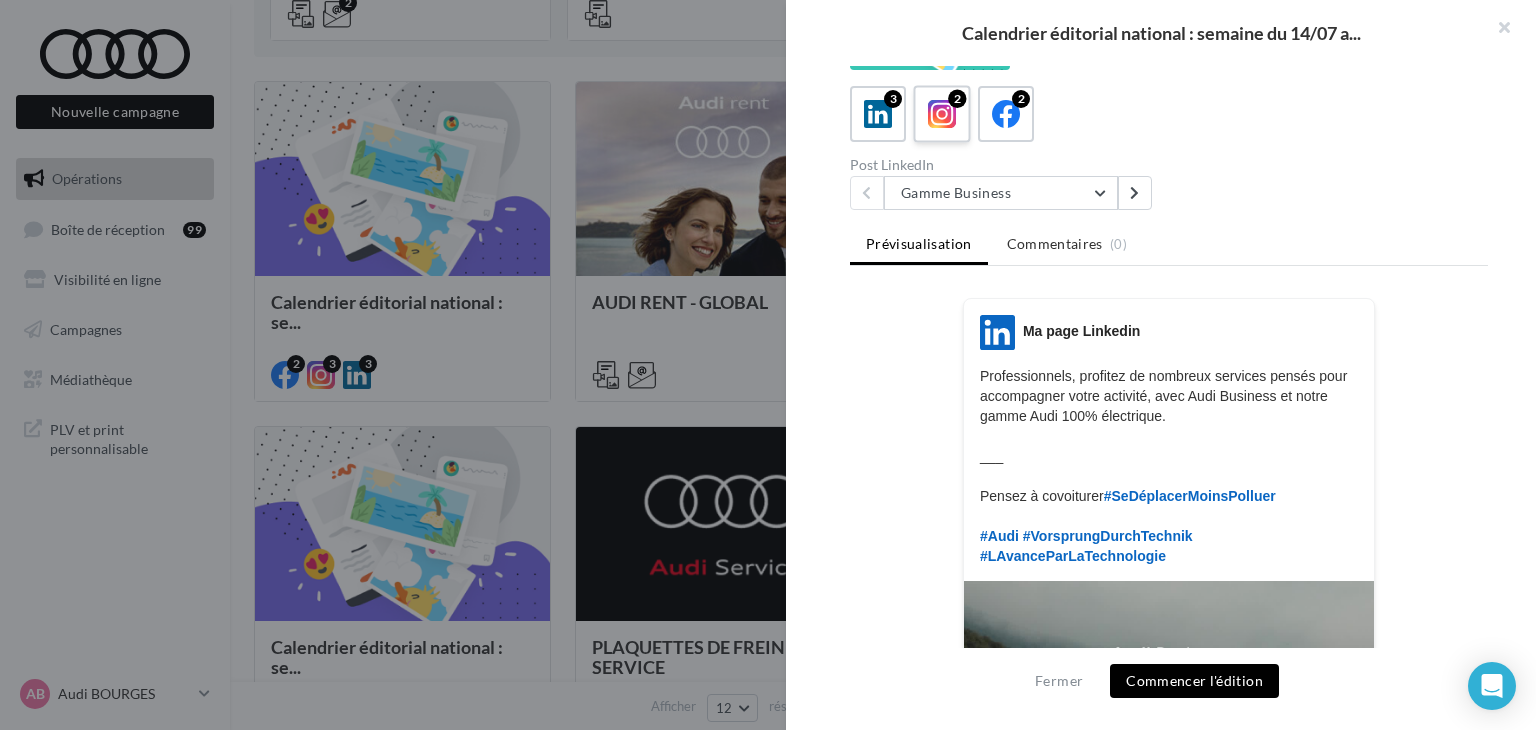click at bounding box center [942, 114] 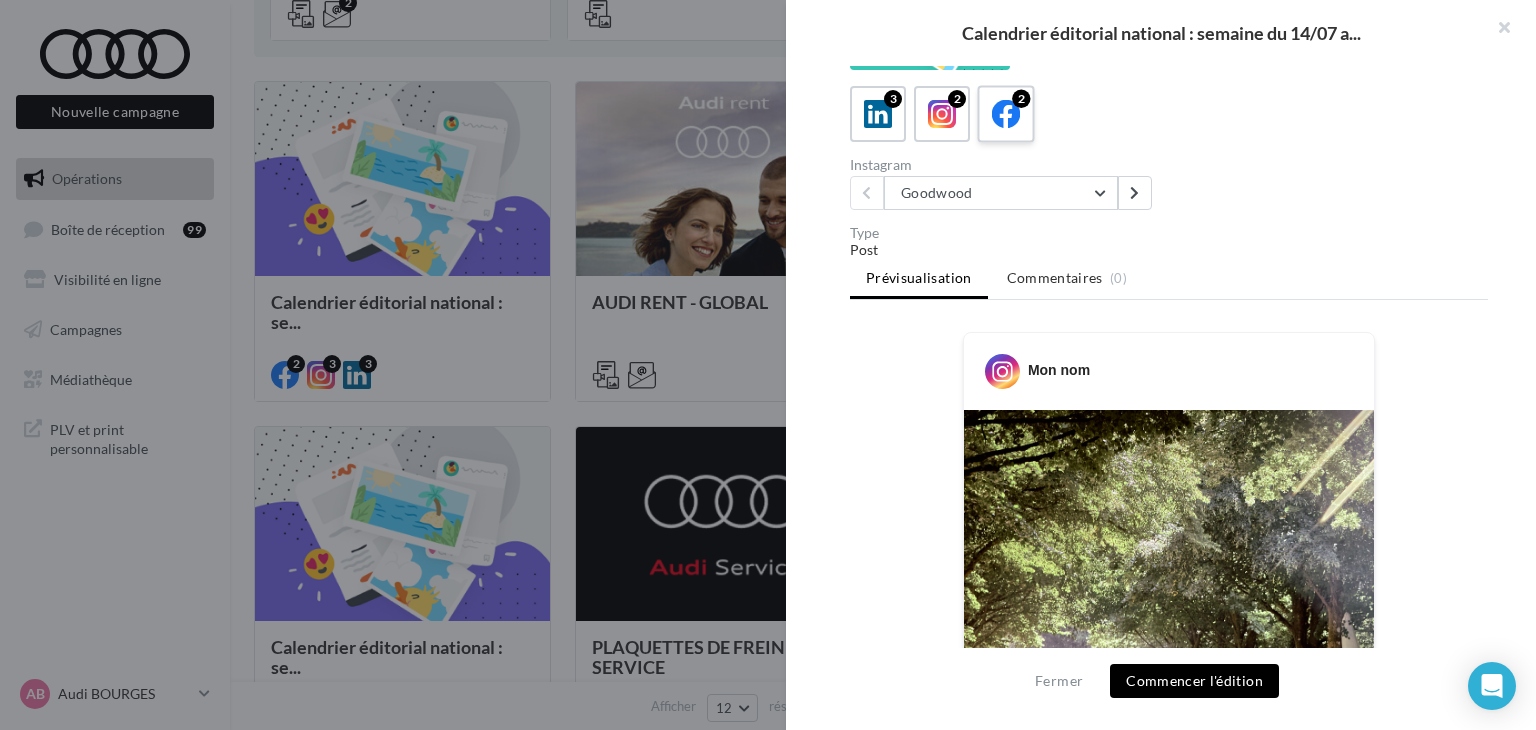 click at bounding box center [1006, 115] 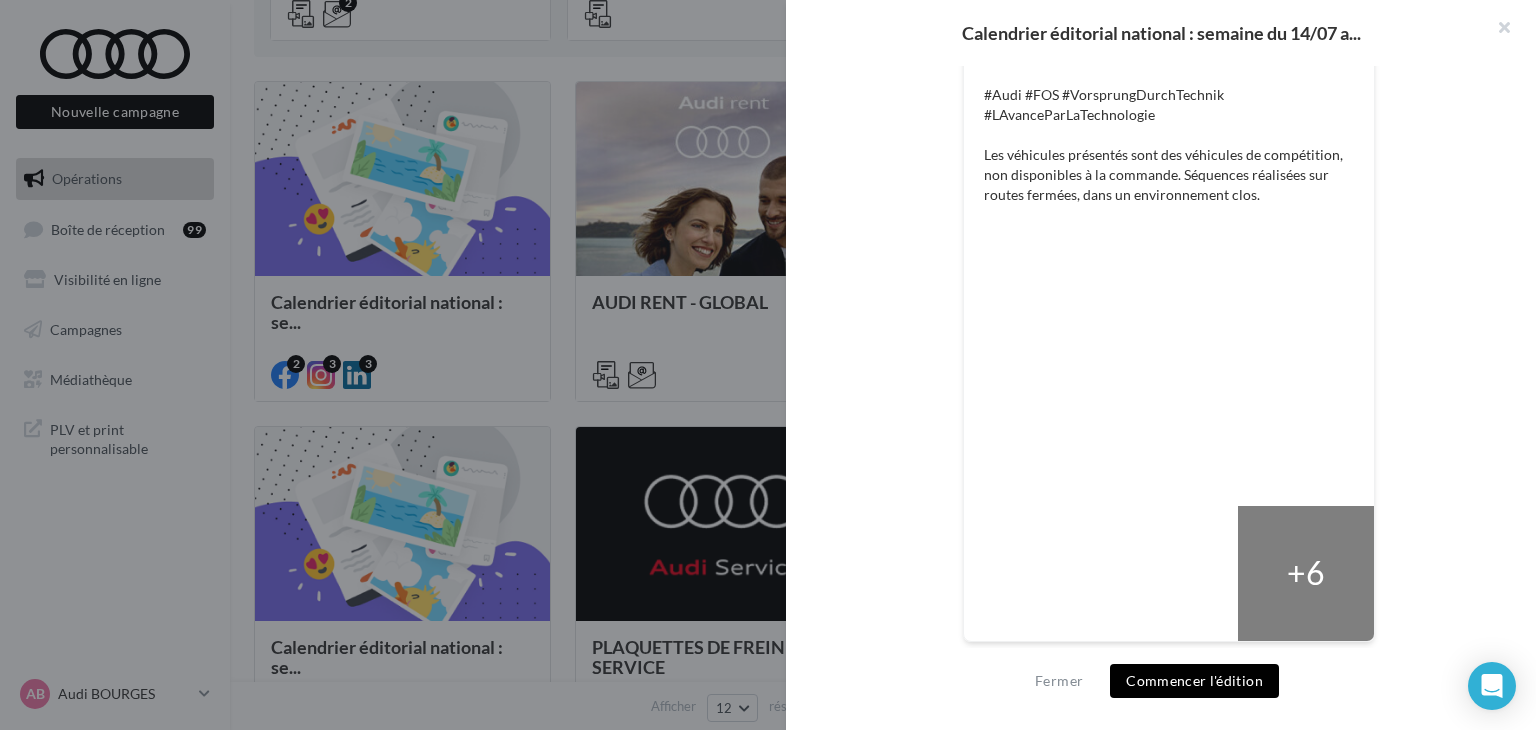 scroll, scrollTop: 125, scrollLeft: 0, axis: vertical 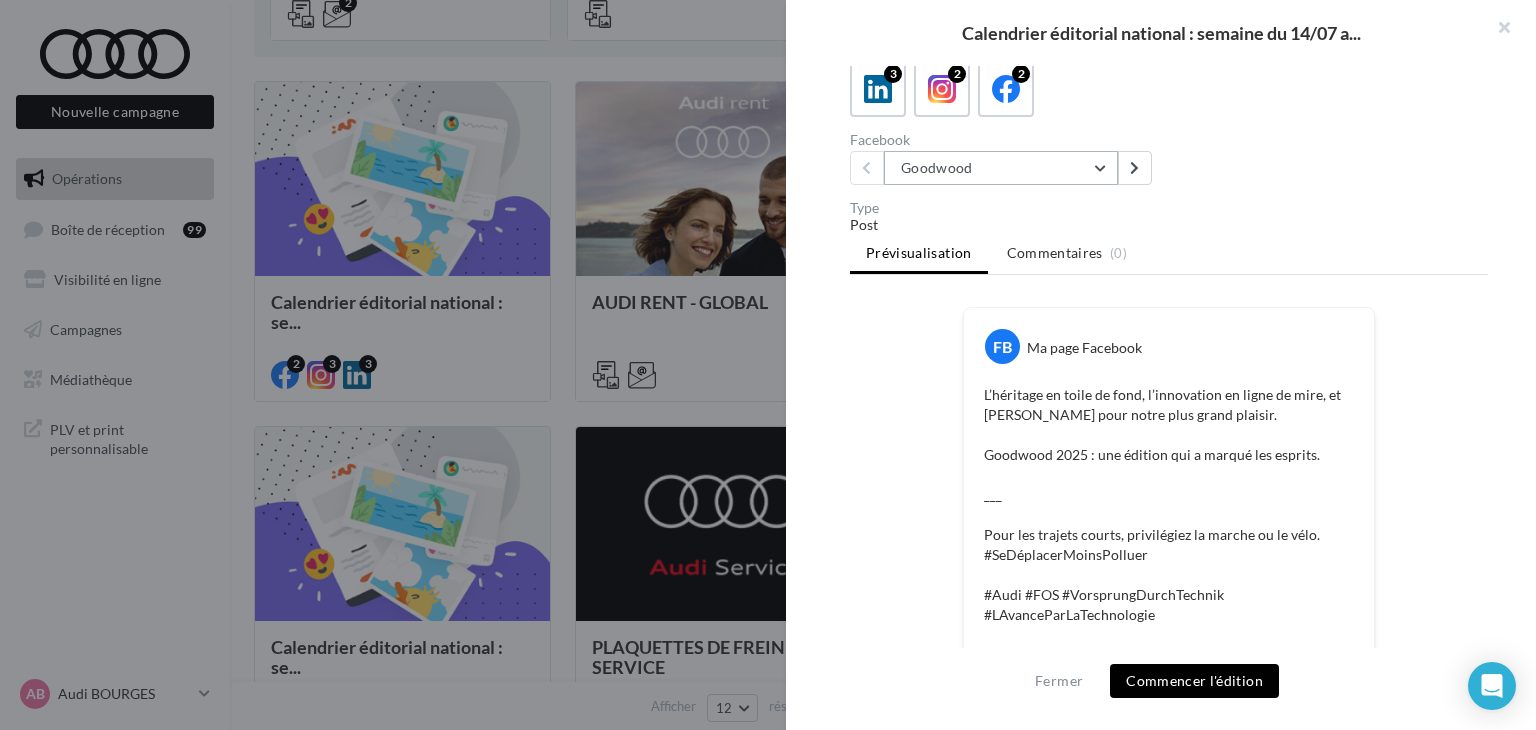 click on "Goodwood" at bounding box center (1001, 168) 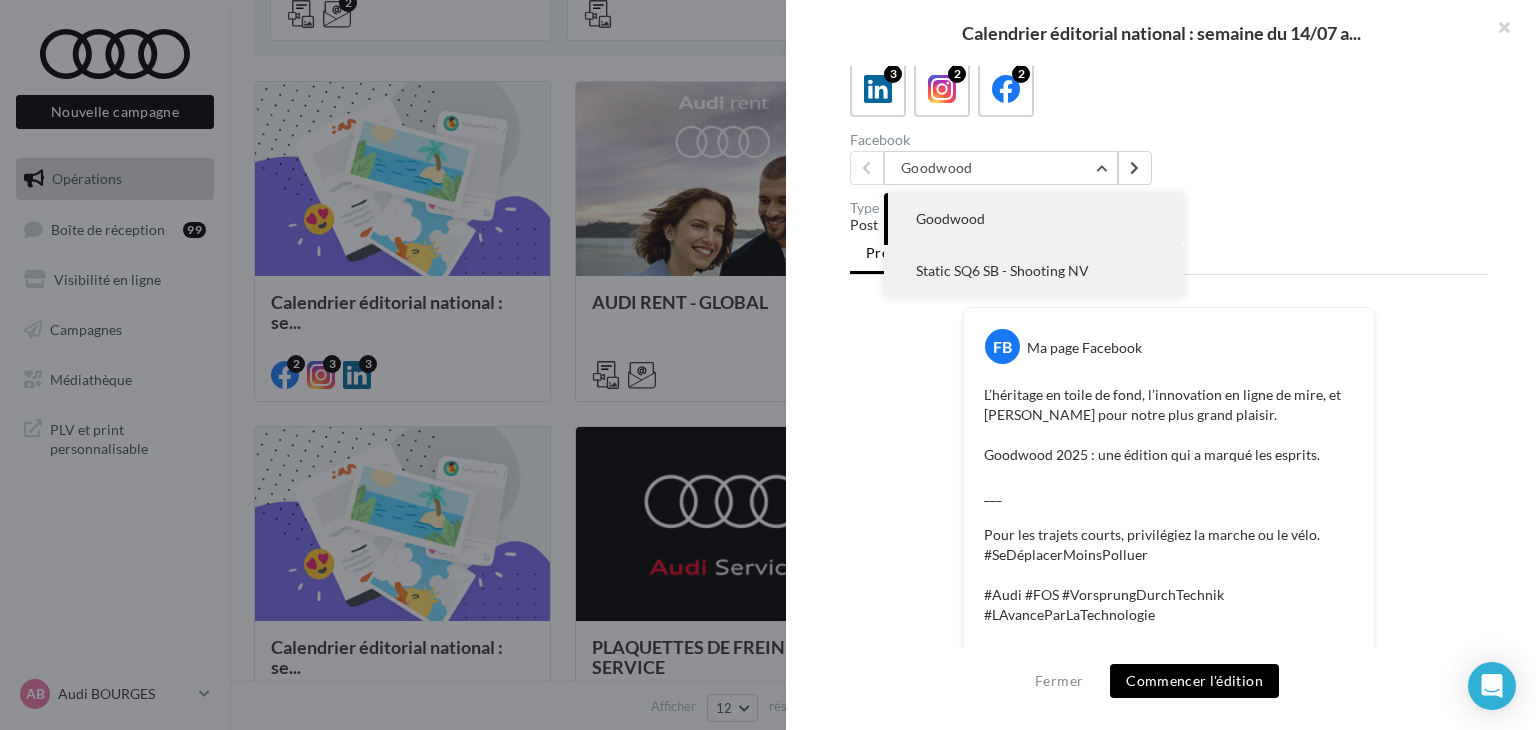 click on "Static SQ6 SB - Shooting NV" at bounding box center (1002, 270) 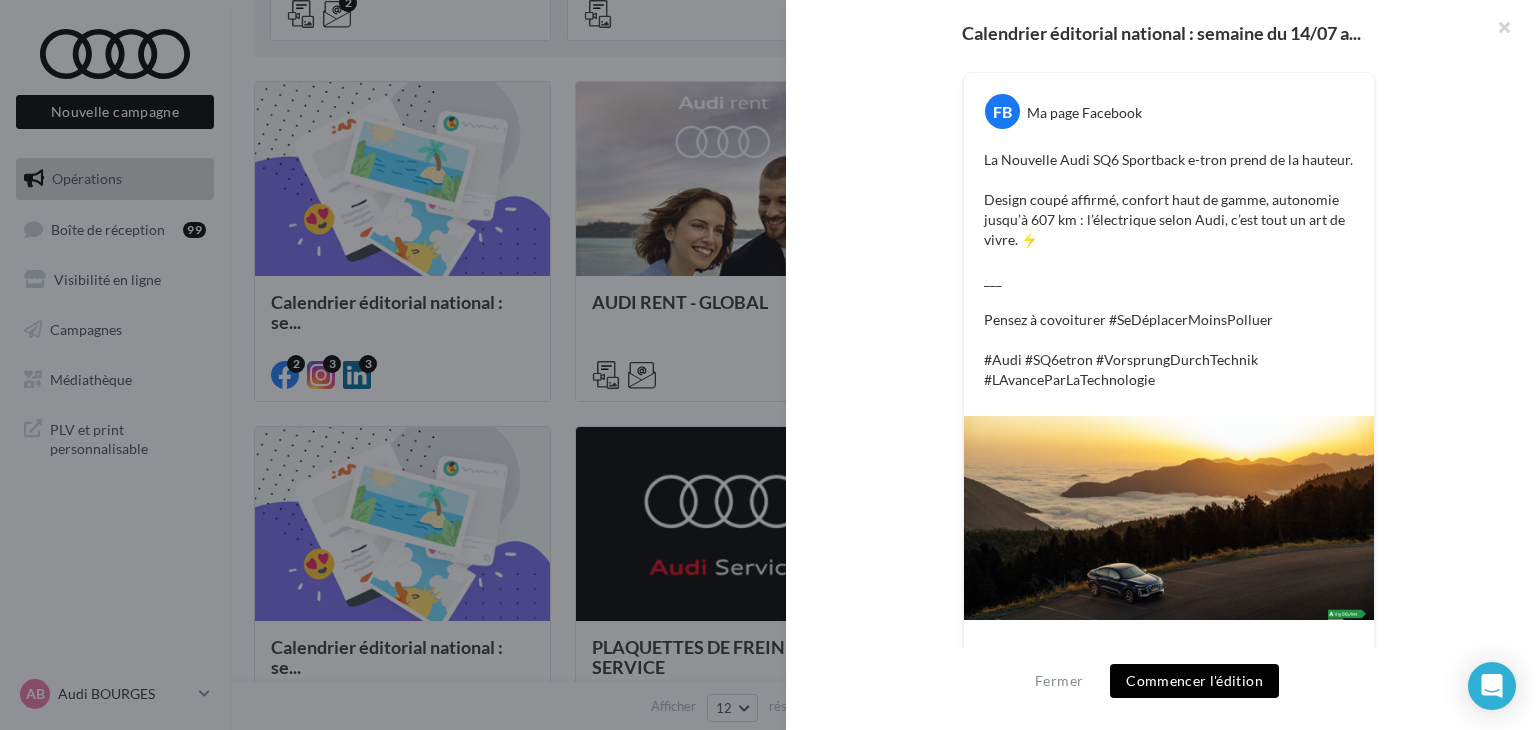 scroll, scrollTop: 145, scrollLeft: 0, axis: vertical 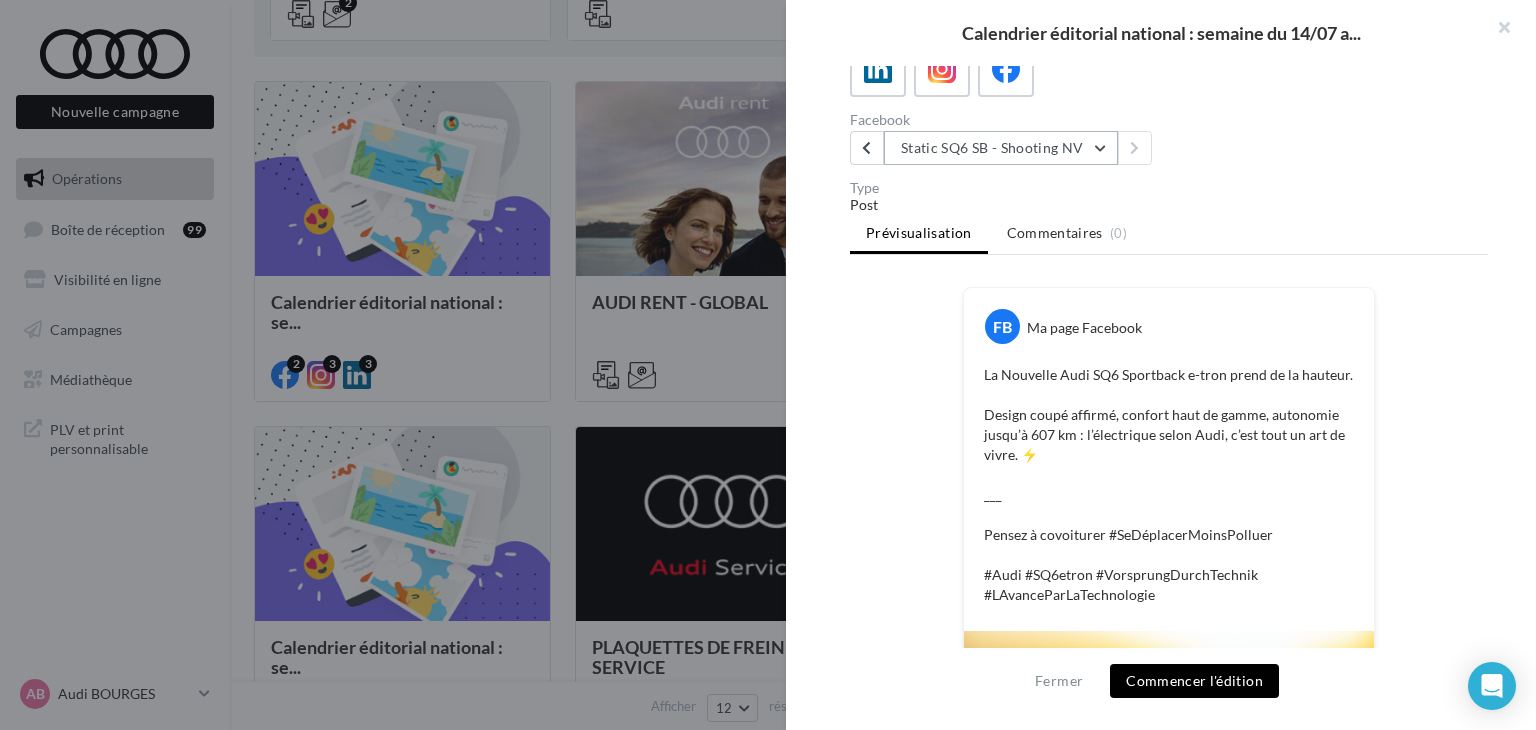 click on "Static SQ6 SB - Shooting NV" at bounding box center [1001, 148] 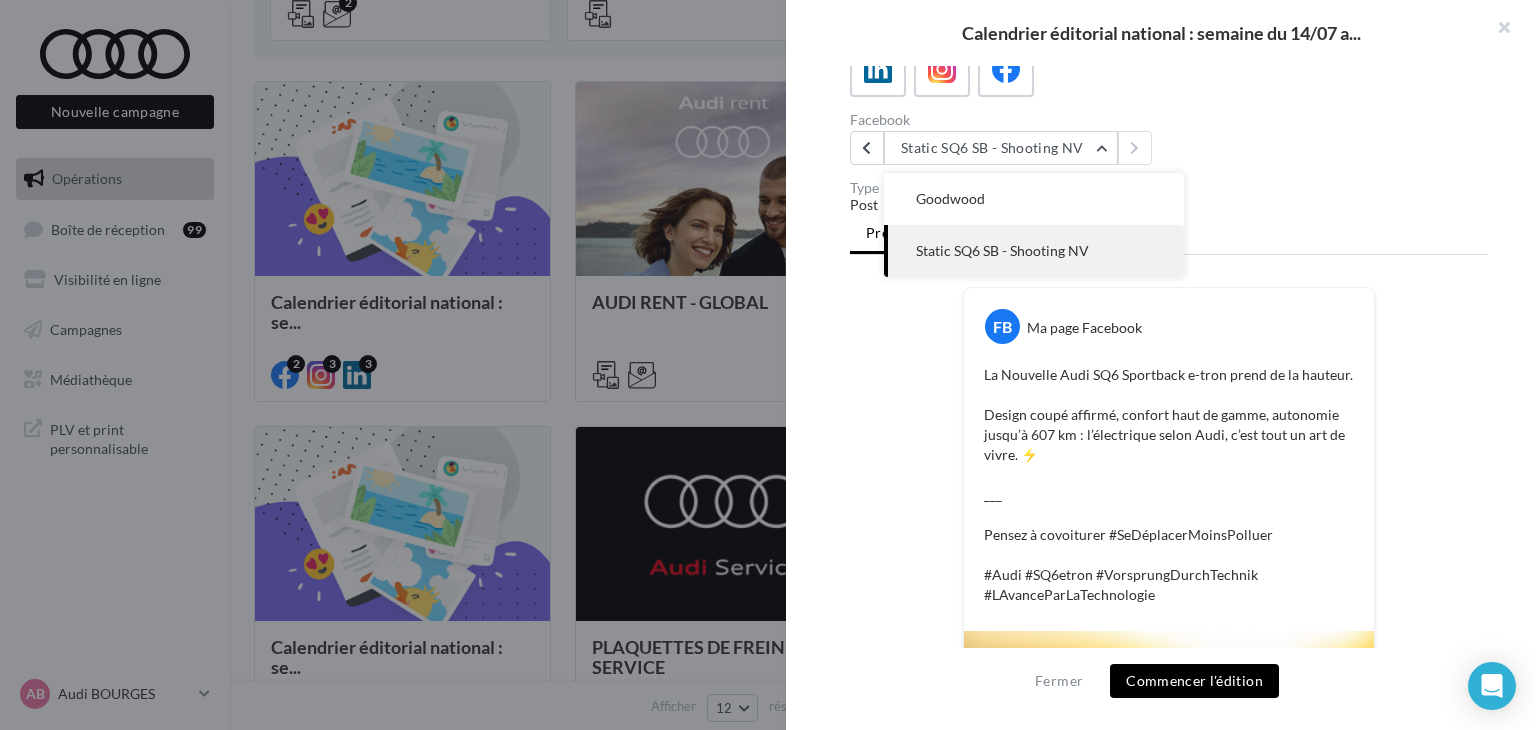 click on "Goodwood" at bounding box center [1034, 199] 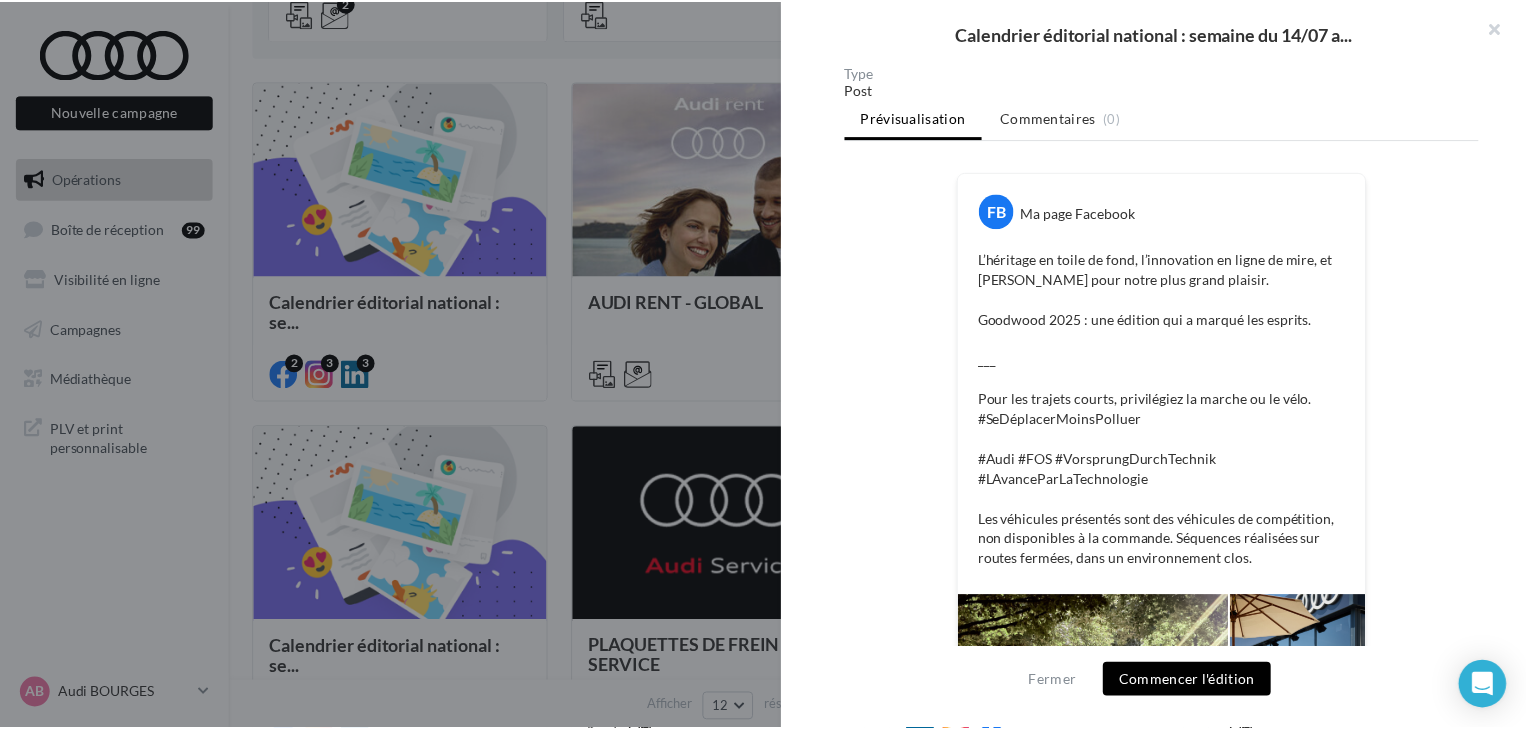 scroll, scrollTop: 345, scrollLeft: 0, axis: vertical 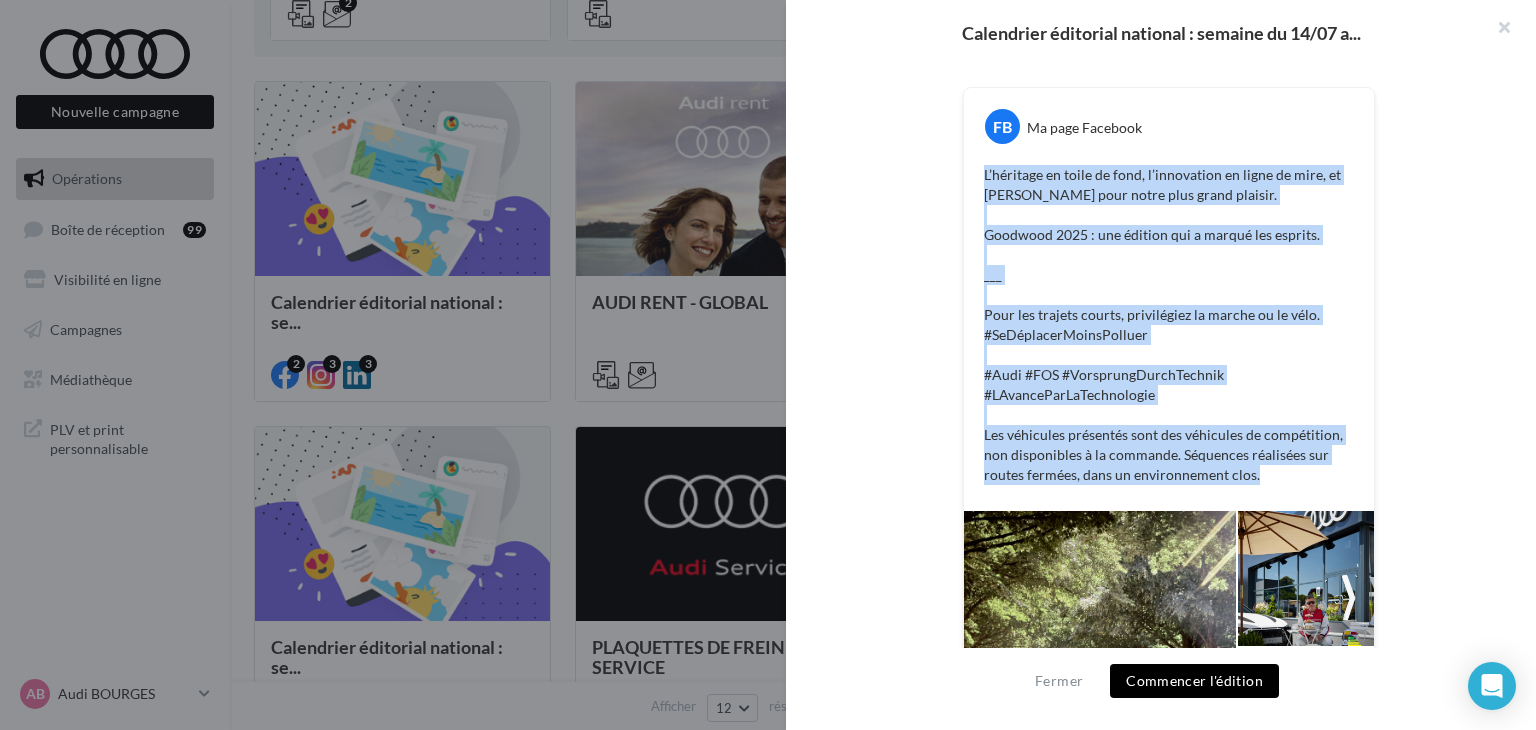drag, startPoint x: 980, startPoint y: 172, endPoint x: 1268, endPoint y: 498, distance: 434.99426 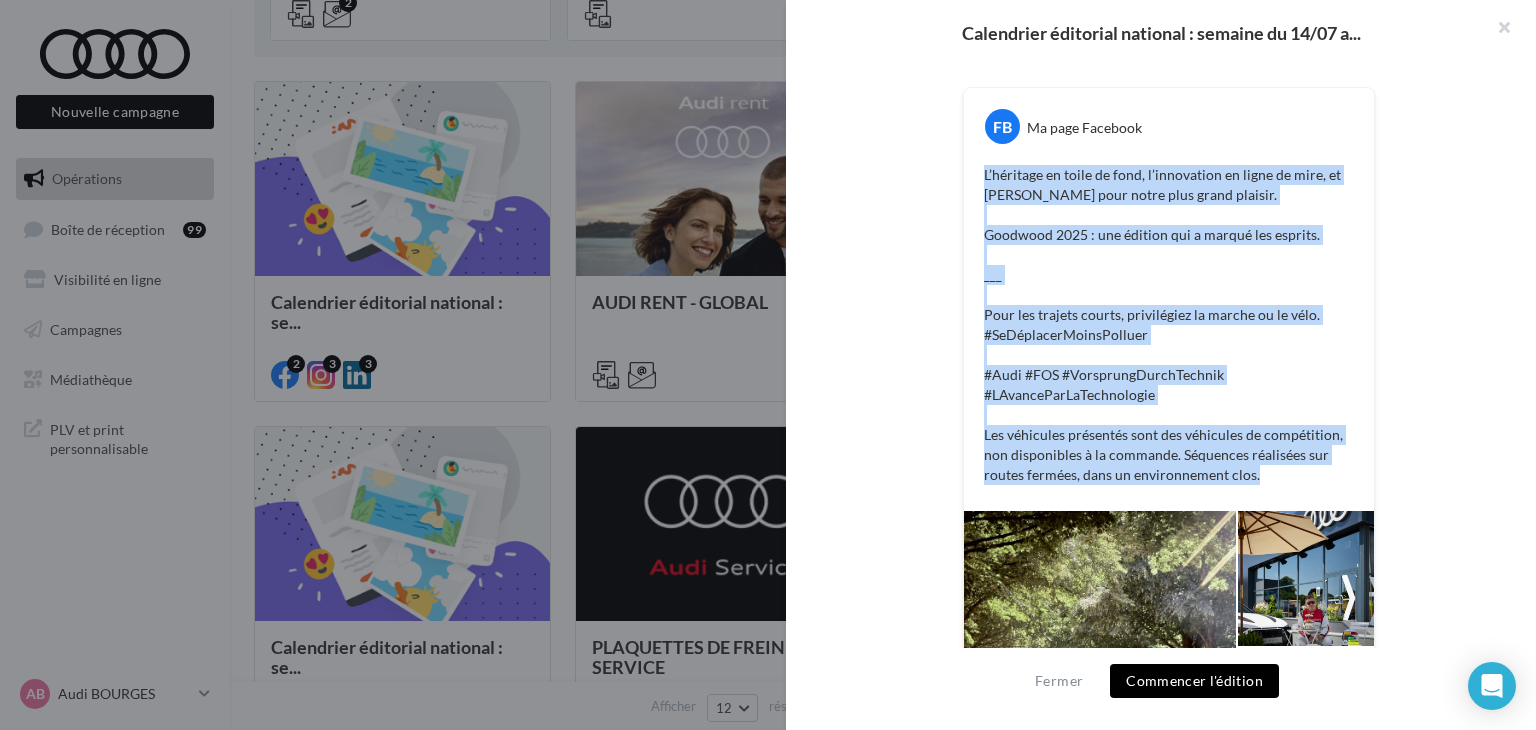 copy on "L’héritage en toile de fond, l’innovation en ligne de mire, et Tom Kristensen pour notre plus grand plaisir. Goodwood 2025 : une édition qui a marqué les esprits. ___ Pour les trajets courts, privilégiez la marche ou le vélo. #SeDéplacerMoinsPolluer #Audi #FOS #VorsprungDurchTechnik #LAvanceParLaTechnologie Les véhicules présentés sont des véhicules de compétition, non disponibles à la commande. Séquences réalisées sur routes fermées, dans un environnement clos." 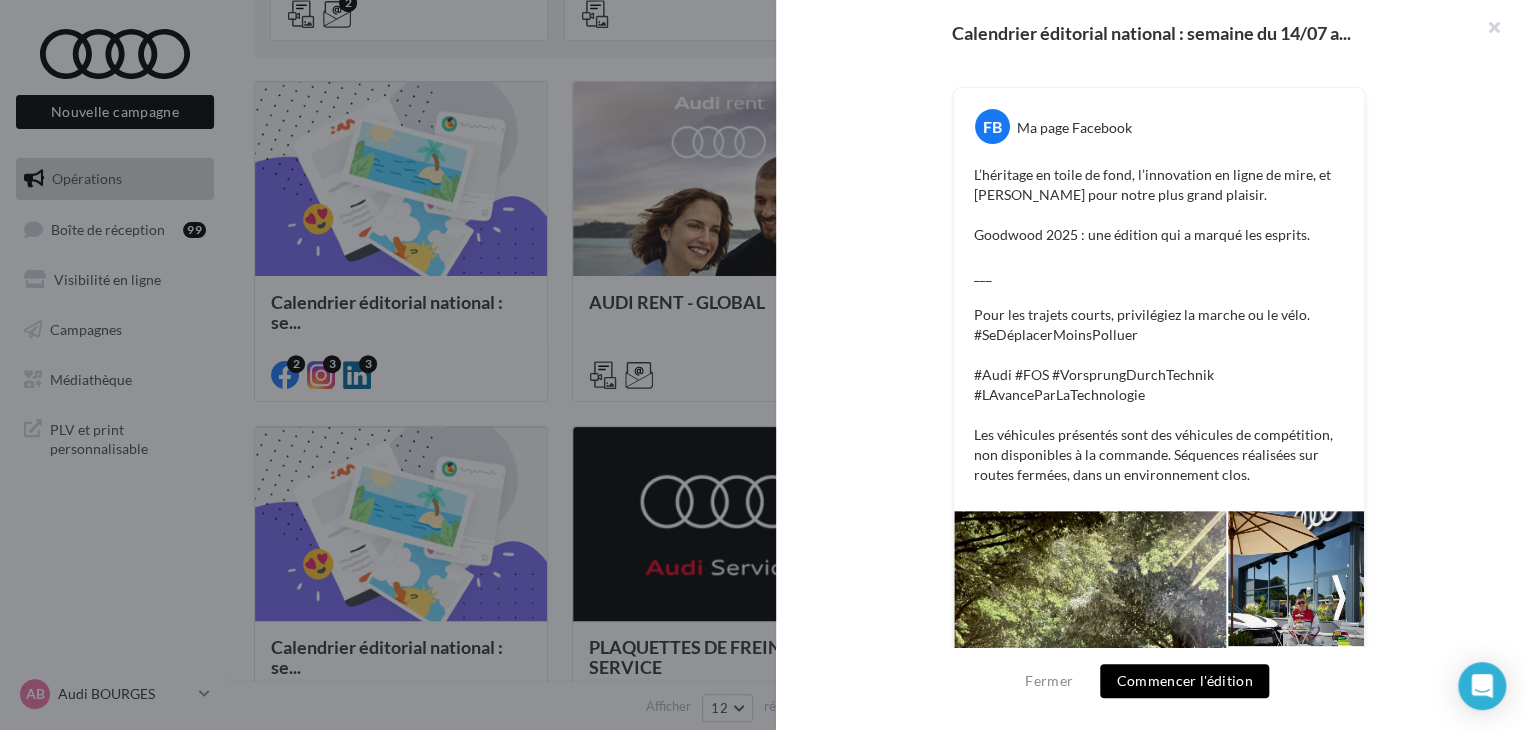 click on "Calendrier éditorial national : semaine du 14/07 a...
Description
Non renseignée
3         2         2
Facebook
Goodwood
Goodwood     Static SQ6 SB - Shooting NV
Type
Post
Prévisualisation
Commentaires
(0)
FB
Ma page Facebook
L’héritage en toile de fond, l’innovation en ligne de mire, et Tom Kristensen pour notre plus grand plaisir. Goodwood 2025 : une édition qui a marqué les esprits. ___ #Audi #FOS #VorsprungDurchTechnik #LAvanceParLaTechnologie +6" at bounding box center [878, 1172] 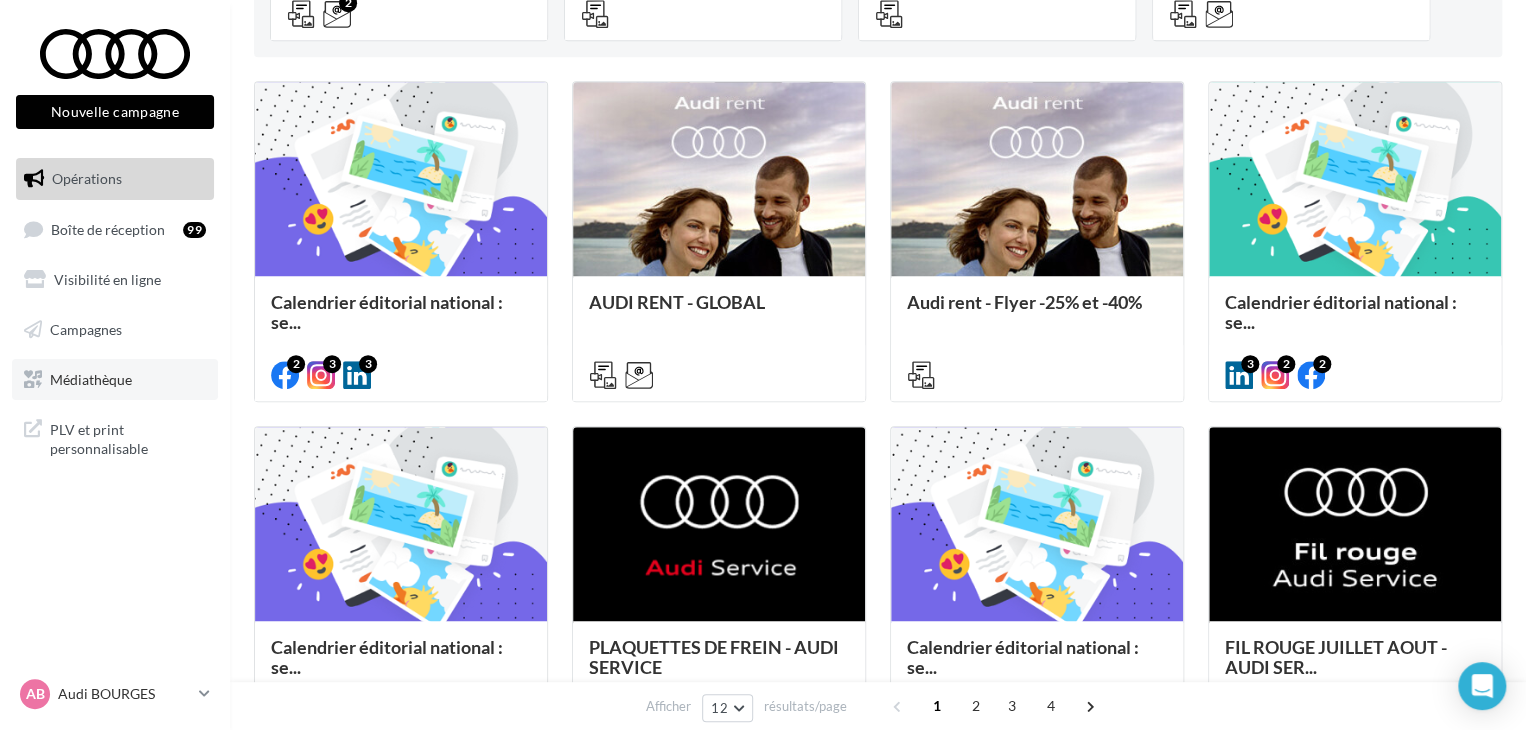 click on "Médiathèque" at bounding box center (91, 378) 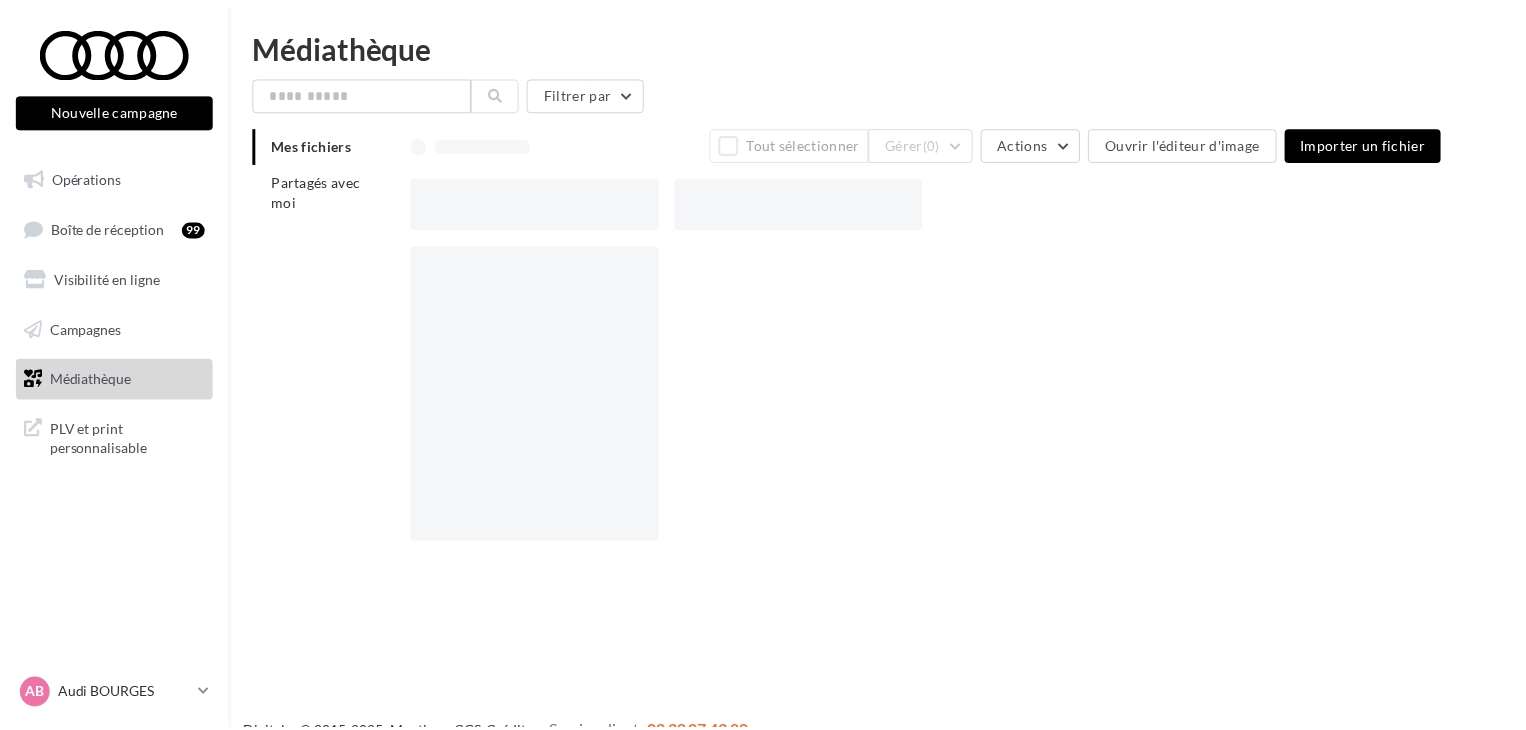 scroll, scrollTop: 0, scrollLeft: 0, axis: both 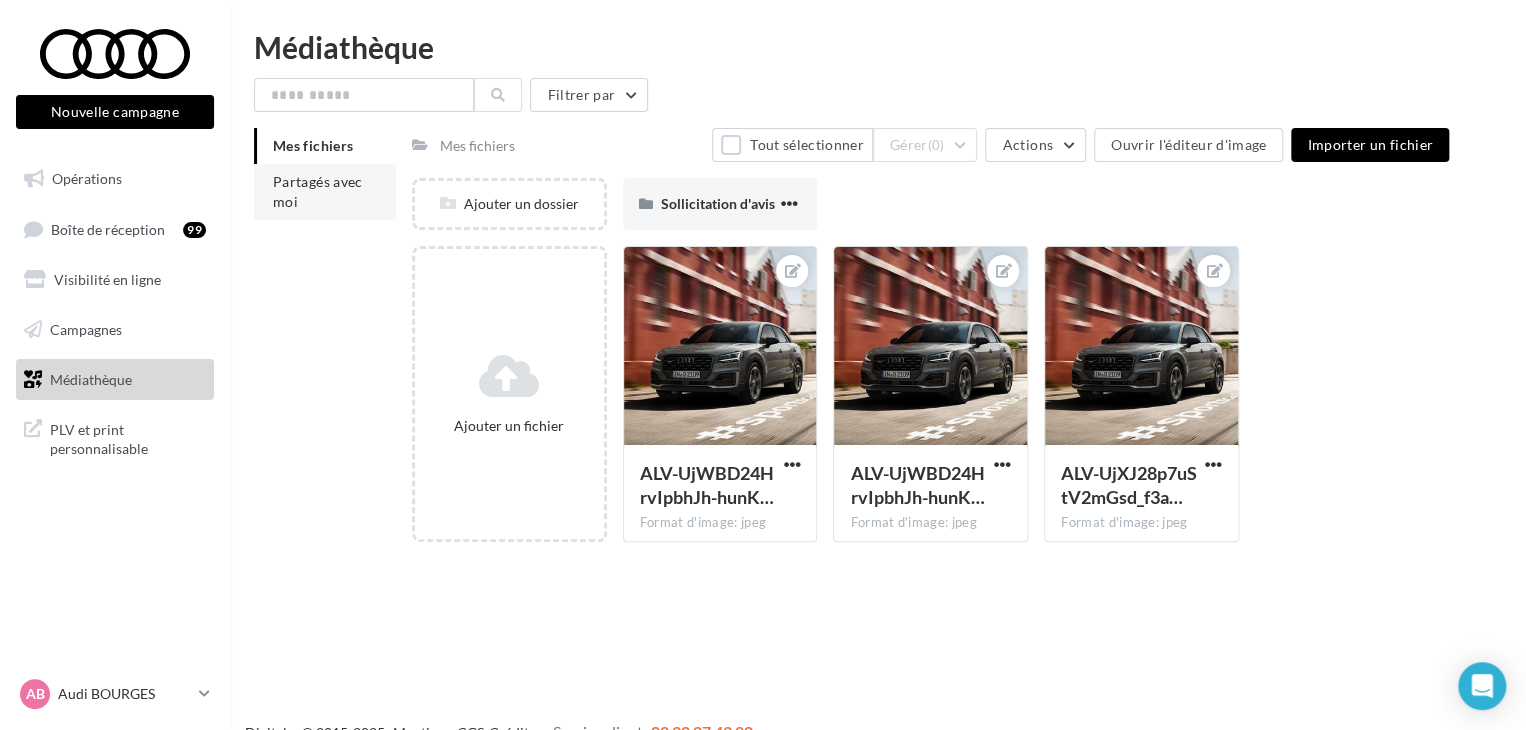 click on "Partagés avec moi" at bounding box center (318, 191) 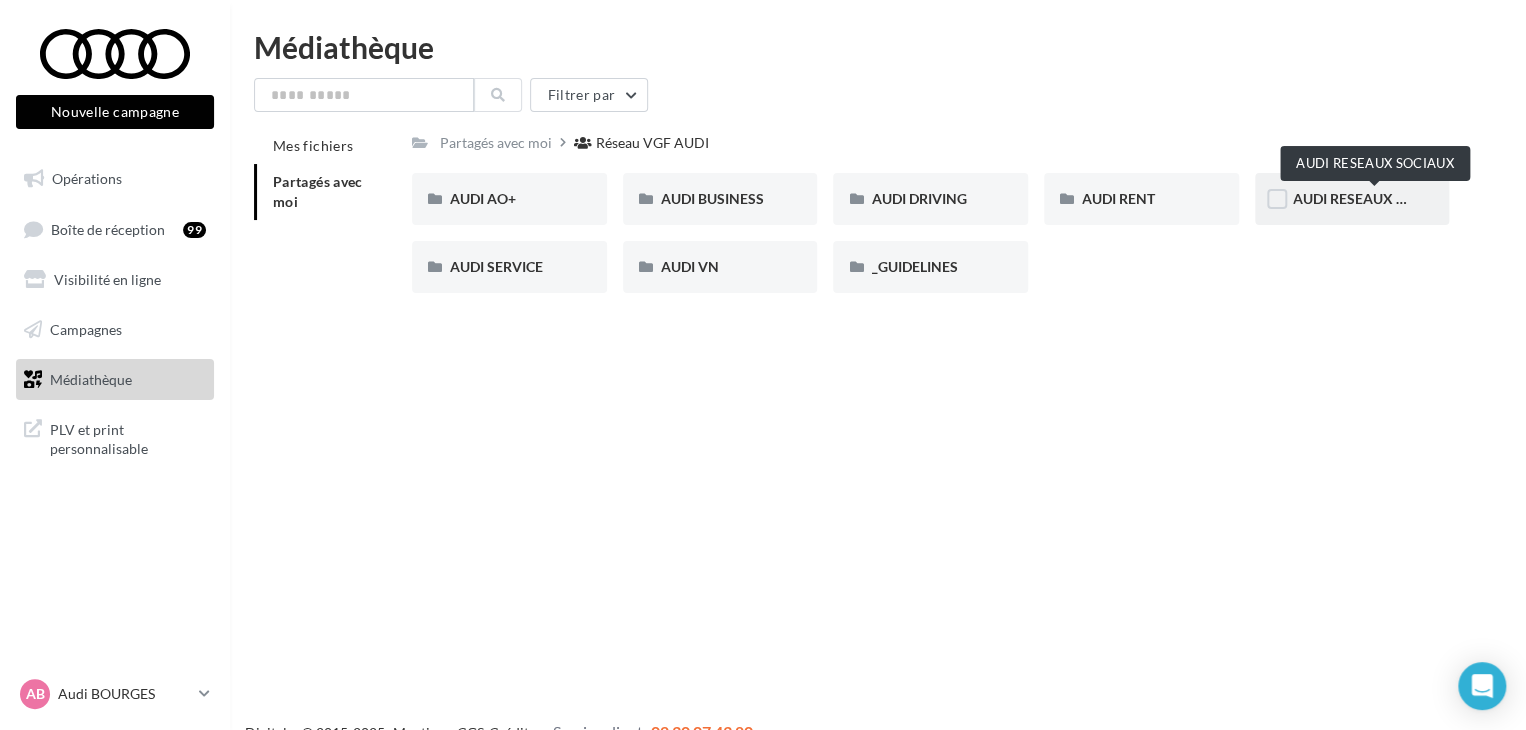 click on "AUDI RESEAUX SOCIAUX" at bounding box center [1375, 198] 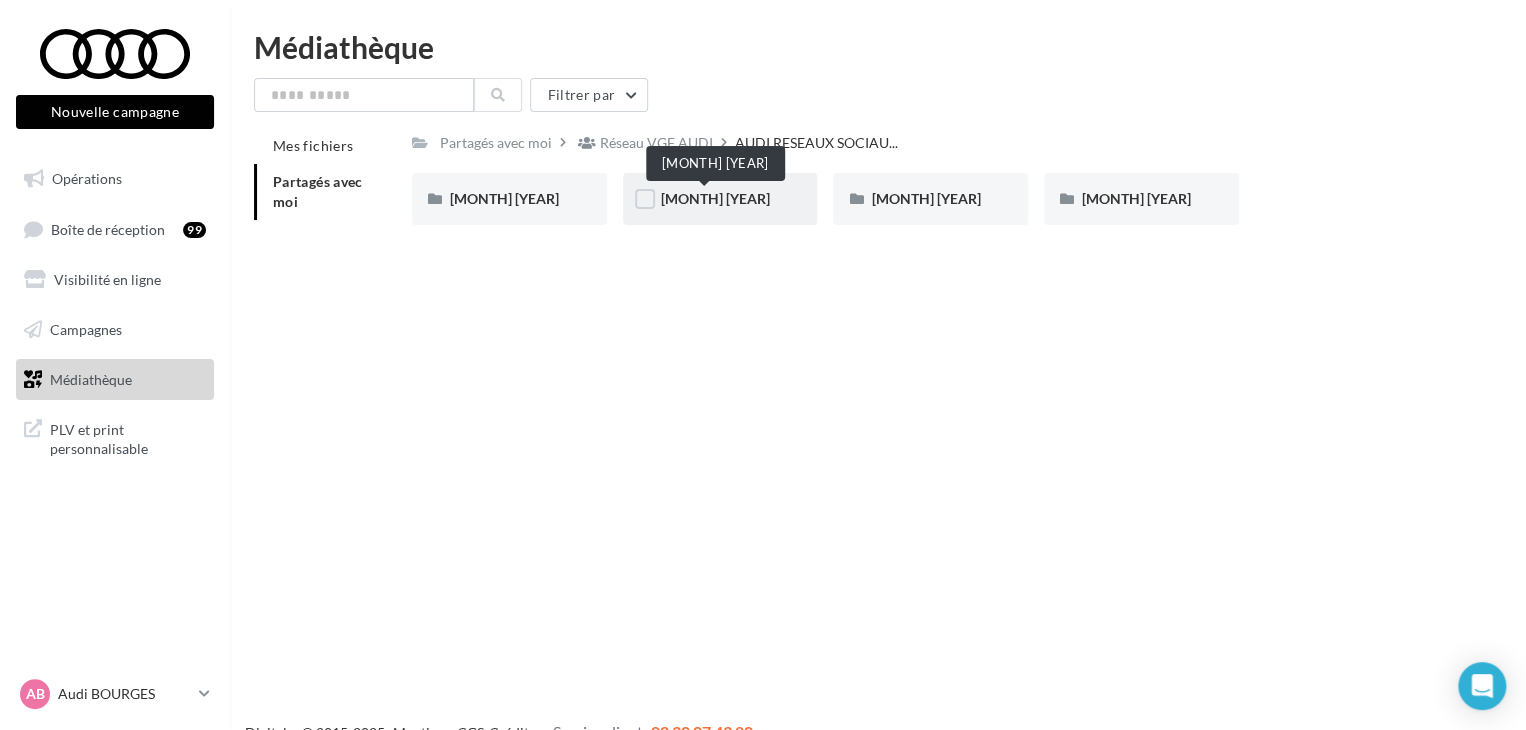 click on "[MONTH] [YEAR]" at bounding box center (715, 198) 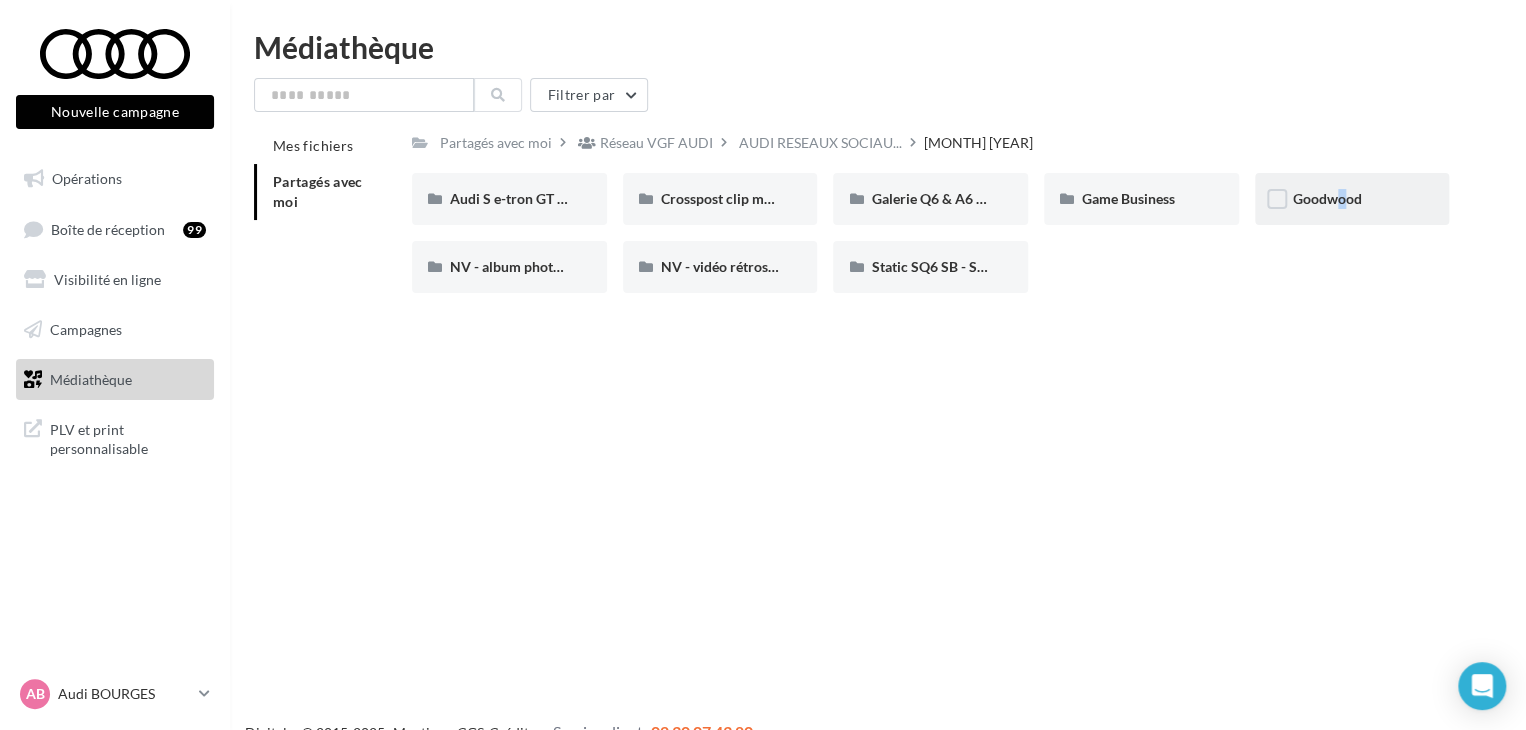 click on "Goodwood" at bounding box center [1327, 198] 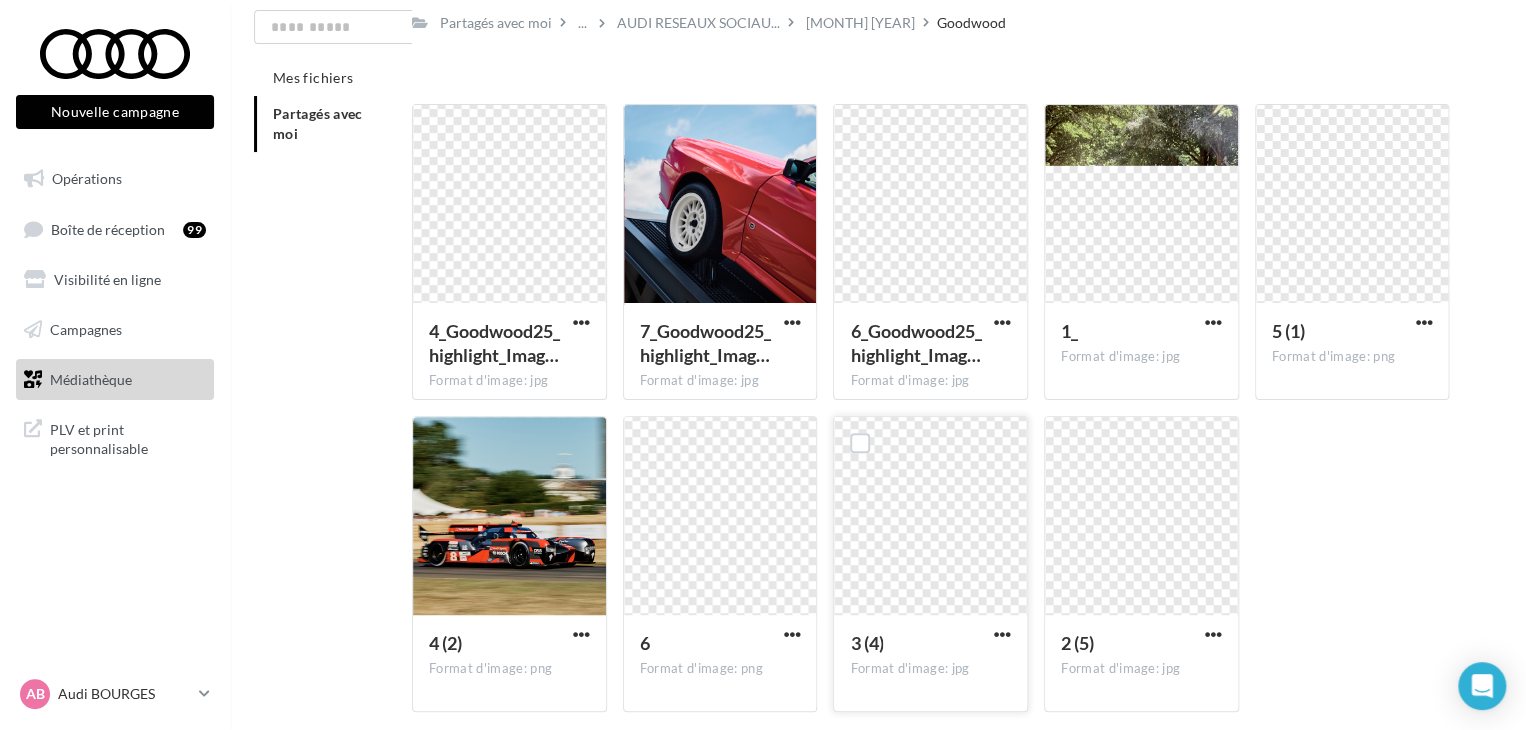 scroll, scrollTop: 152, scrollLeft: 0, axis: vertical 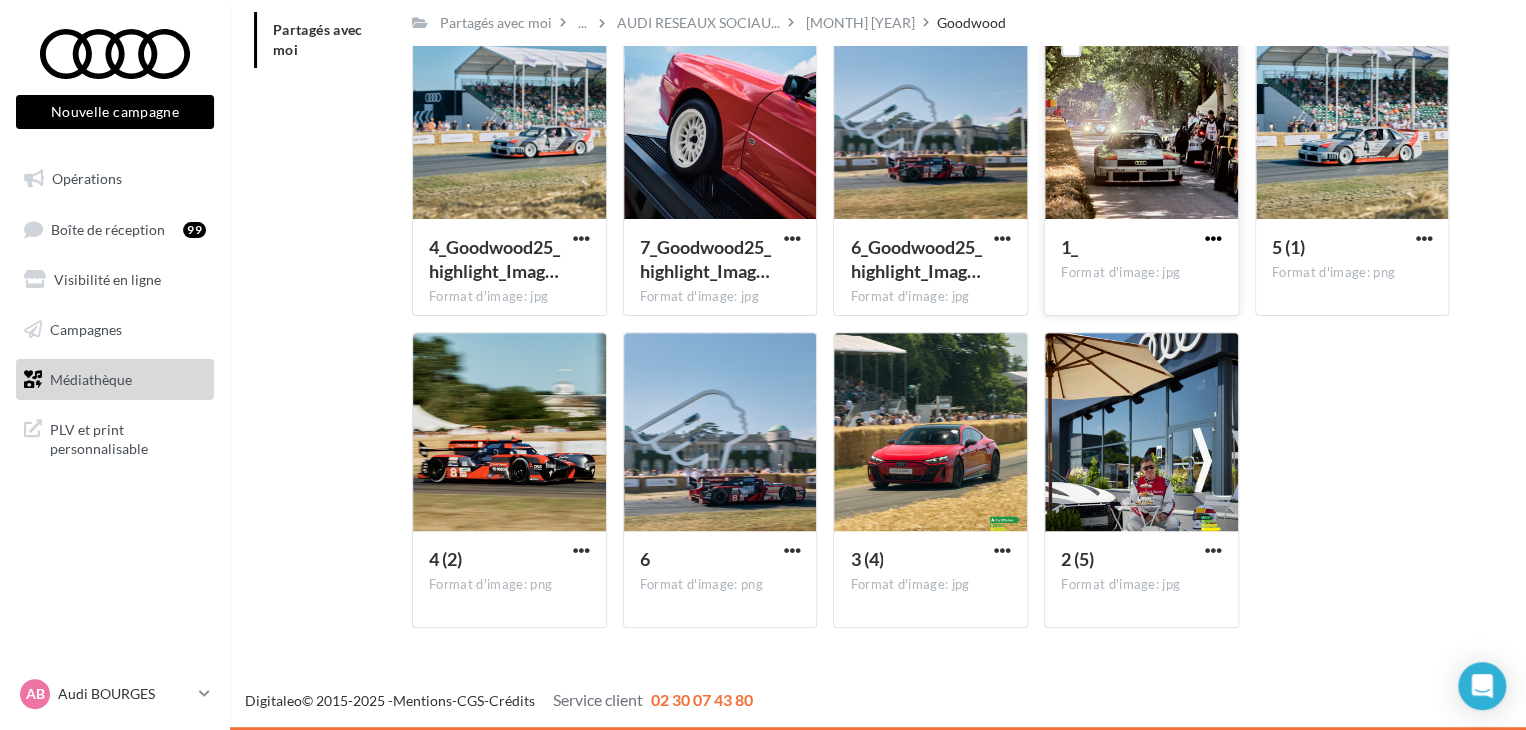 click at bounding box center [1213, 238] 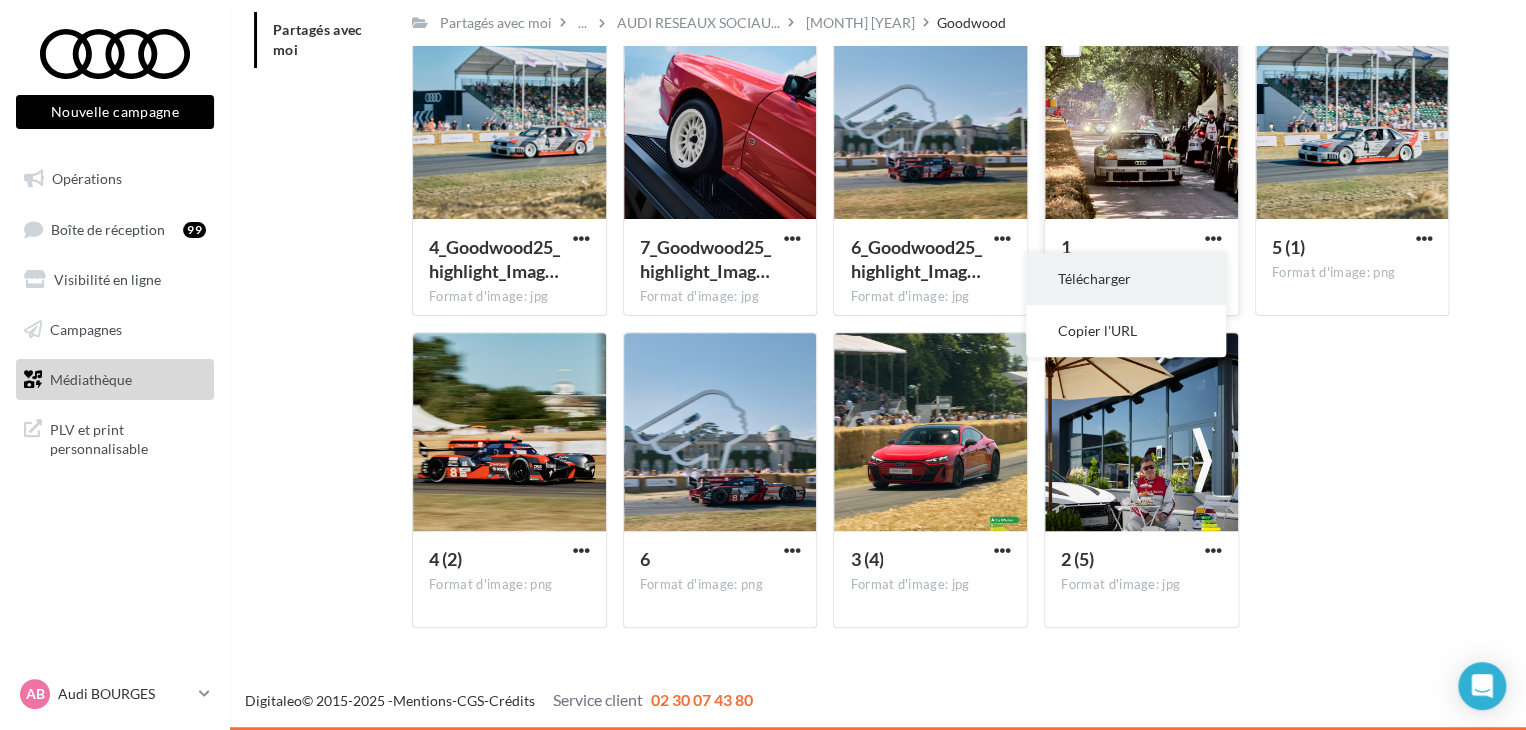 click on "Télécharger" at bounding box center [1126, 279] 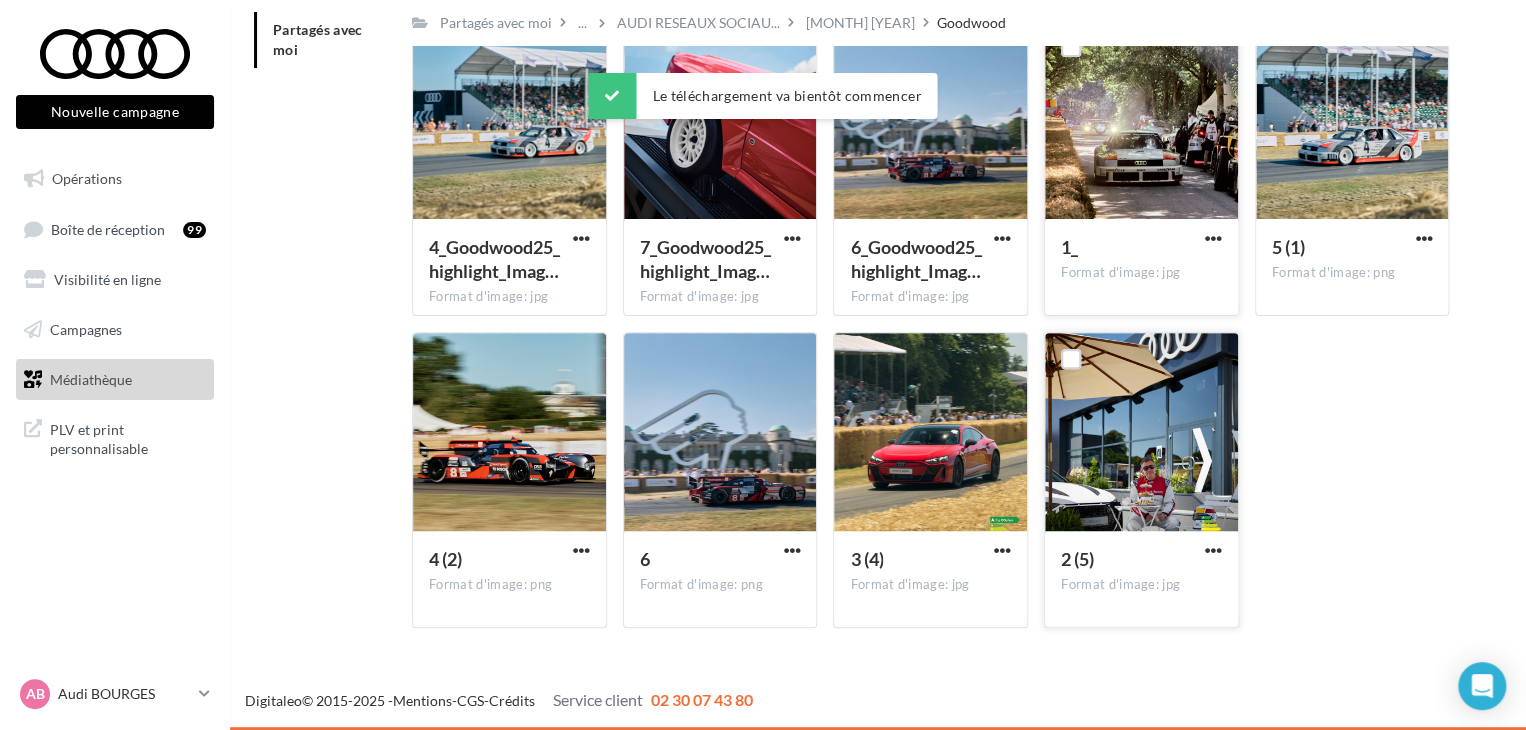 click at bounding box center [1213, 552] 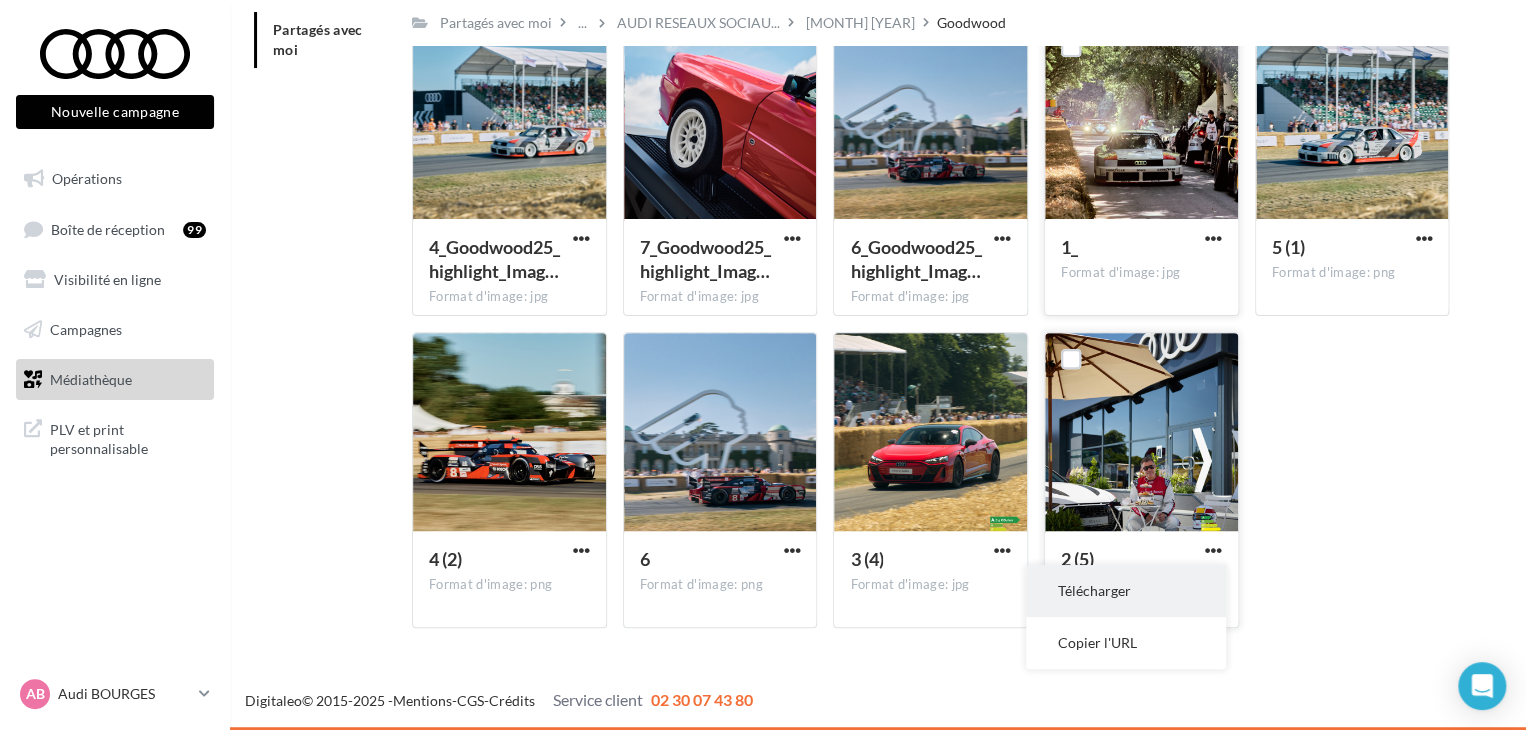 click on "Télécharger" at bounding box center [1126, 591] 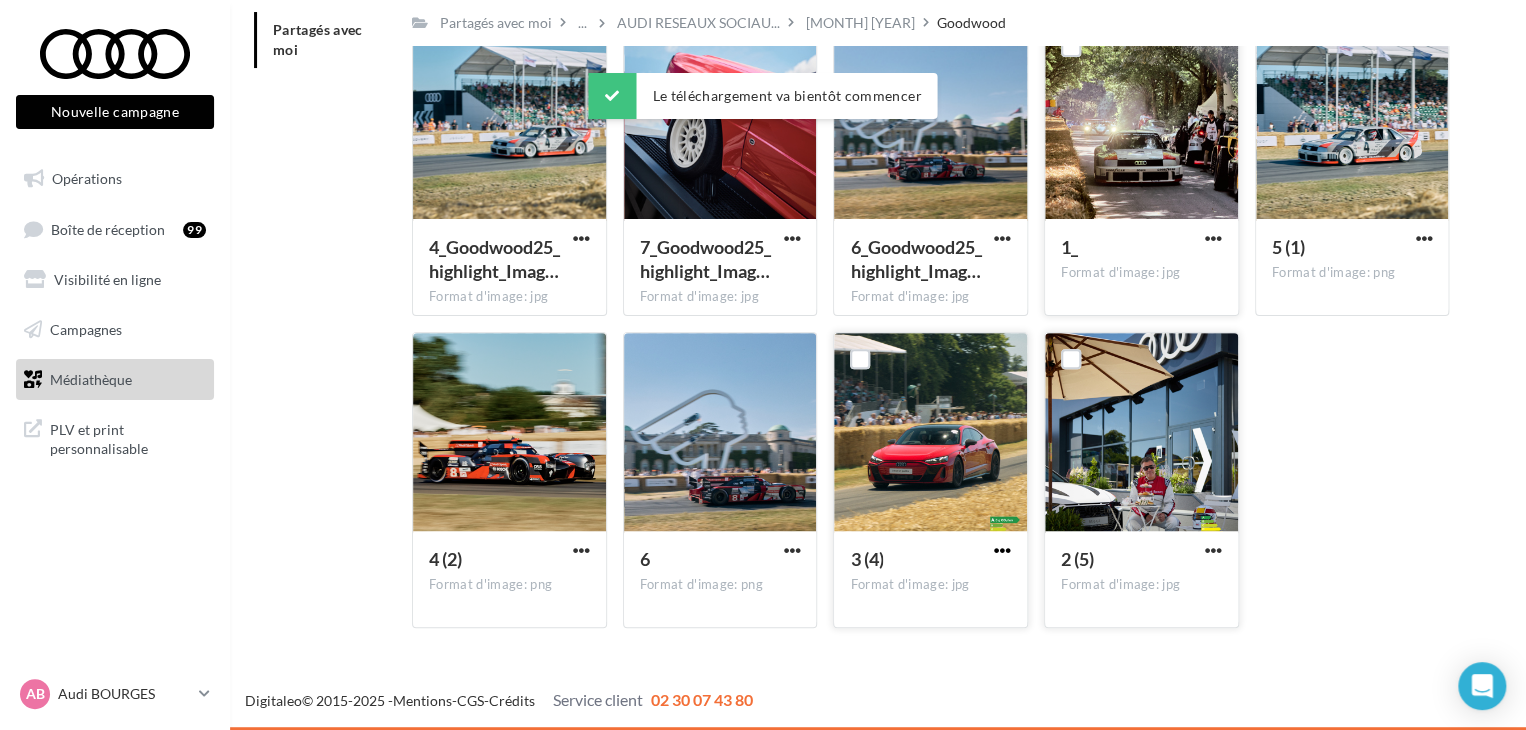 click at bounding box center [1002, 550] 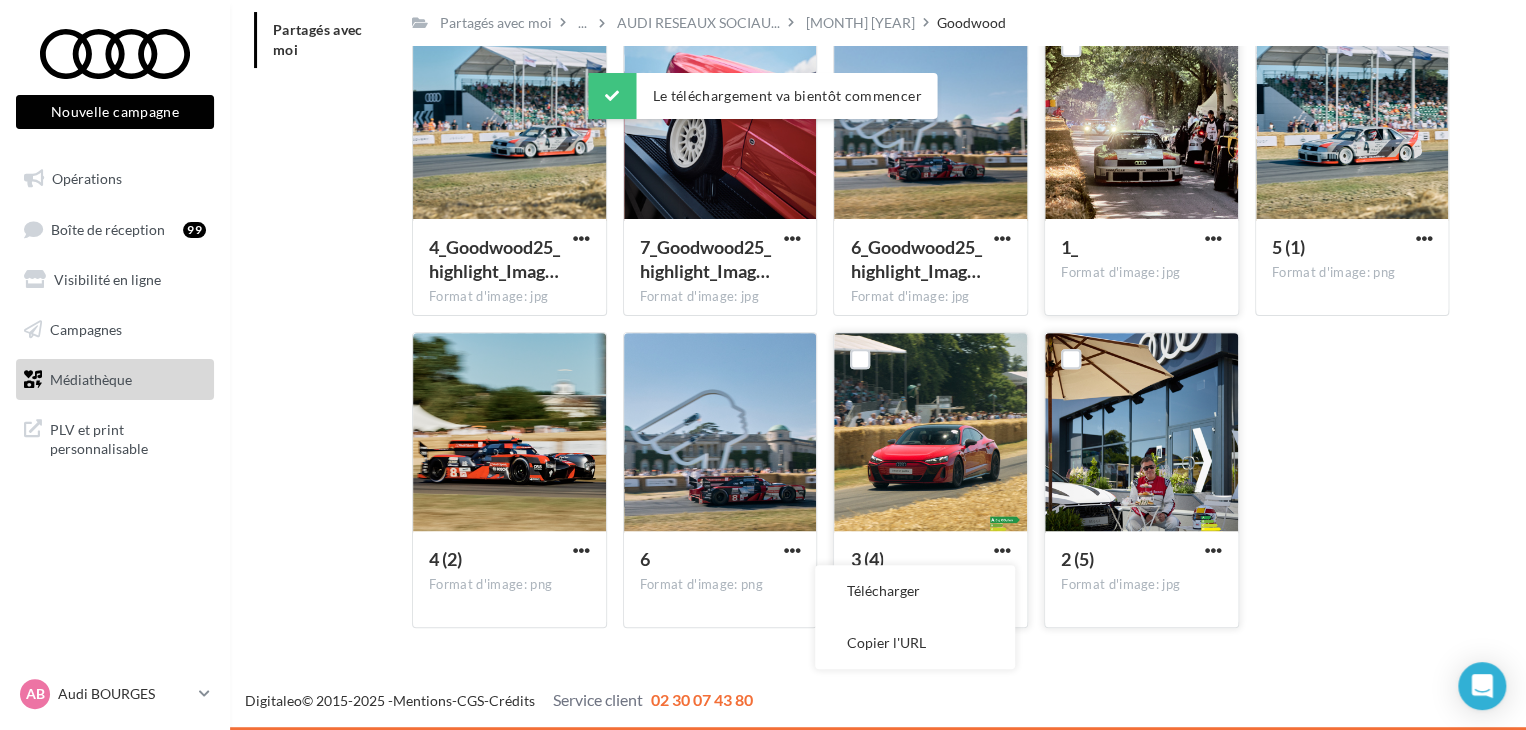 drag, startPoint x: 963, startPoint y: 569, endPoint x: 919, endPoint y: 573, distance: 44.181442 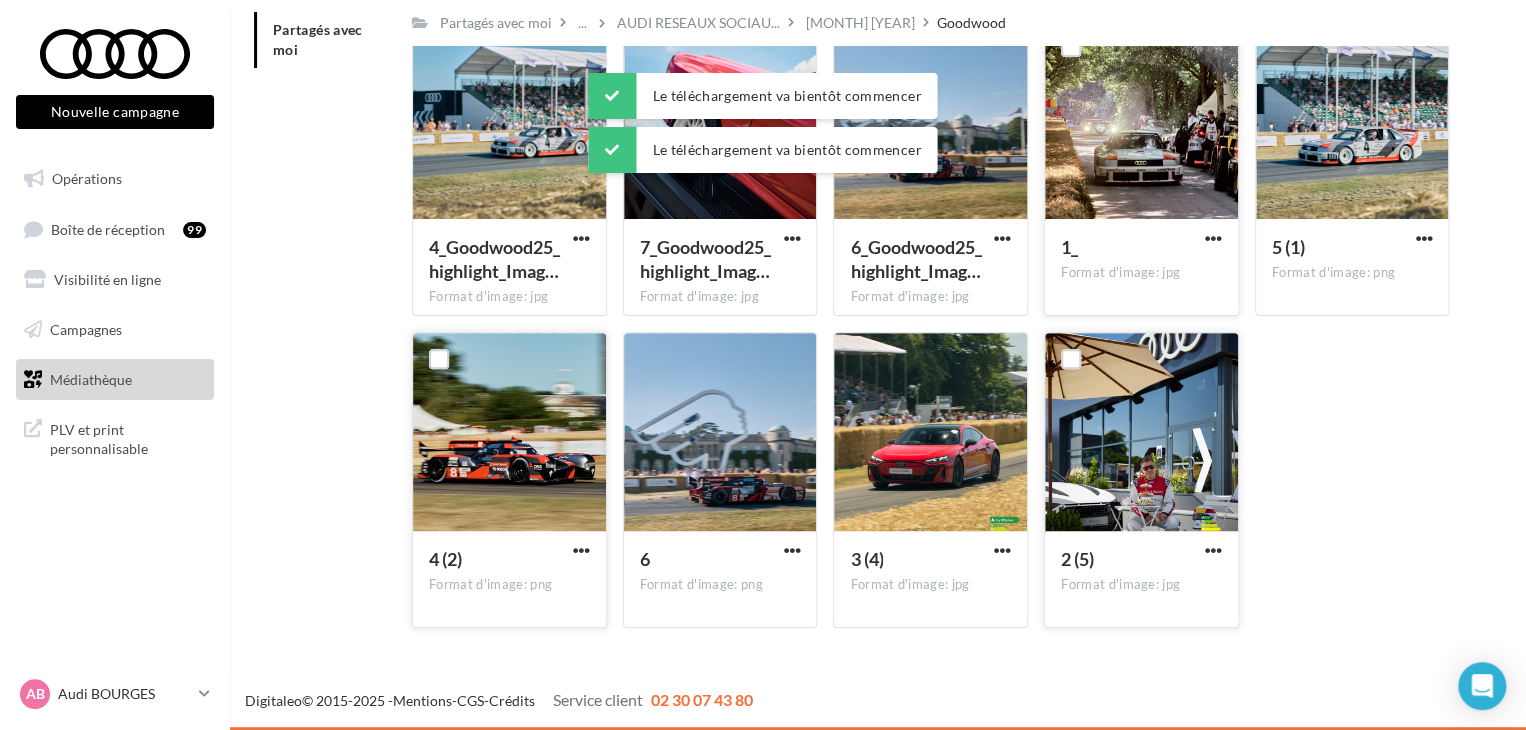 drag, startPoint x: 579, startPoint y: 544, endPoint x: 560, endPoint y: 546, distance: 19.104973 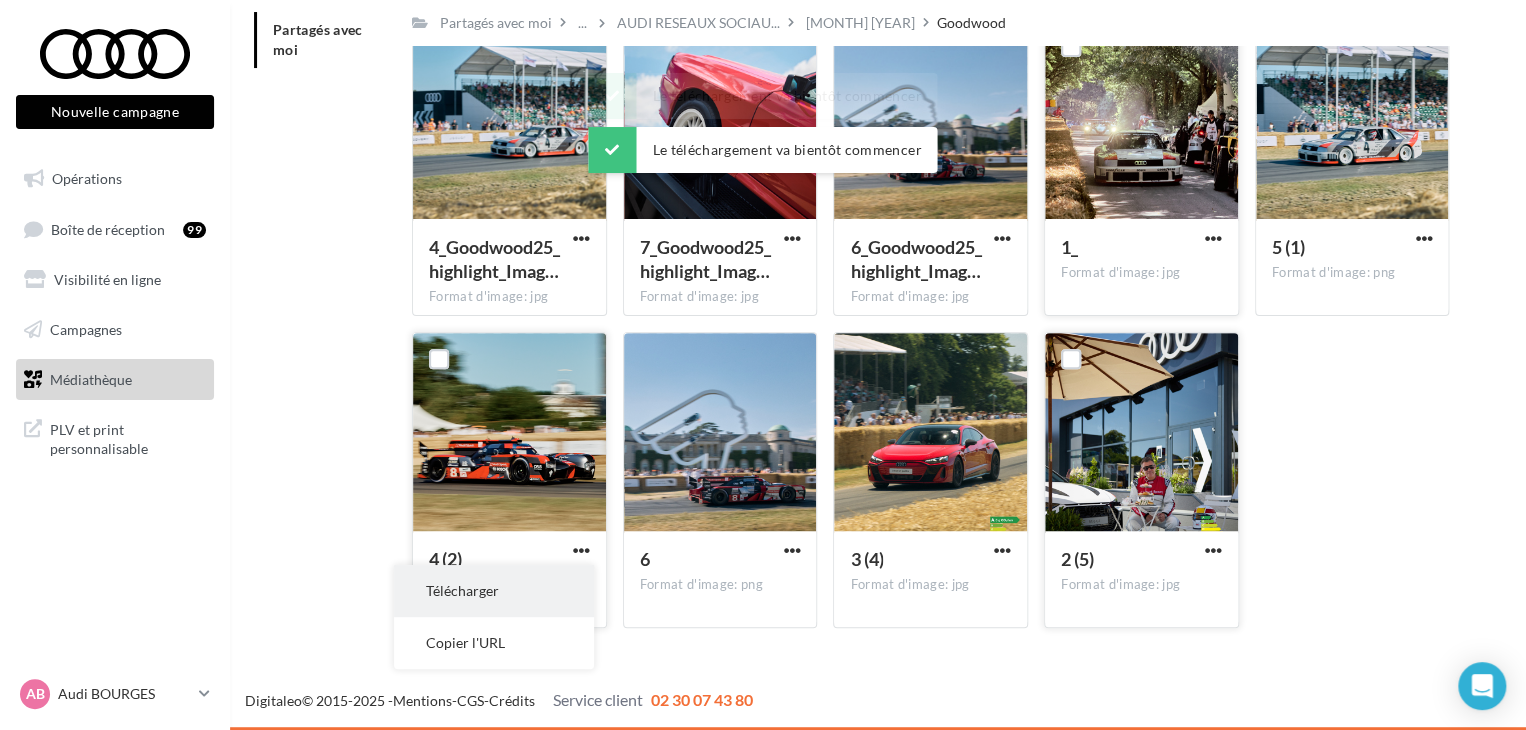 click on "Télécharger" at bounding box center [494, 591] 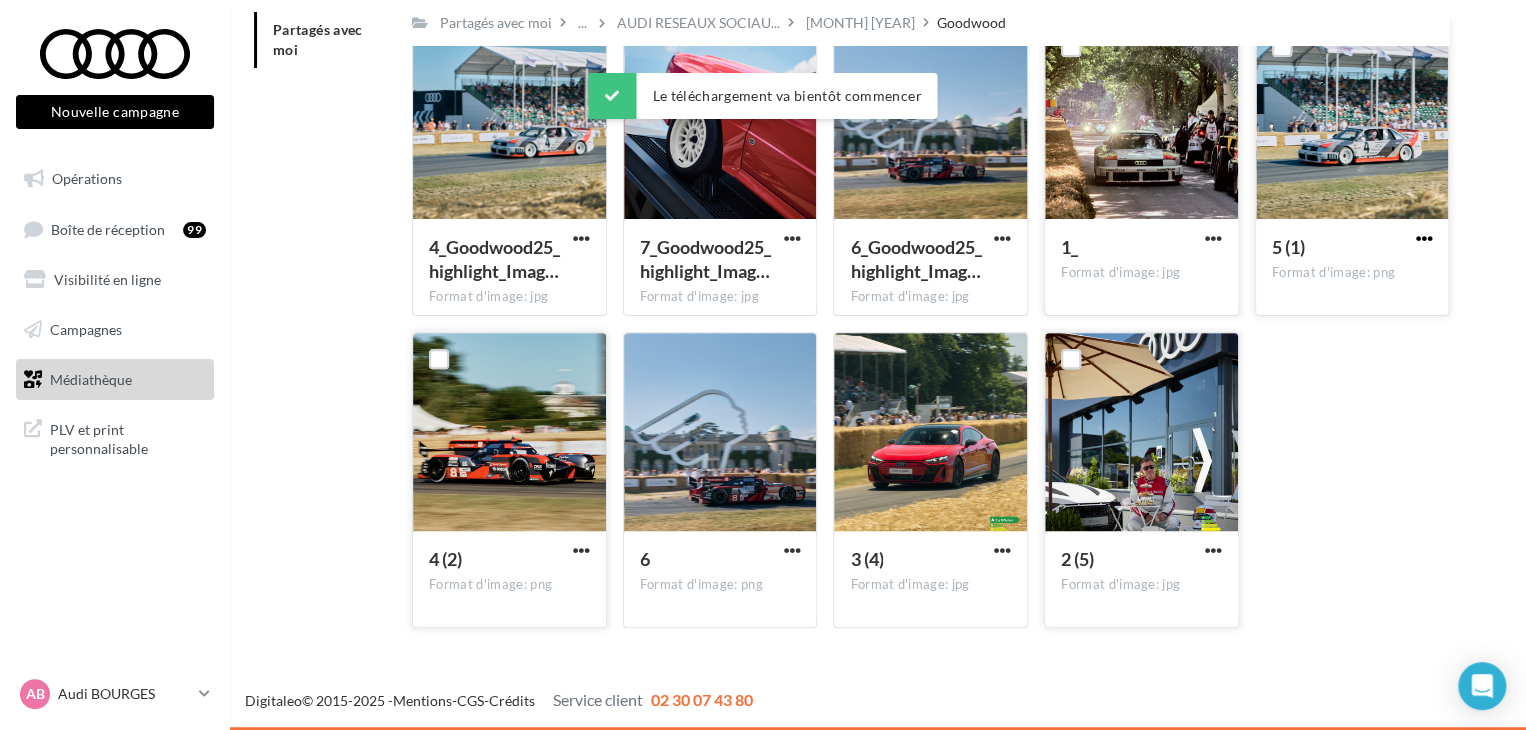 click at bounding box center [1423, 238] 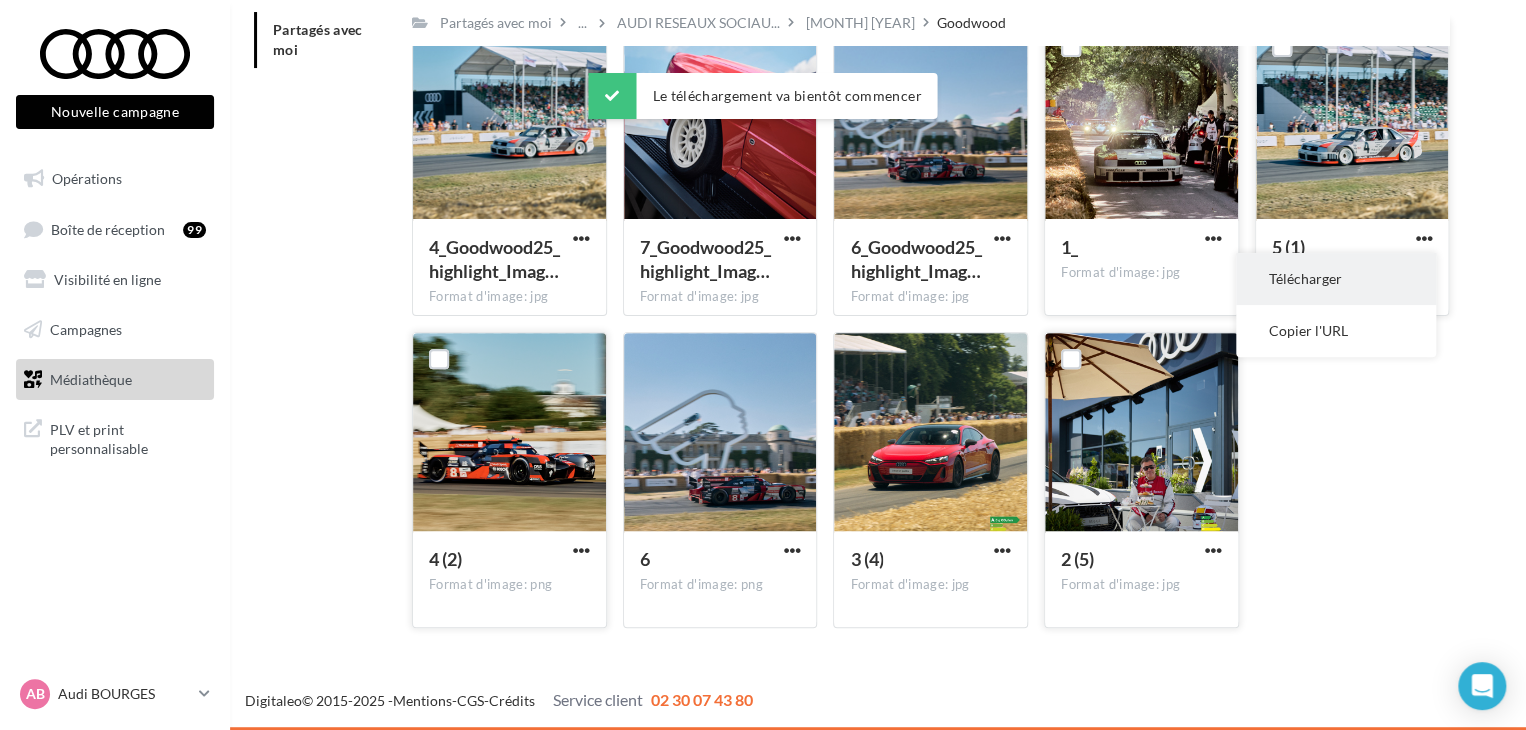 click on "Télécharger" at bounding box center [1336, 279] 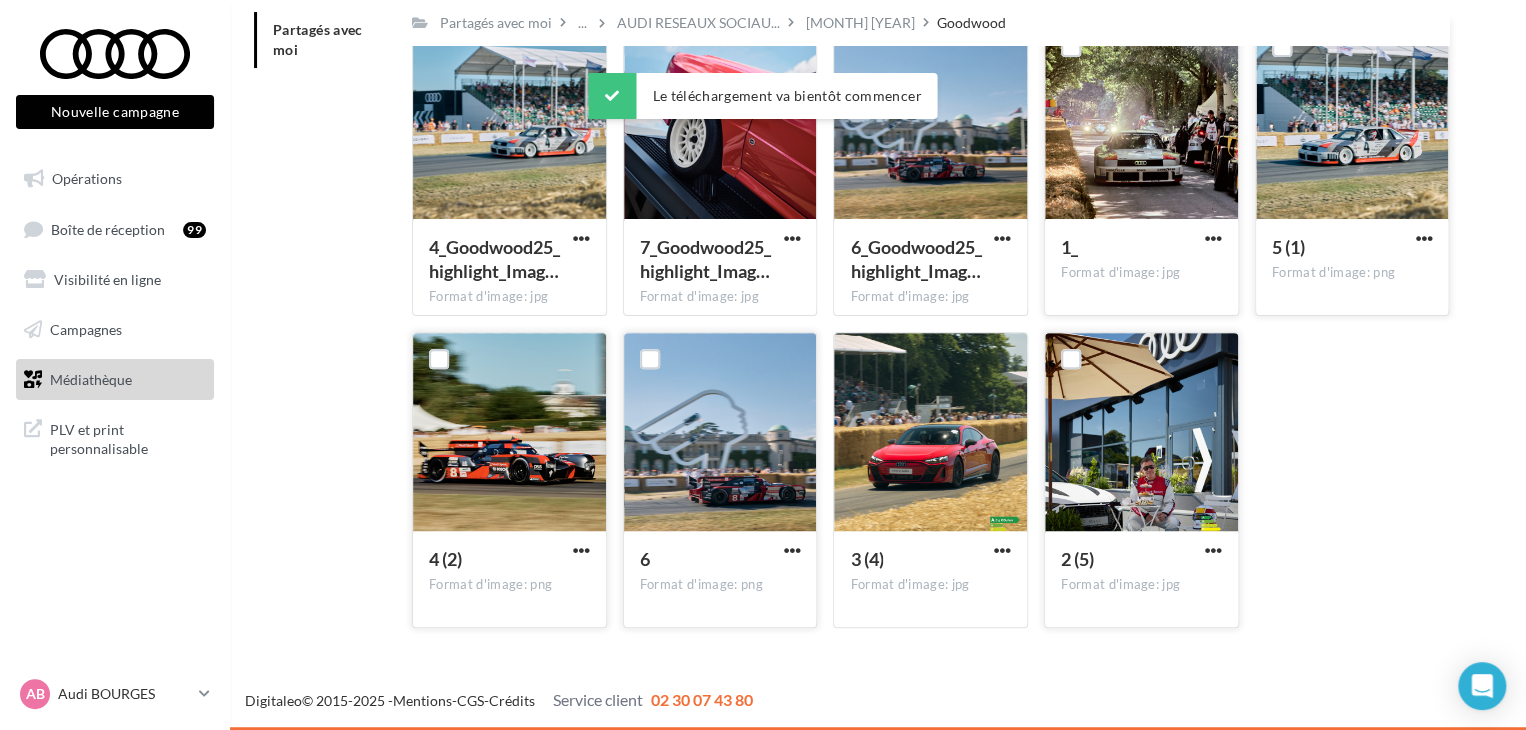 click on "6" at bounding box center (720, 561) 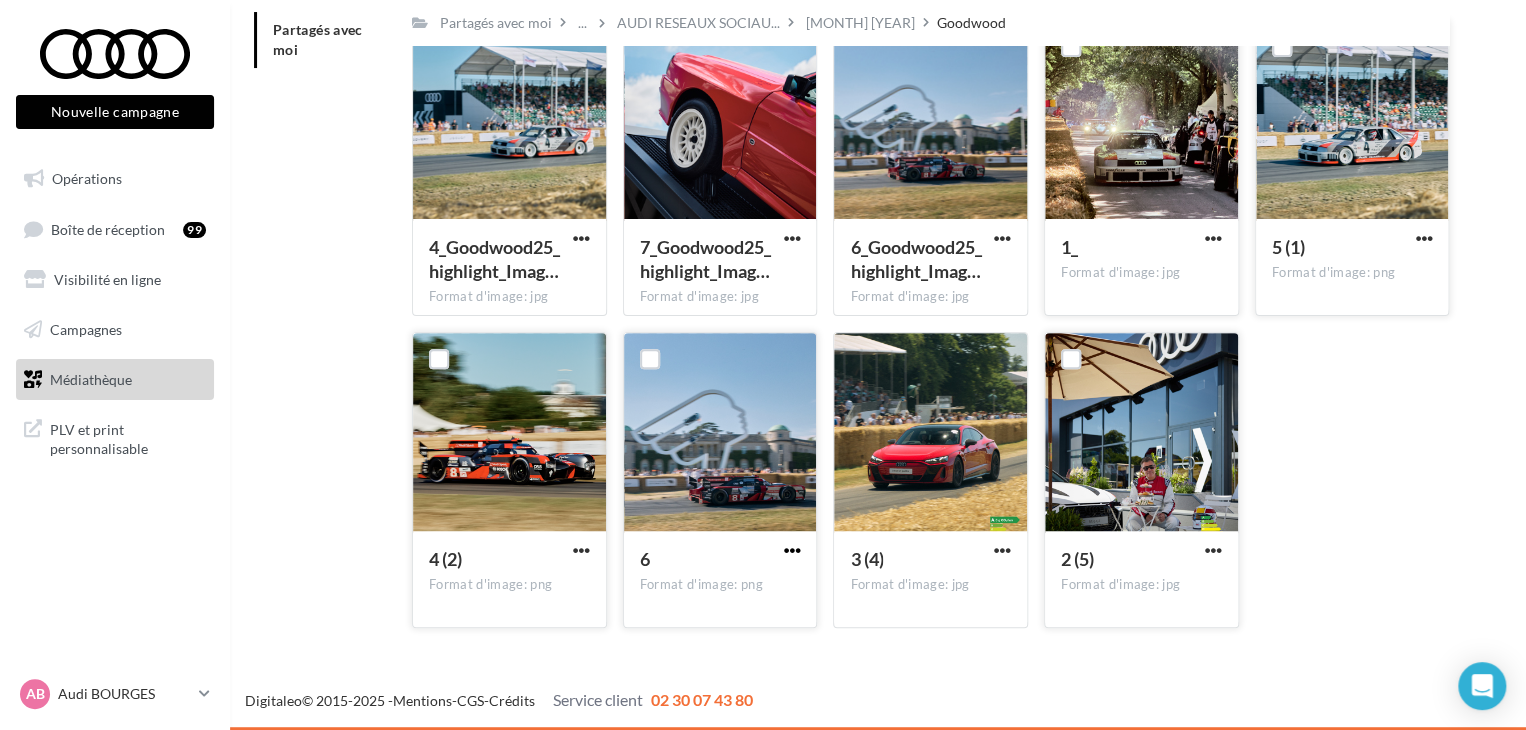 click at bounding box center (791, 550) 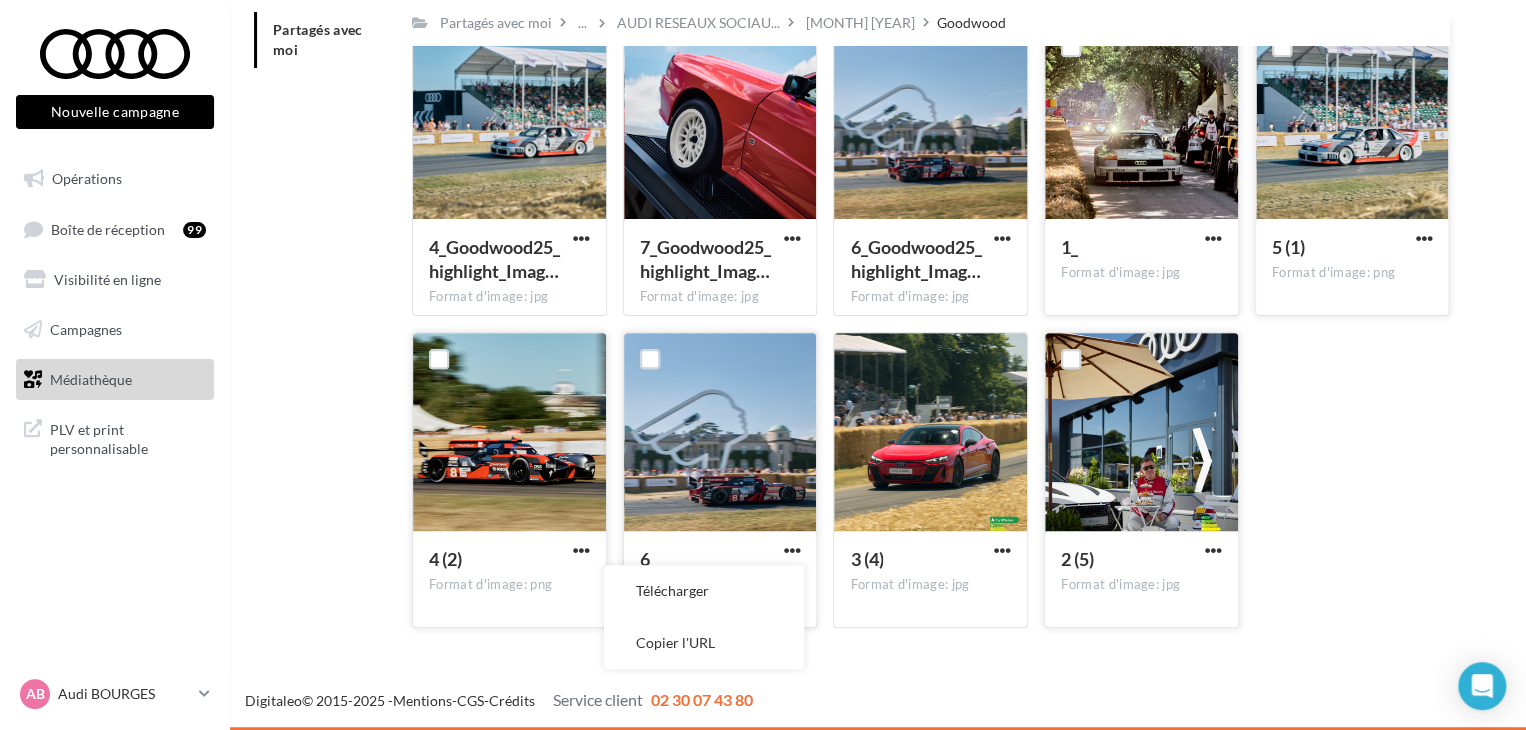 drag, startPoint x: 761, startPoint y: 570, endPoint x: 747, endPoint y: 467, distance: 103.947105 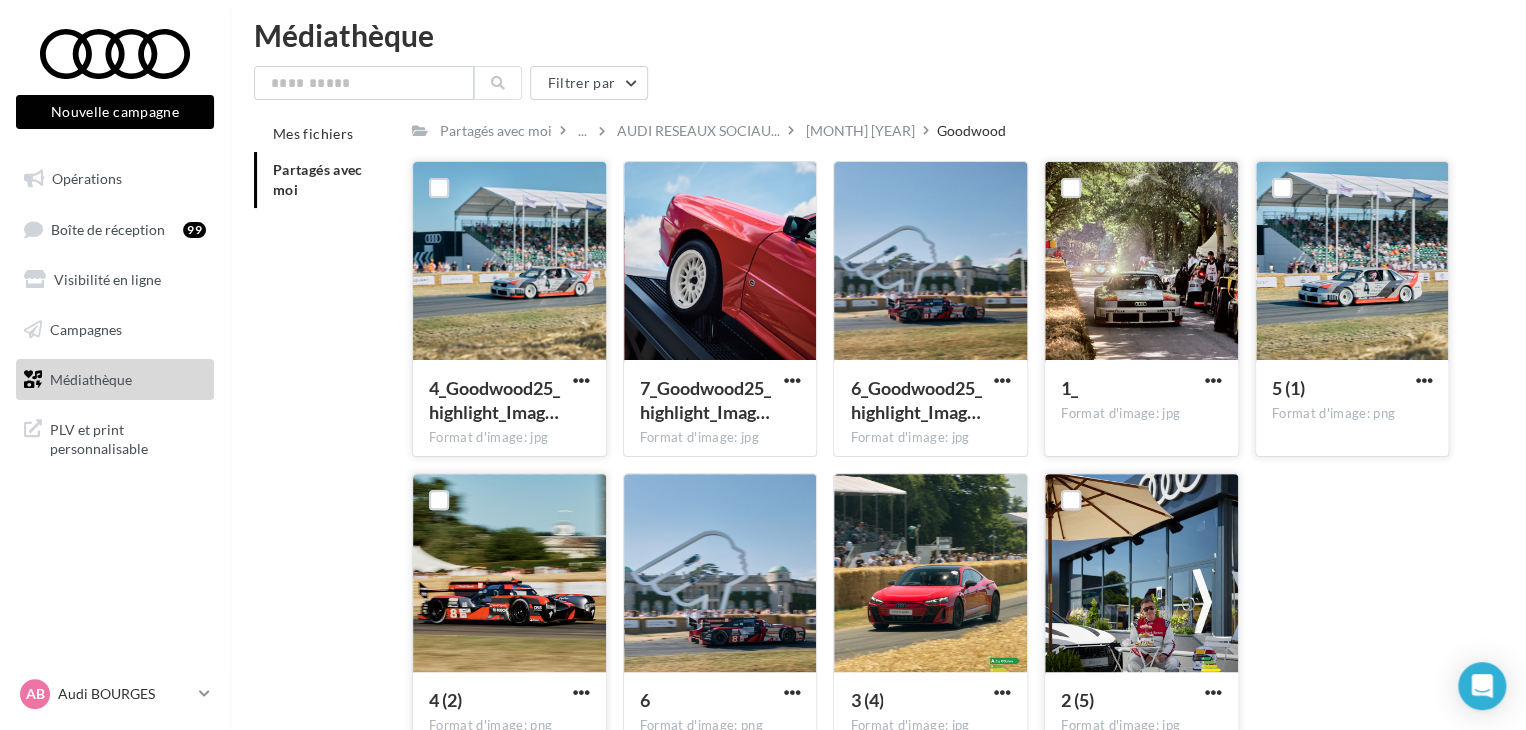 scroll, scrollTop: 0, scrollLeft: 0, axis: both 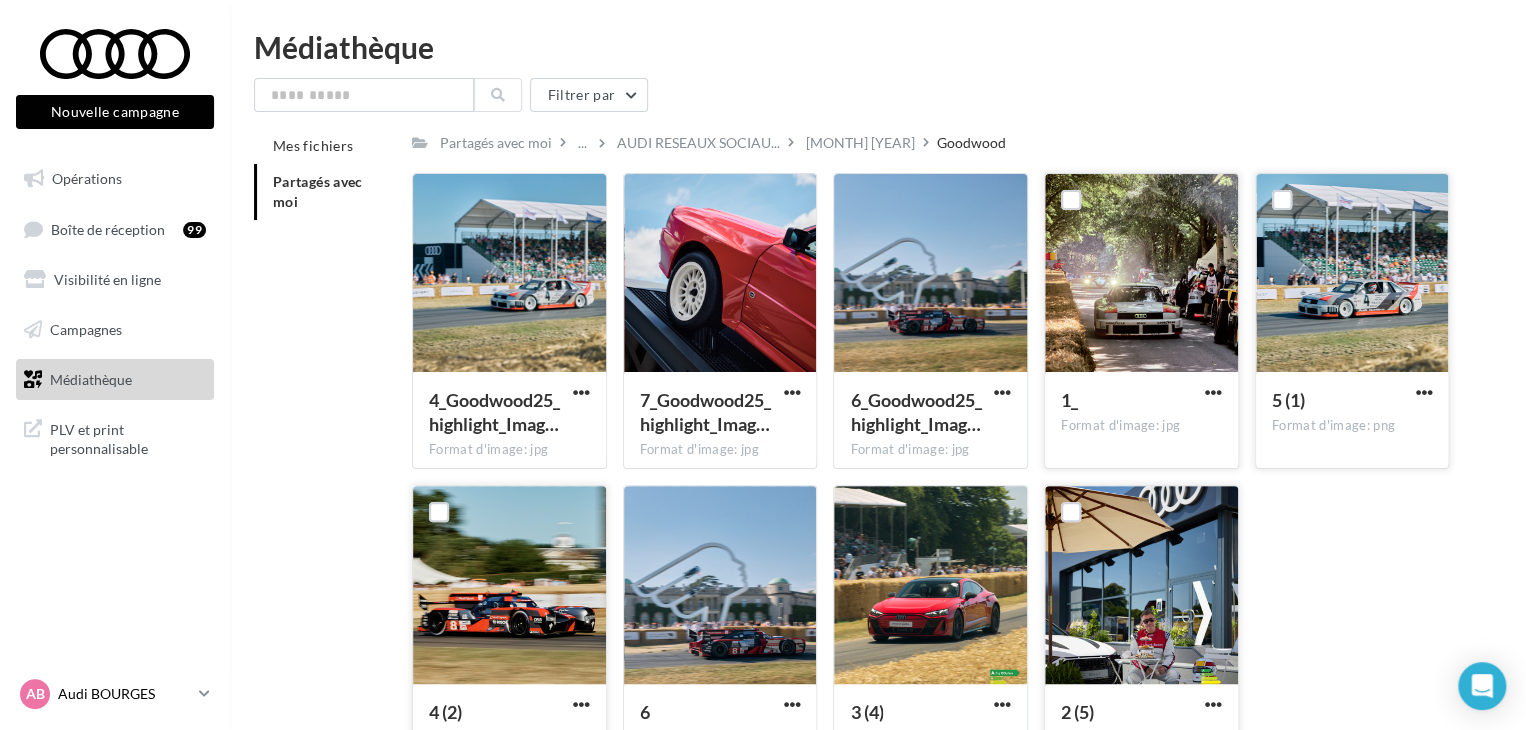 click on "AB     Audi [CITY]   audi-[CITY]" at bounding box center (105, 694) 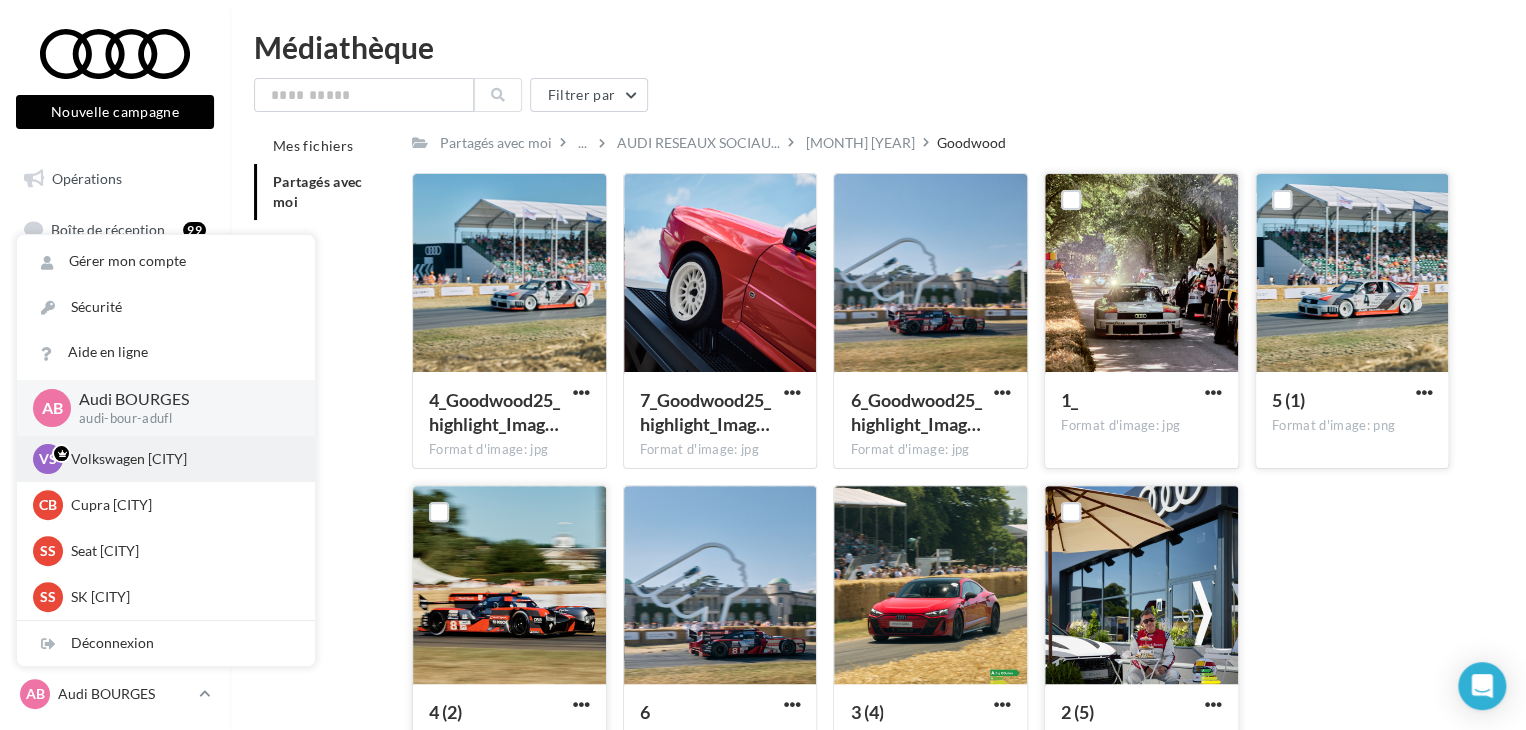 click on "Volkswagen [CITY]" at bounding box center (181, 459) 